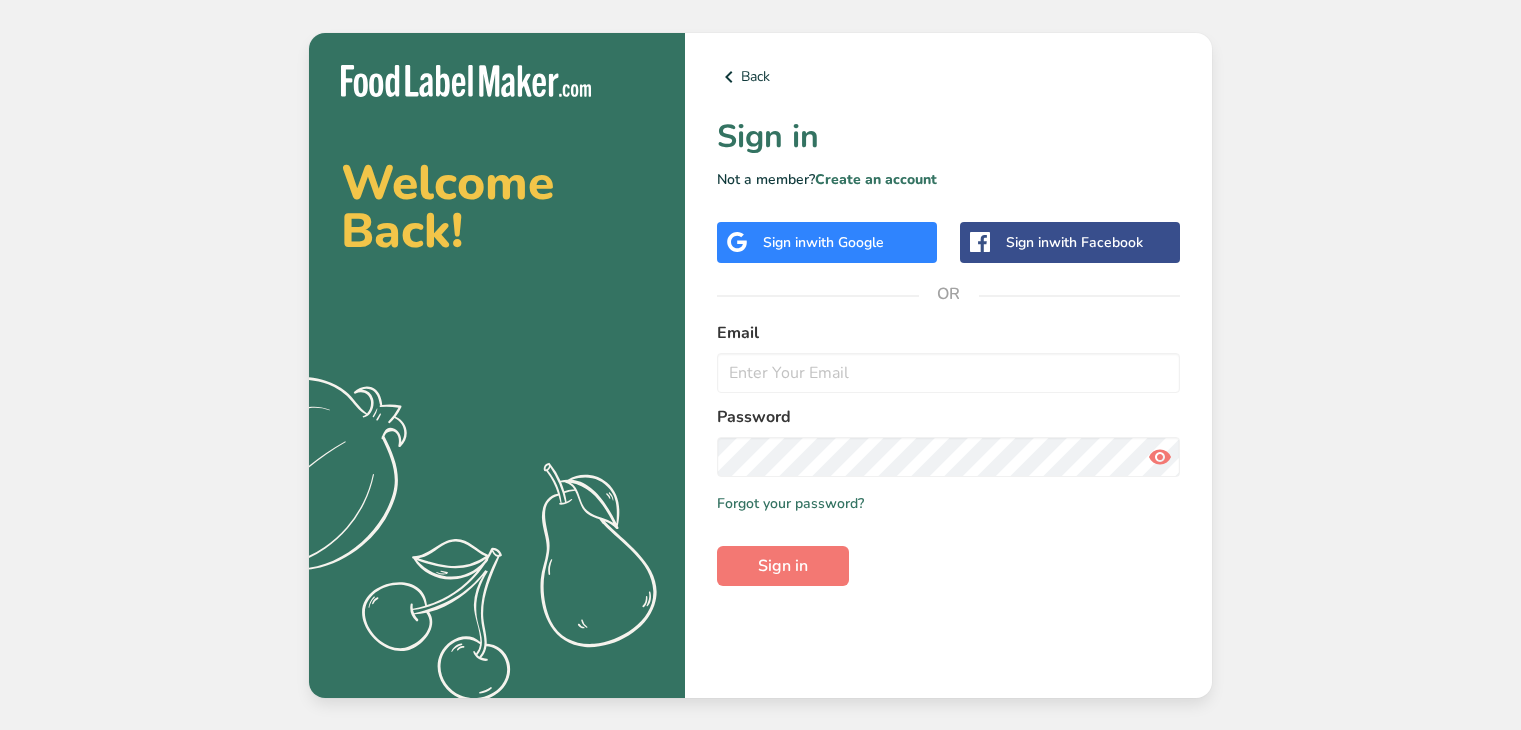 scroll, scrollTop: 0, scrollLeft: 0, axis: both 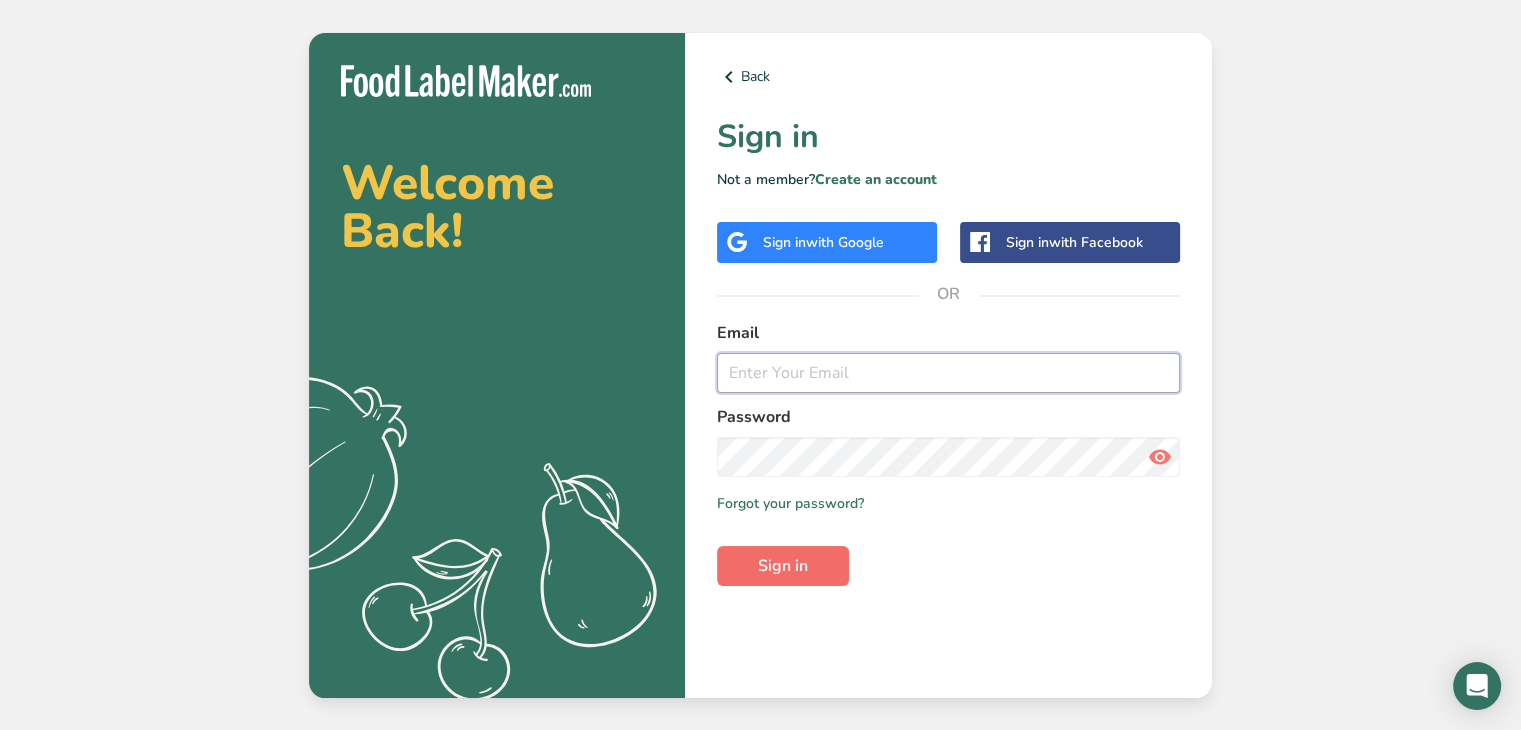 type on "[PERSON_NAME][EMAIL_ADDRESS][DOMAIN_NAME]" 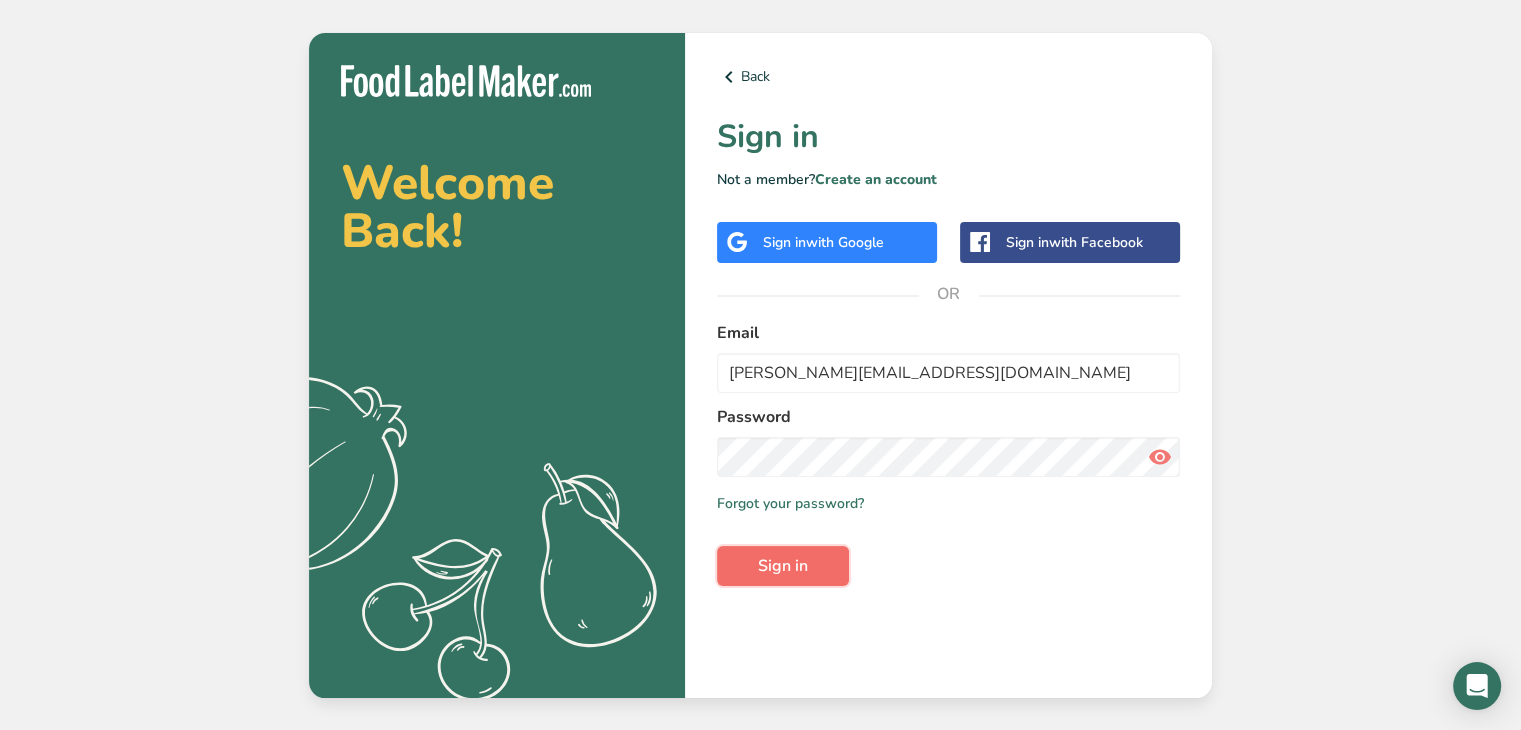 click on "Sign in" at bounding box center (783, 566) 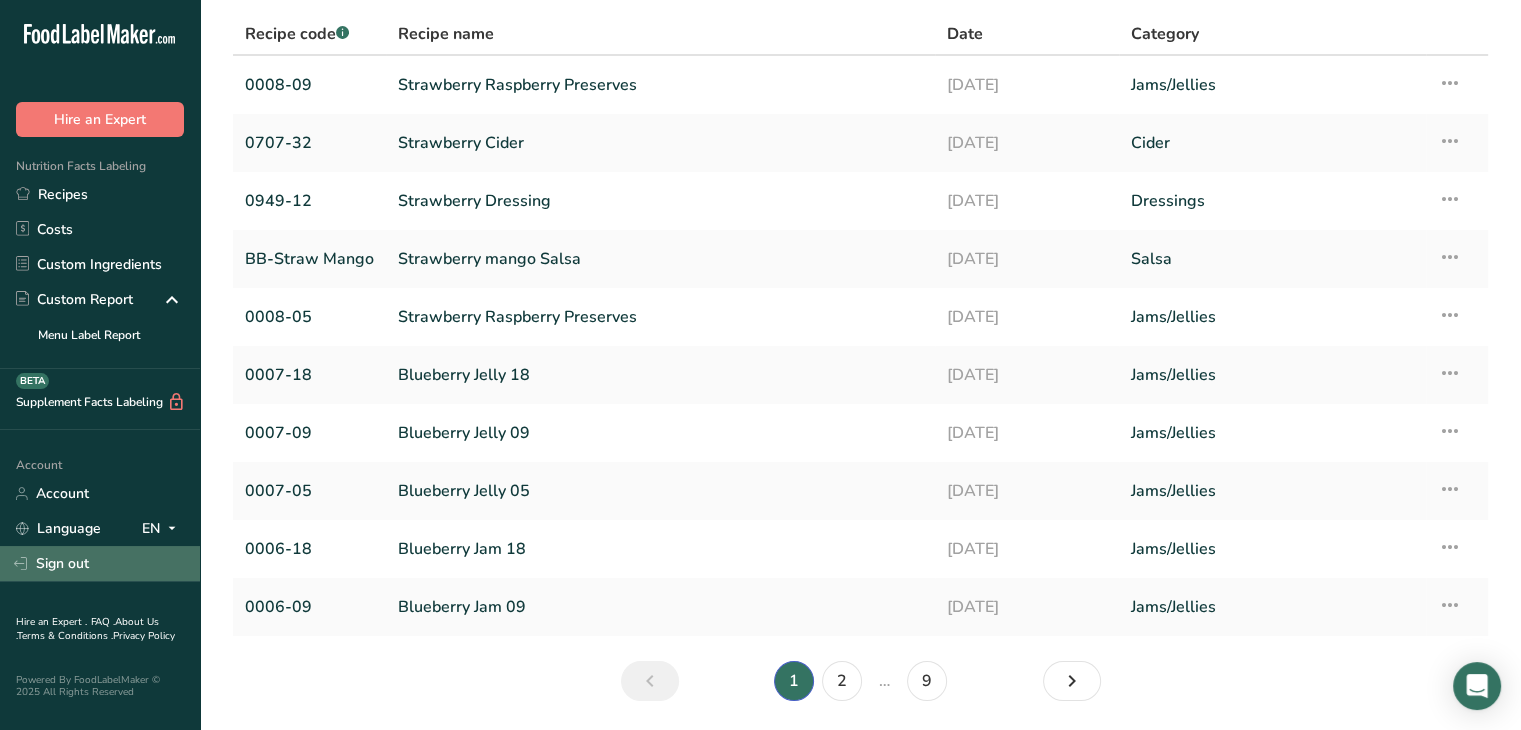 scroll, scrollTop: 0, scrollLeft: 0, axis: both 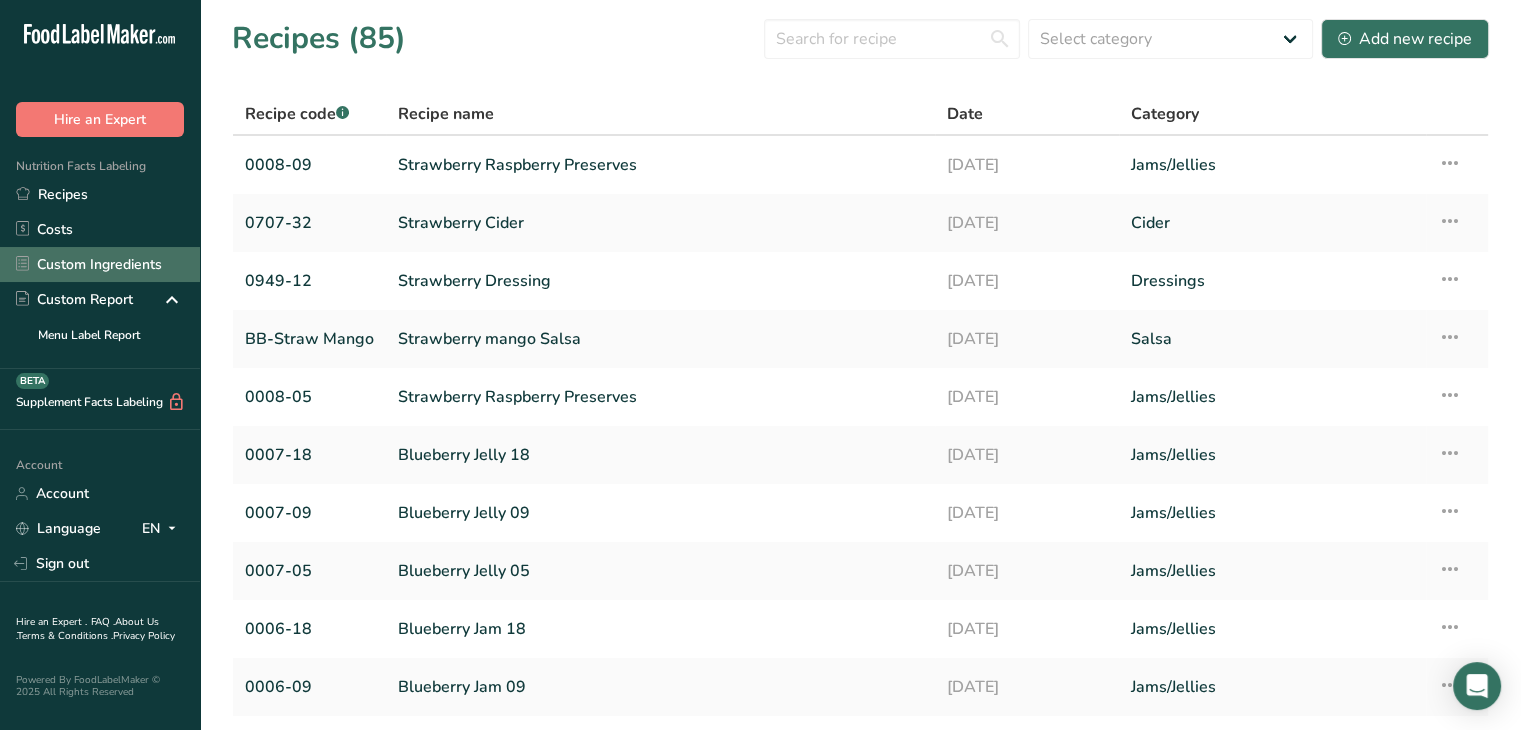 click on "Custom Ingredients" at bounding box center [100, 264] 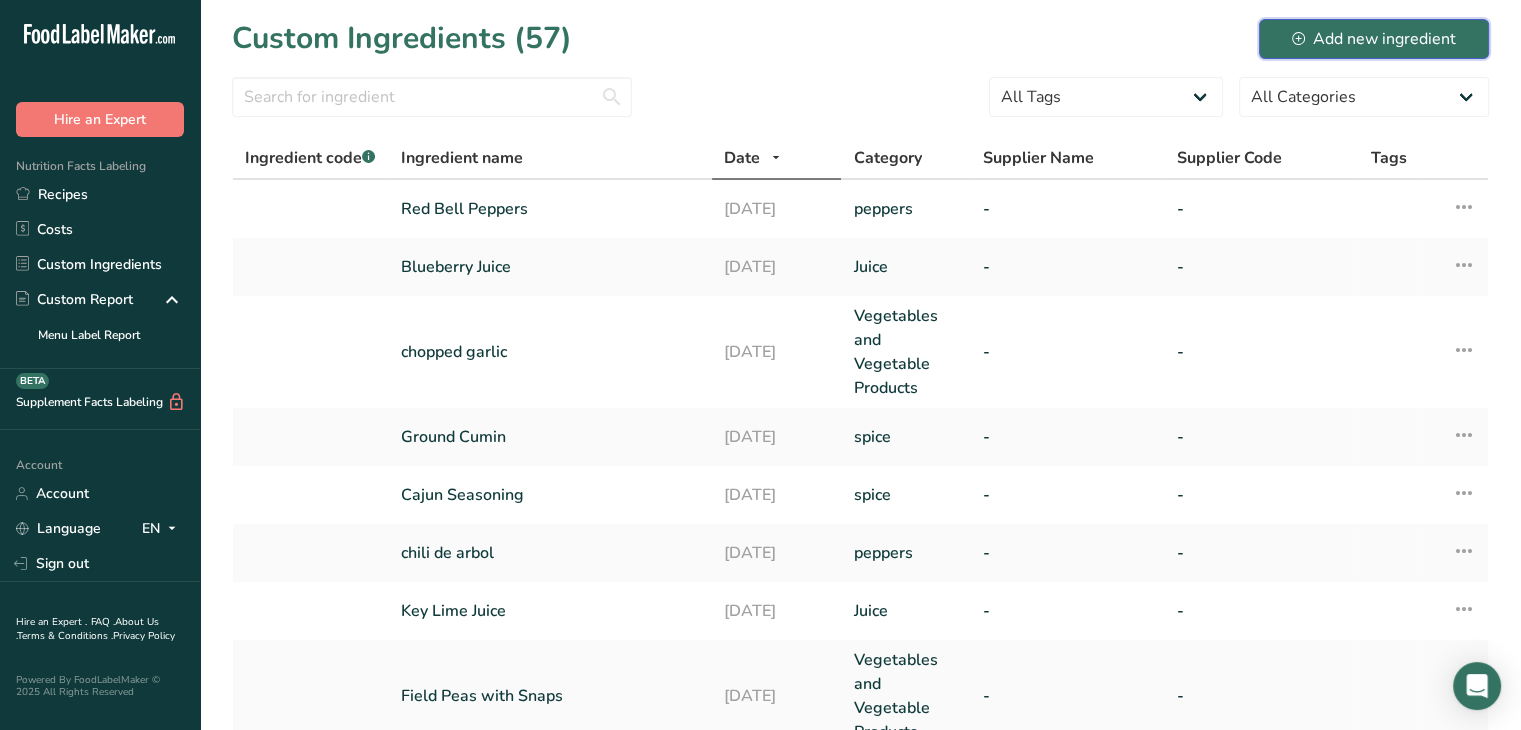 click on "Add new ingredient" at bounding box center (1374, 39) 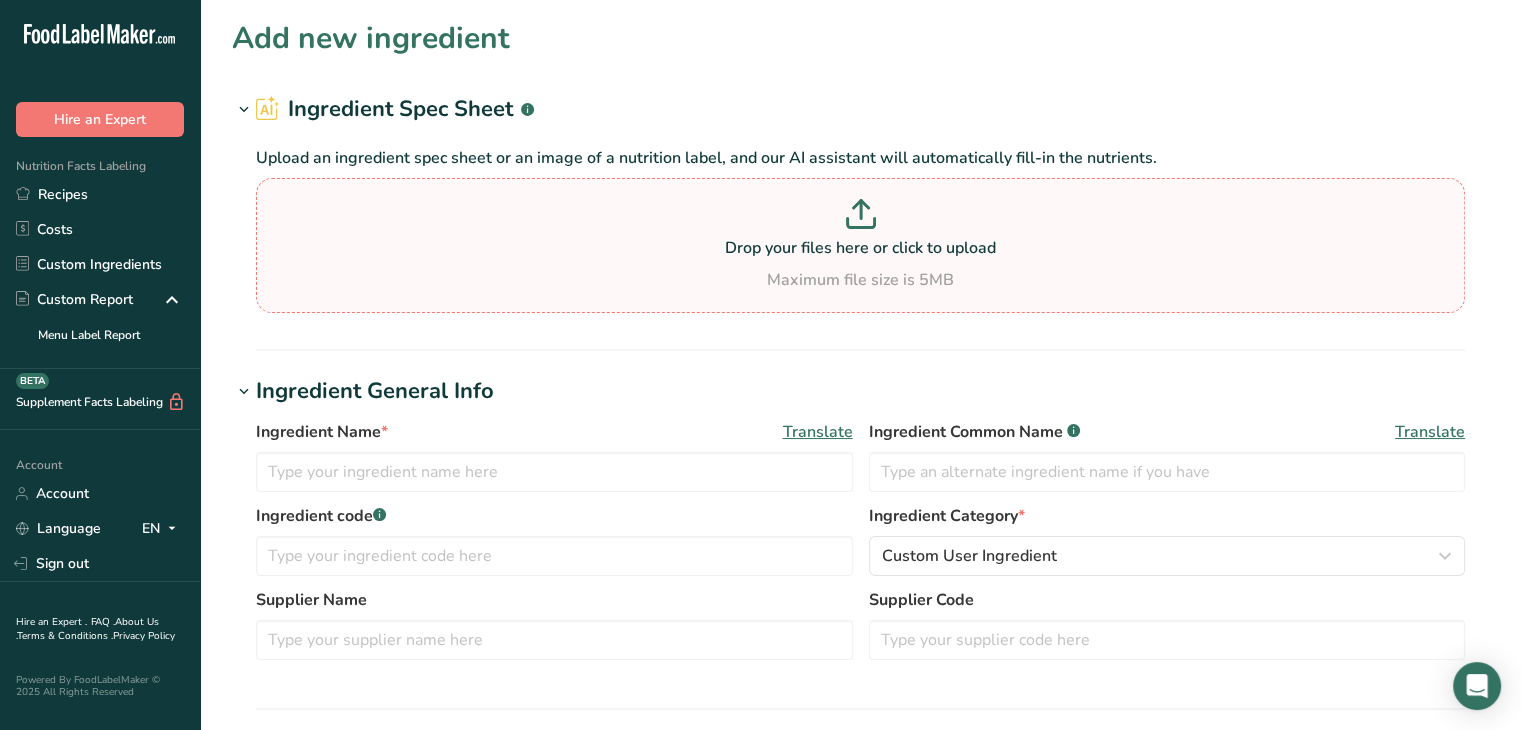 click on "Drop your files here or click to upload" at bounding box center [860, 248] 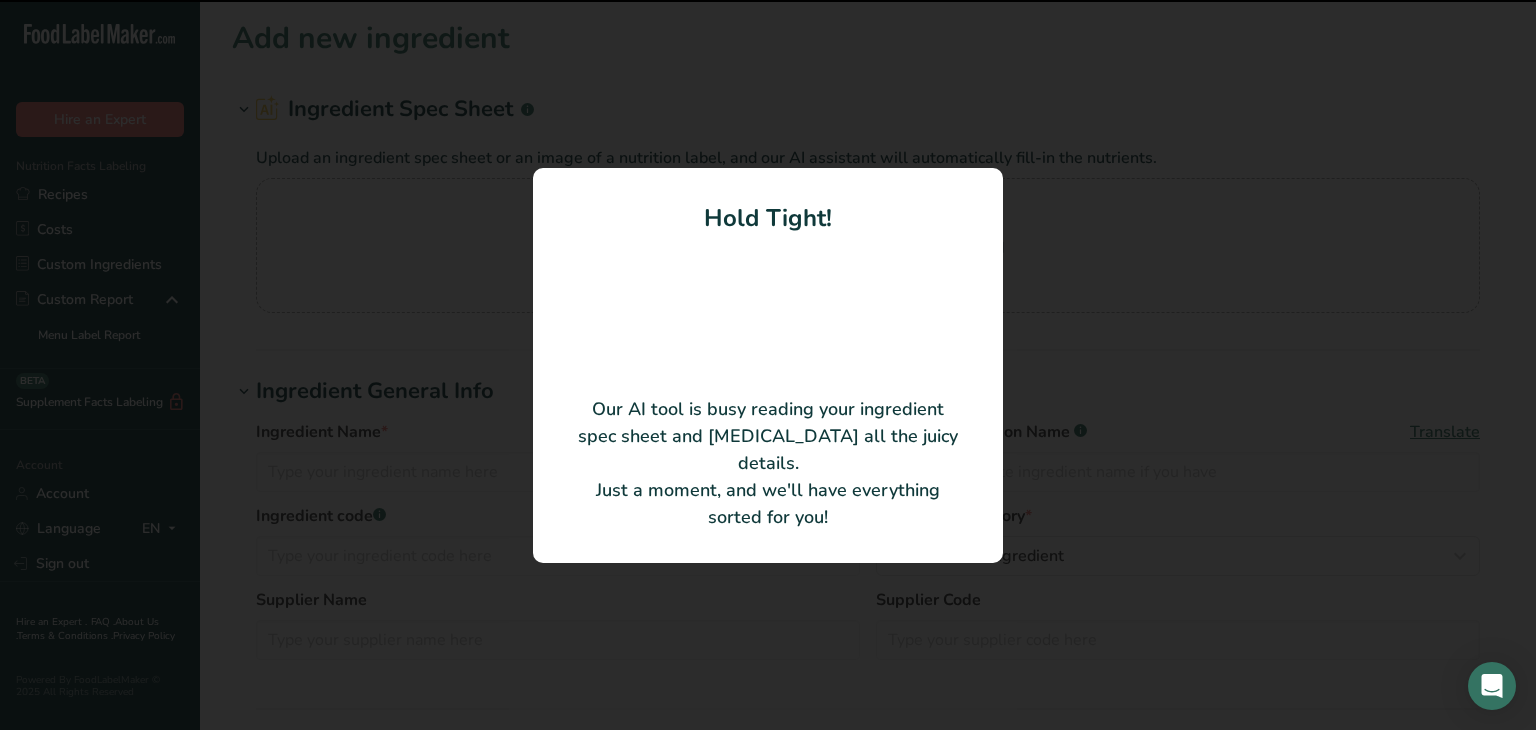 type on "CHOPPED FRUIT APPLE FILLING" 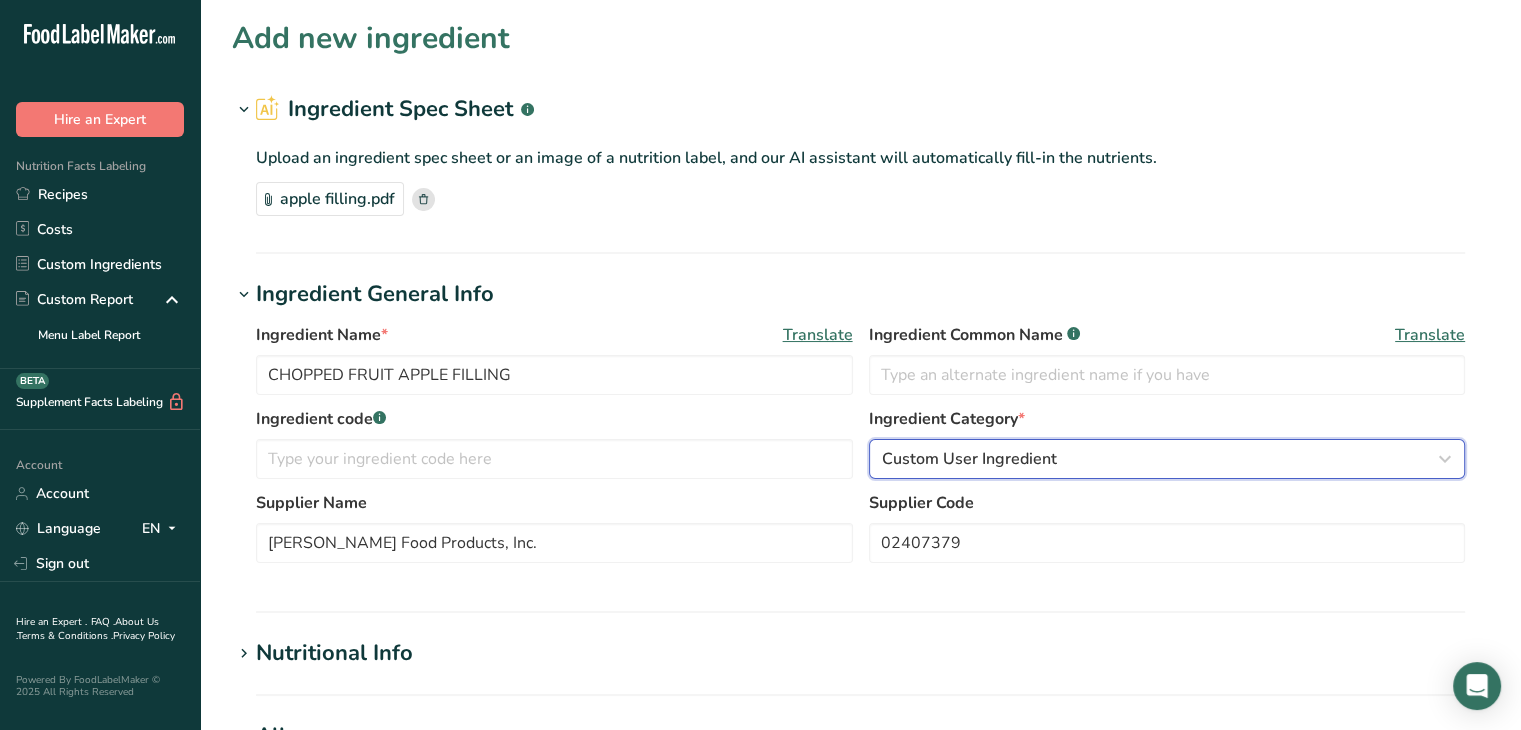 click on "Custom User Ingredient" at bounding box center [1161, 459] 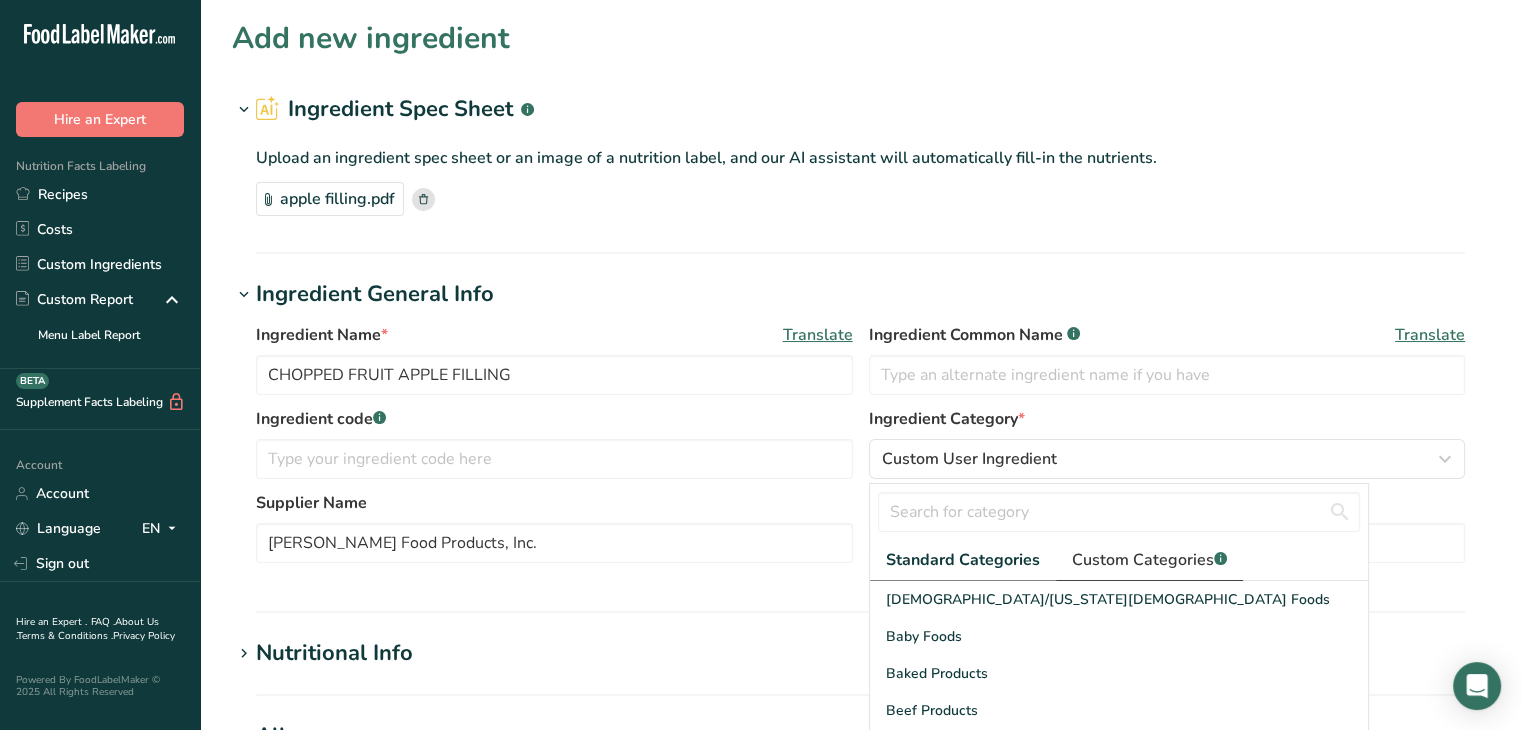 click on "Custom Categories
.a-a{fill:#347362;}.b-a{fill:#fff;}" at bounding box center [1149, 560] 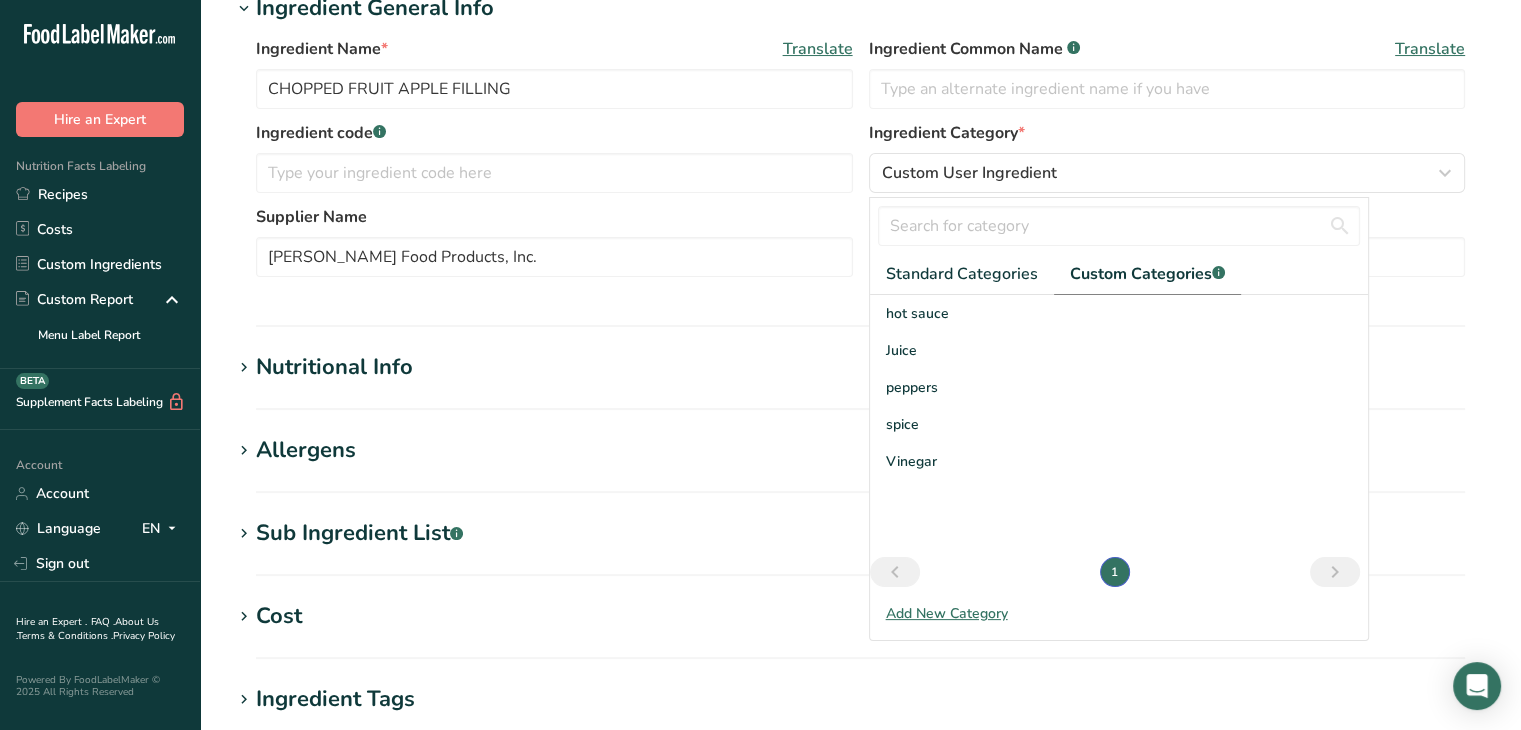 scroll, scrollTop: 300, scrollLeft: 0, axis: vertical 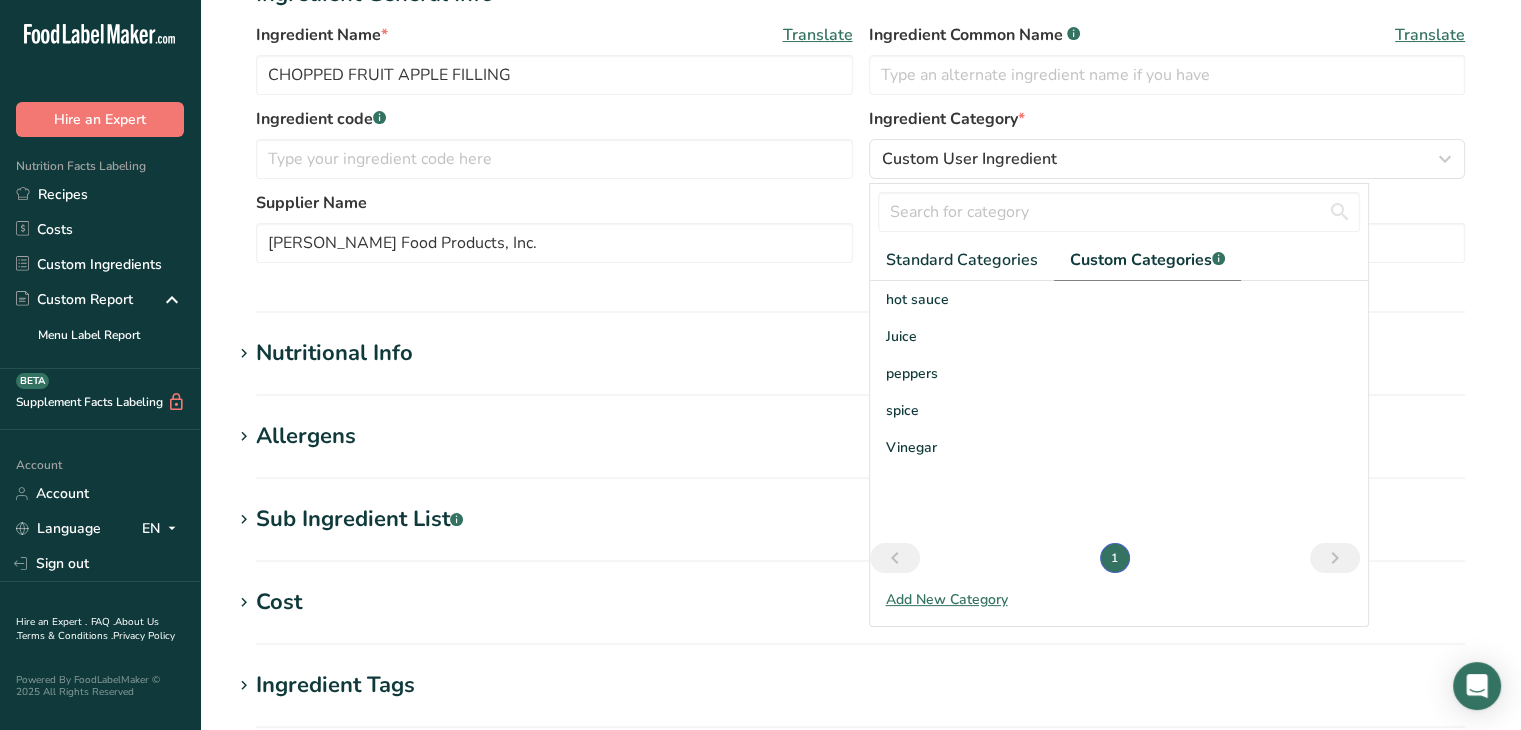 click on "Add New Category" at bounding box center [1119, 599] 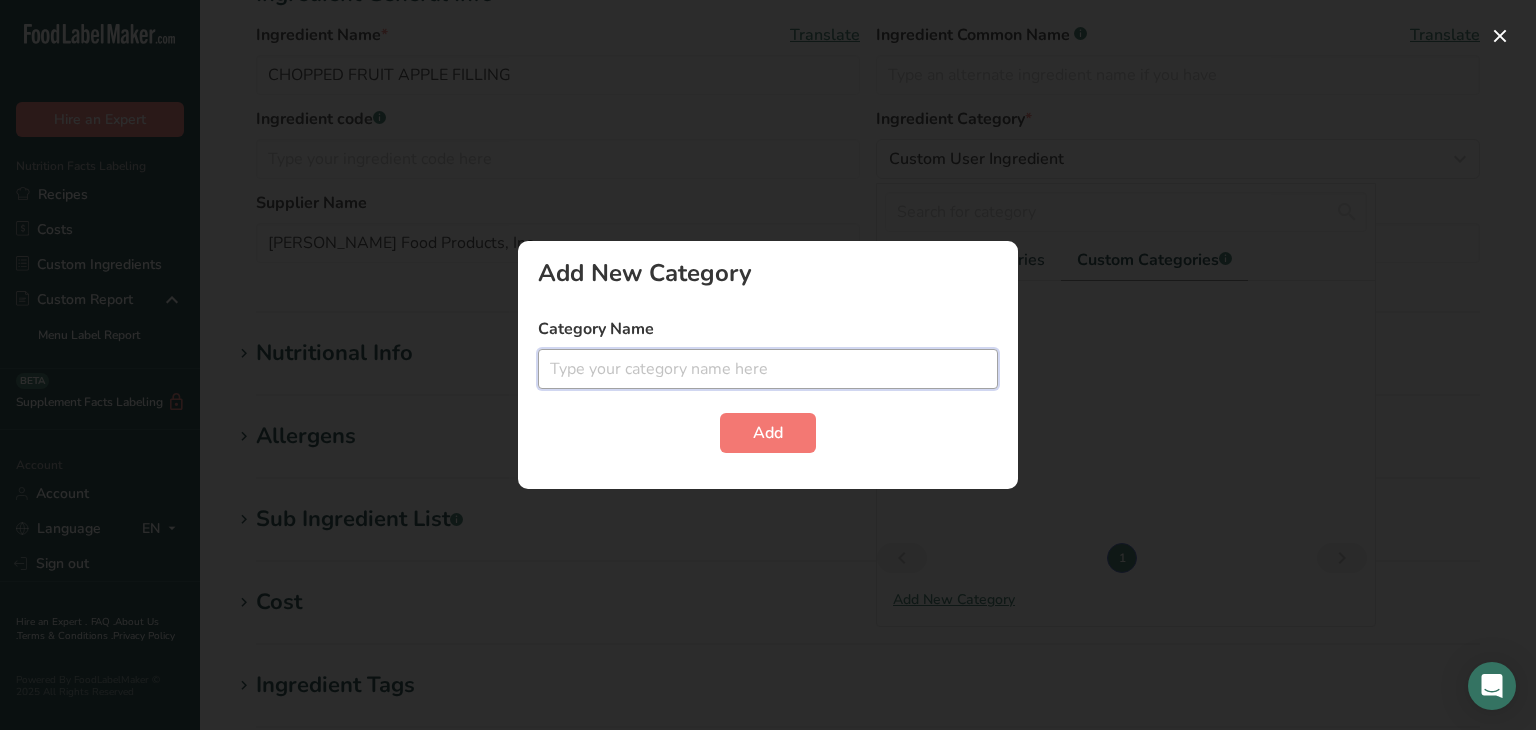 click at bounding box center [768, 369] 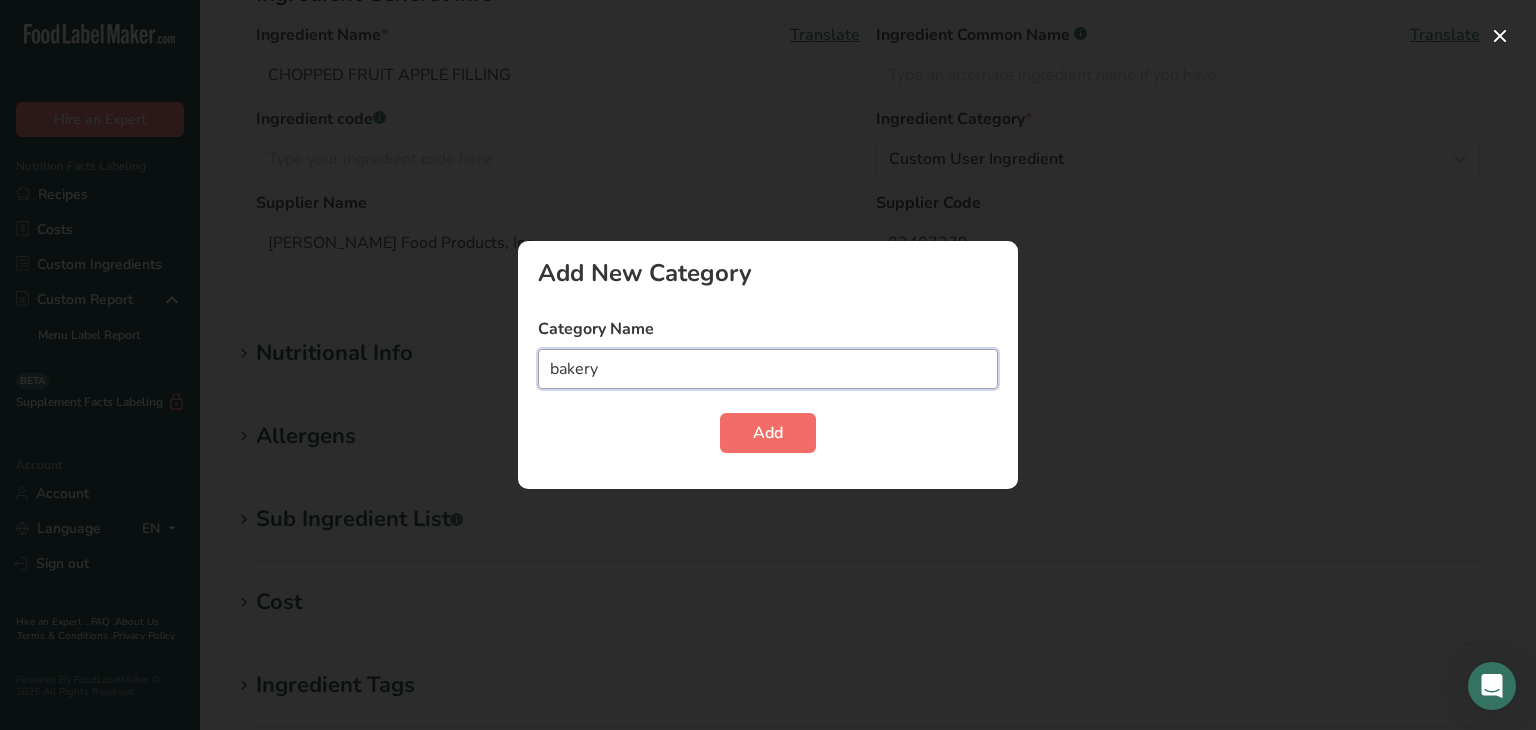 type on "bakery" 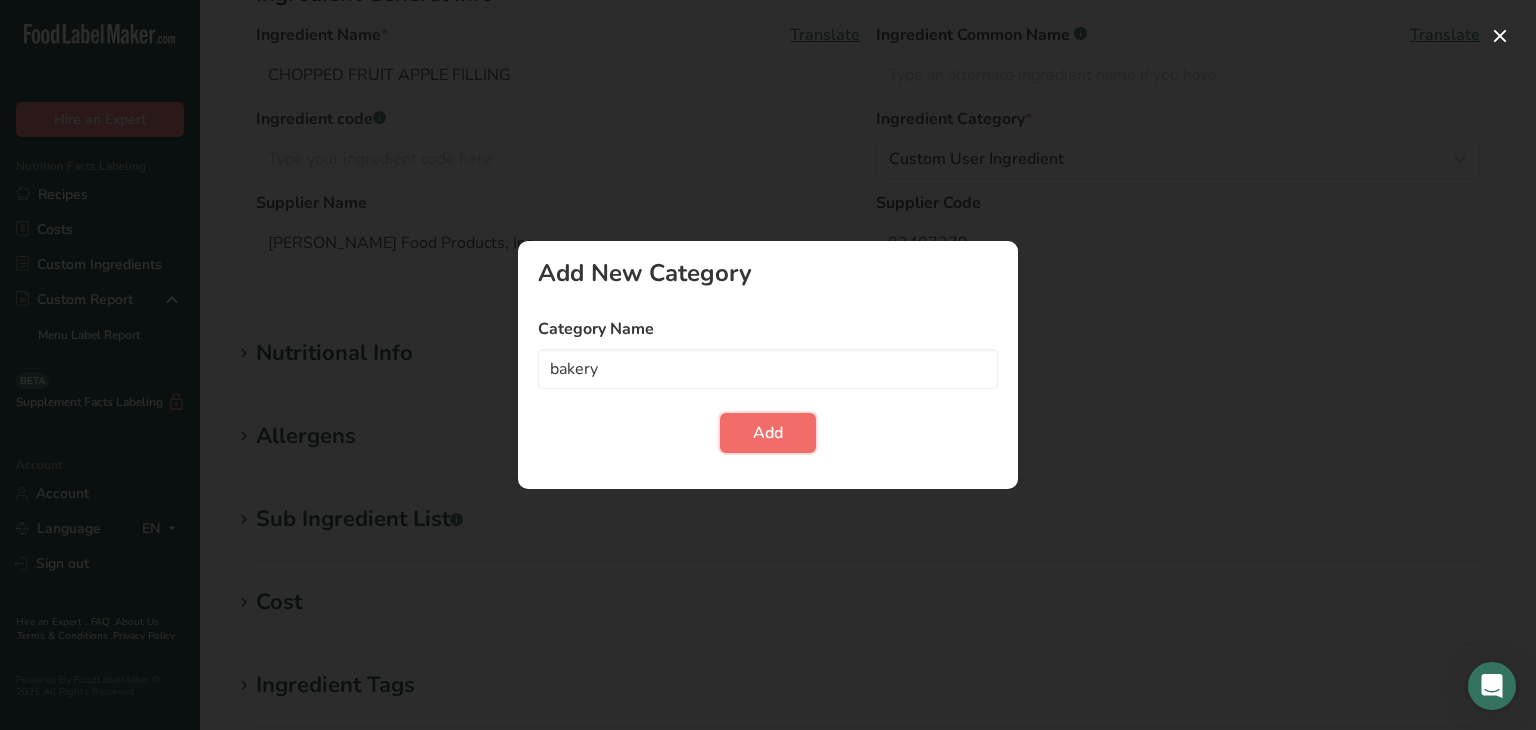 click on "Add" at bounding box center (768, 433) 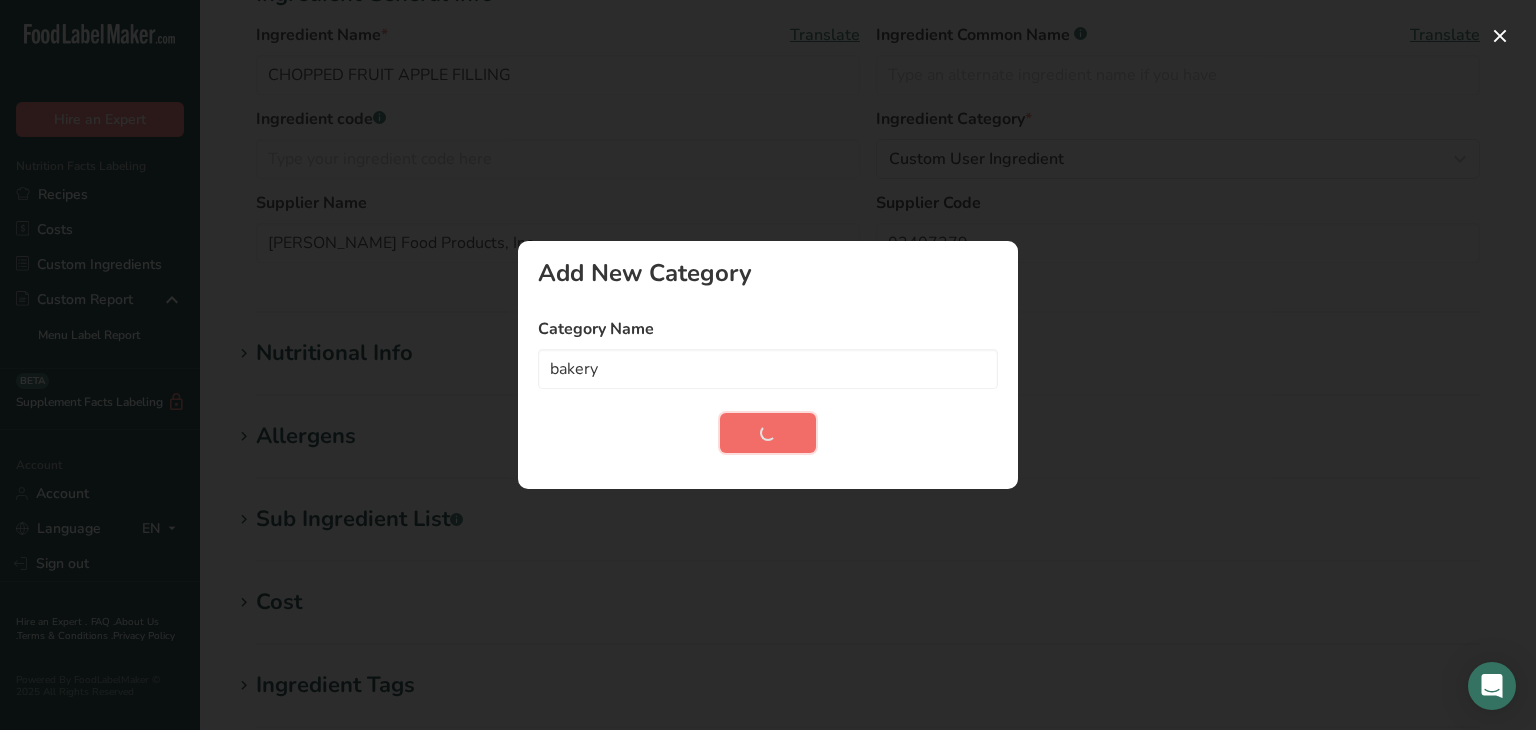 type 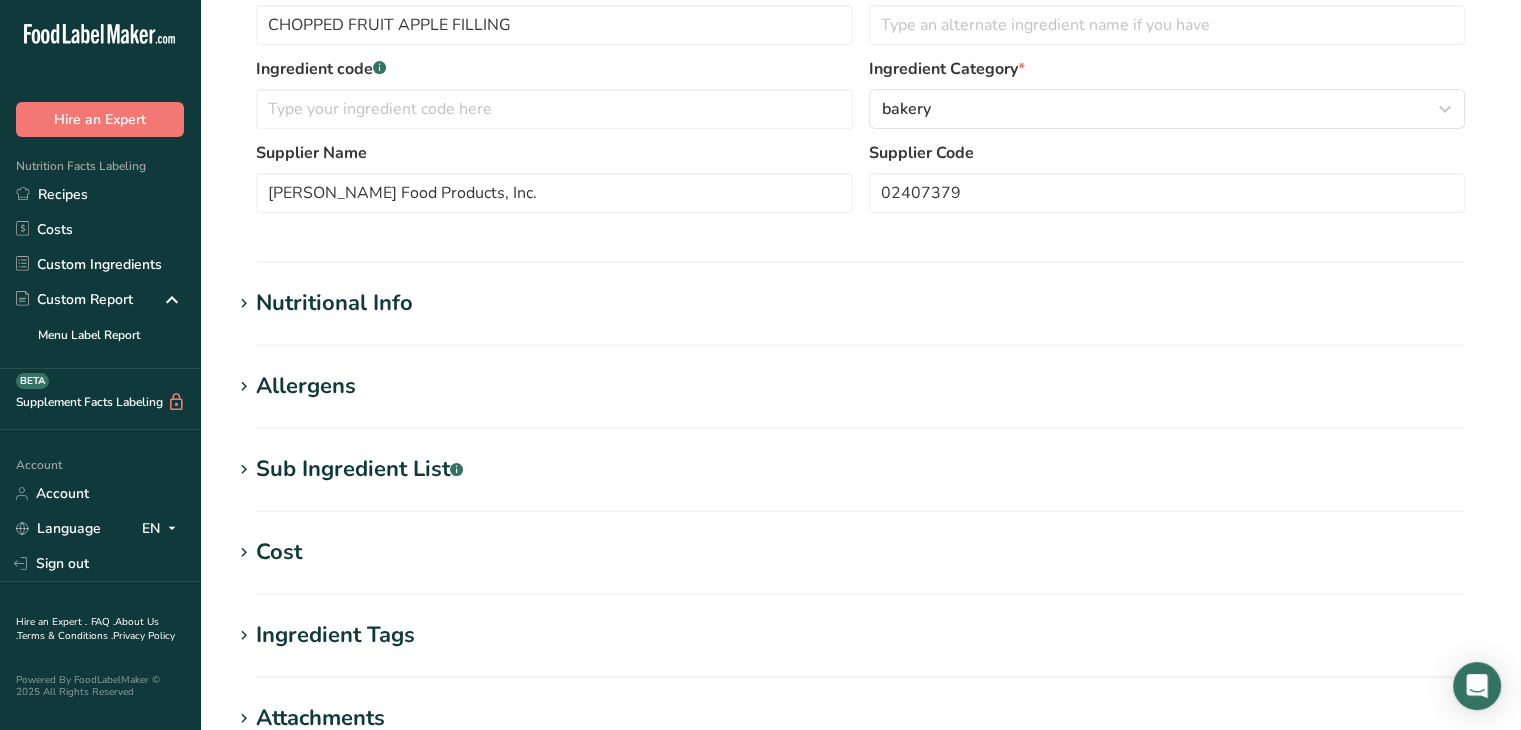 scroll, scrollTop: 400, scrollLeft: 0, axis: vertical 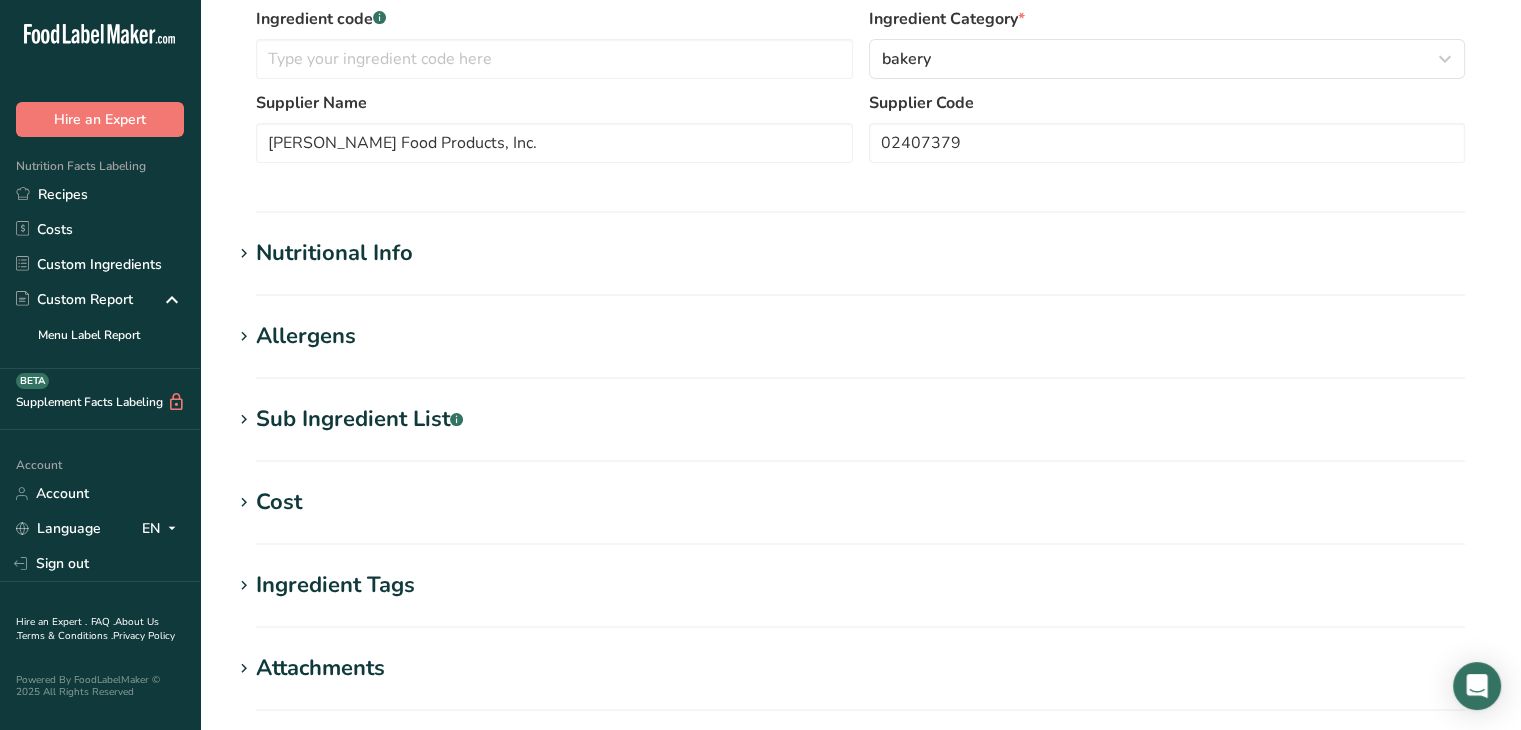 click at bounding box center [244, 254] 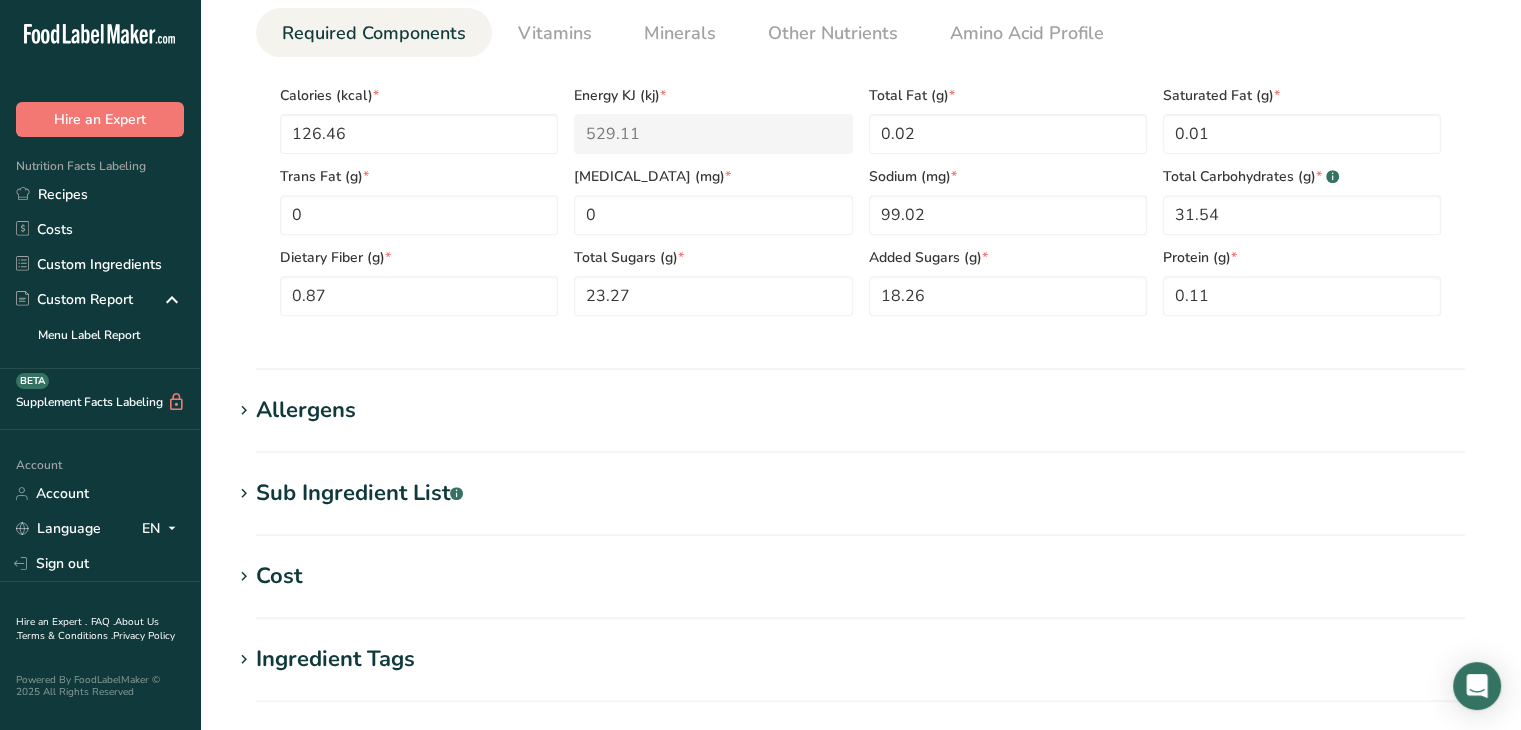 scroll, scrollTop: 800, scrollLeft: 0, axis: vertical 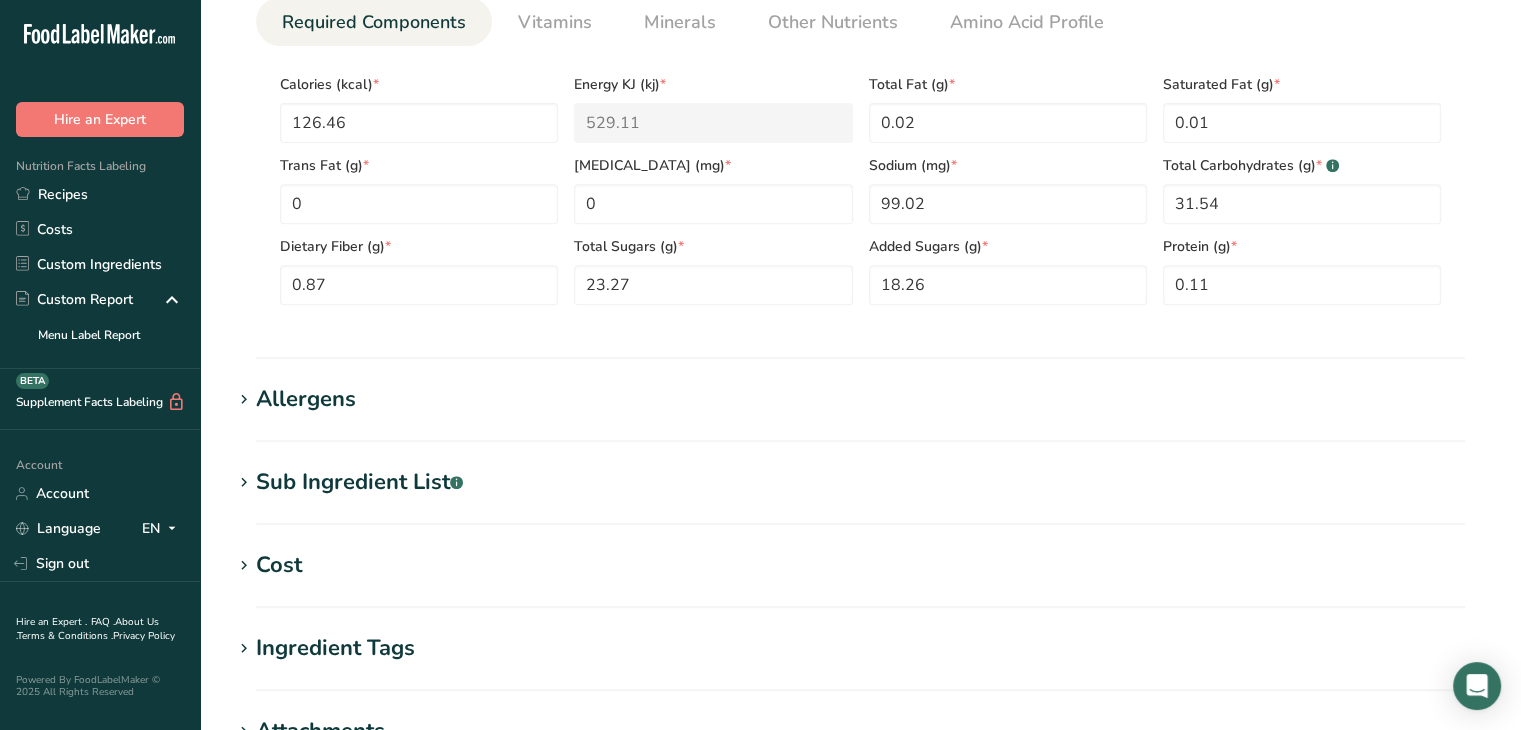 click at bounding box center (244, 400) 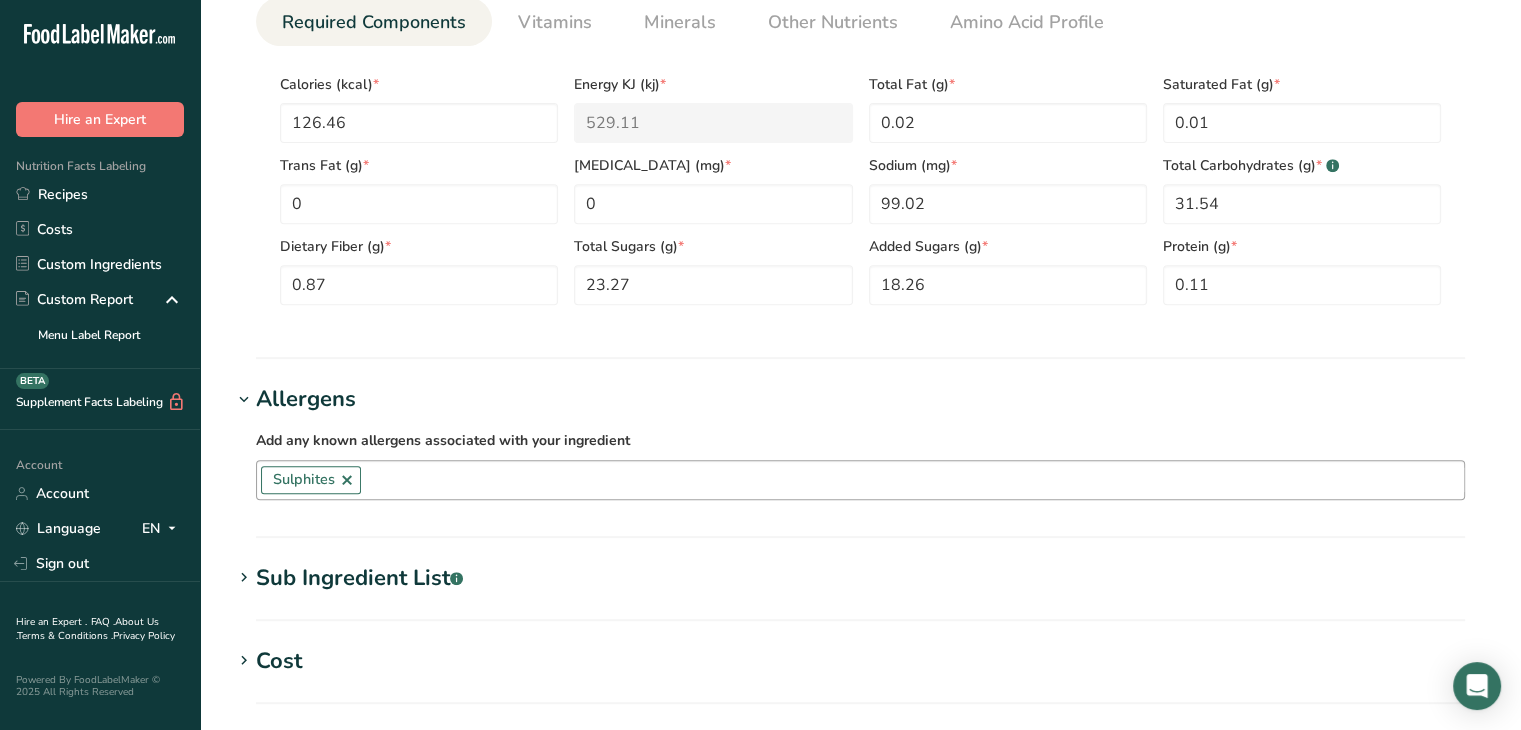 click at bounding box center [347, 480] 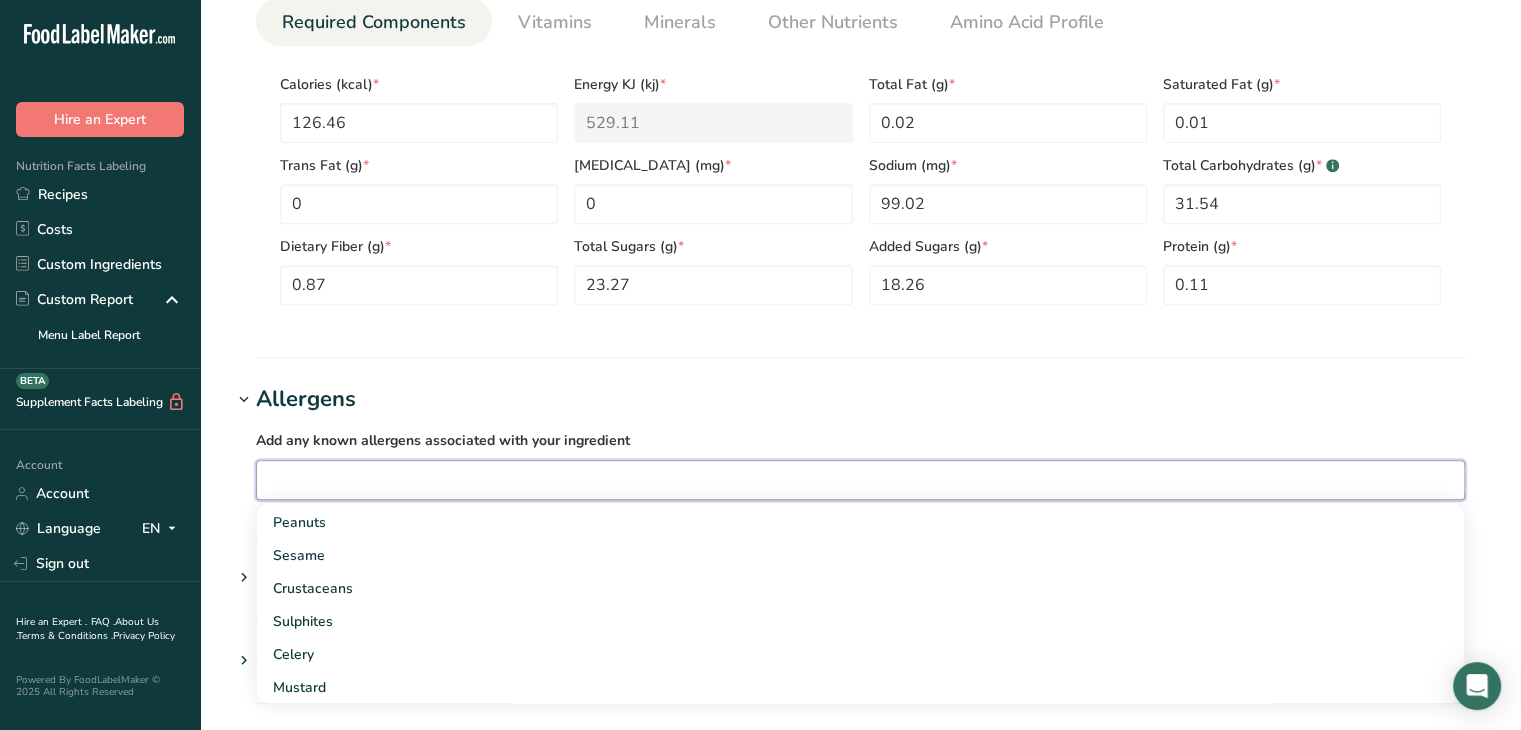 scroll, scrollTop: 200, scrollLeft: 0, axis: vertical 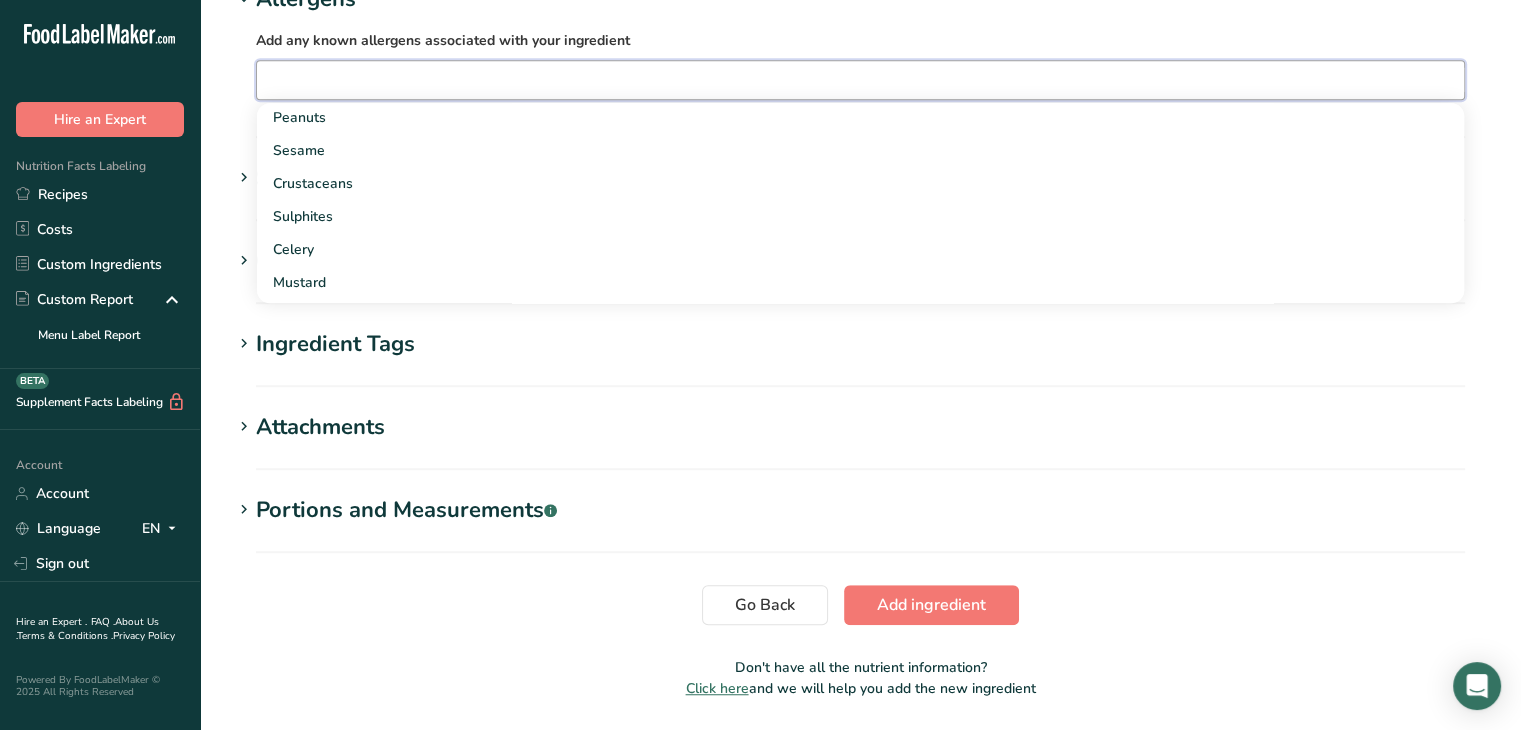 click on "Add new ingredient
Ingredient Spec Sheet
.a-a{fill:#347362;}.b-a{fill:#fff;}
Upload an ingredient spec sheet or an image of a nutrition label, and our AI assistant will automatically fill-in the nutrients.
apple filling.pdf
Hold Tight!
Our AI tool is busy reading your ingredient spec sheet and [MEDICAL_DATA] all the juicy details.
Just a moment, and we'll have everything sorted for you!
Ingredient General Info
Ingredient Name *
Translate
CHOPPED FRUIT APPLE FILLING
Ingredient Common Name
.a-a{fill:#347362;}.b-a{fill:#fff;}
Translate
Ingredient code
.a-a{fill:#347362;}.b-a{fill:#fff;}
Ingredient Category *                         1 2" at bounding box center [860, -235] 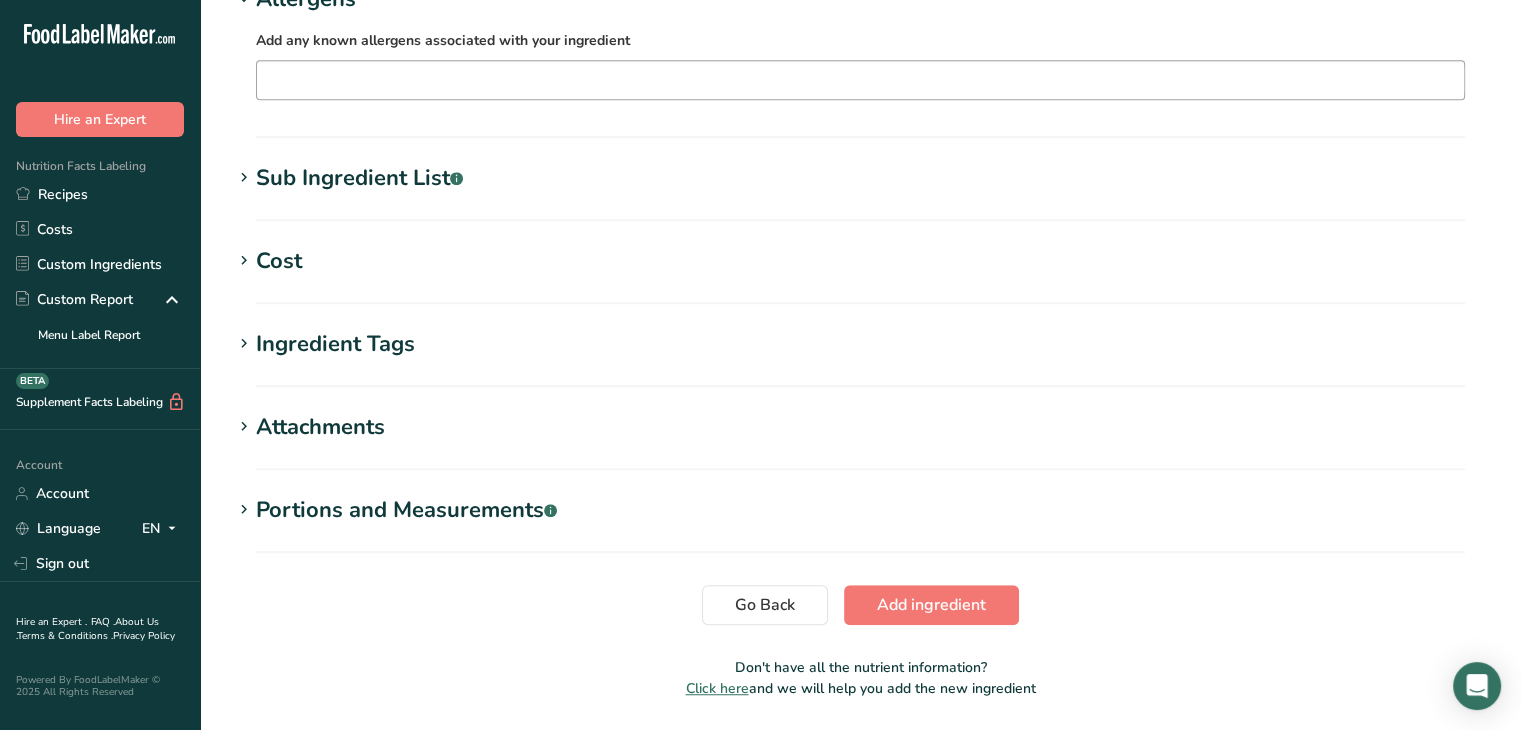 click at bounding box center (244, 178) 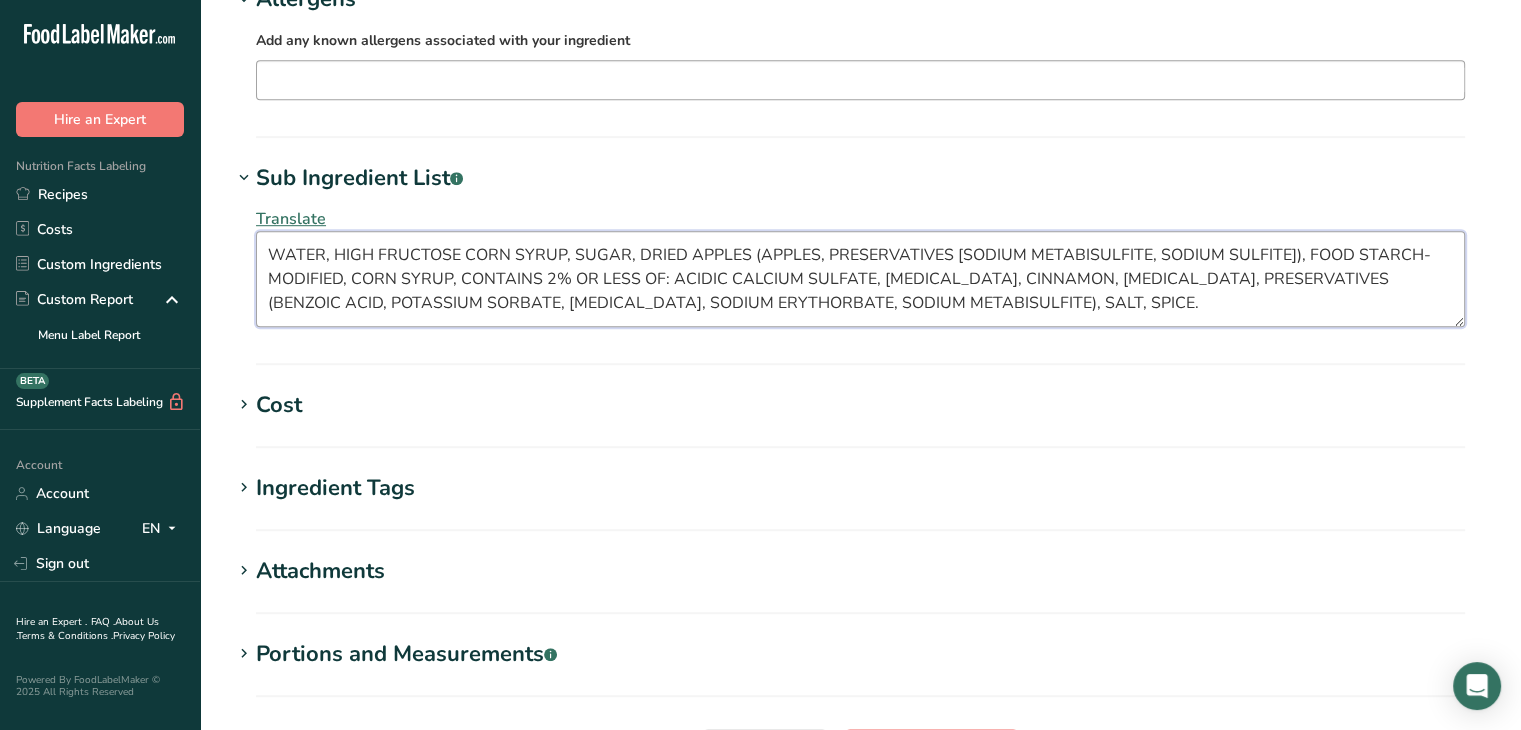 drag, startPoint x: 320, startPoint y: 251, endPoint x: 284, endPoint y: 251, distance: 36 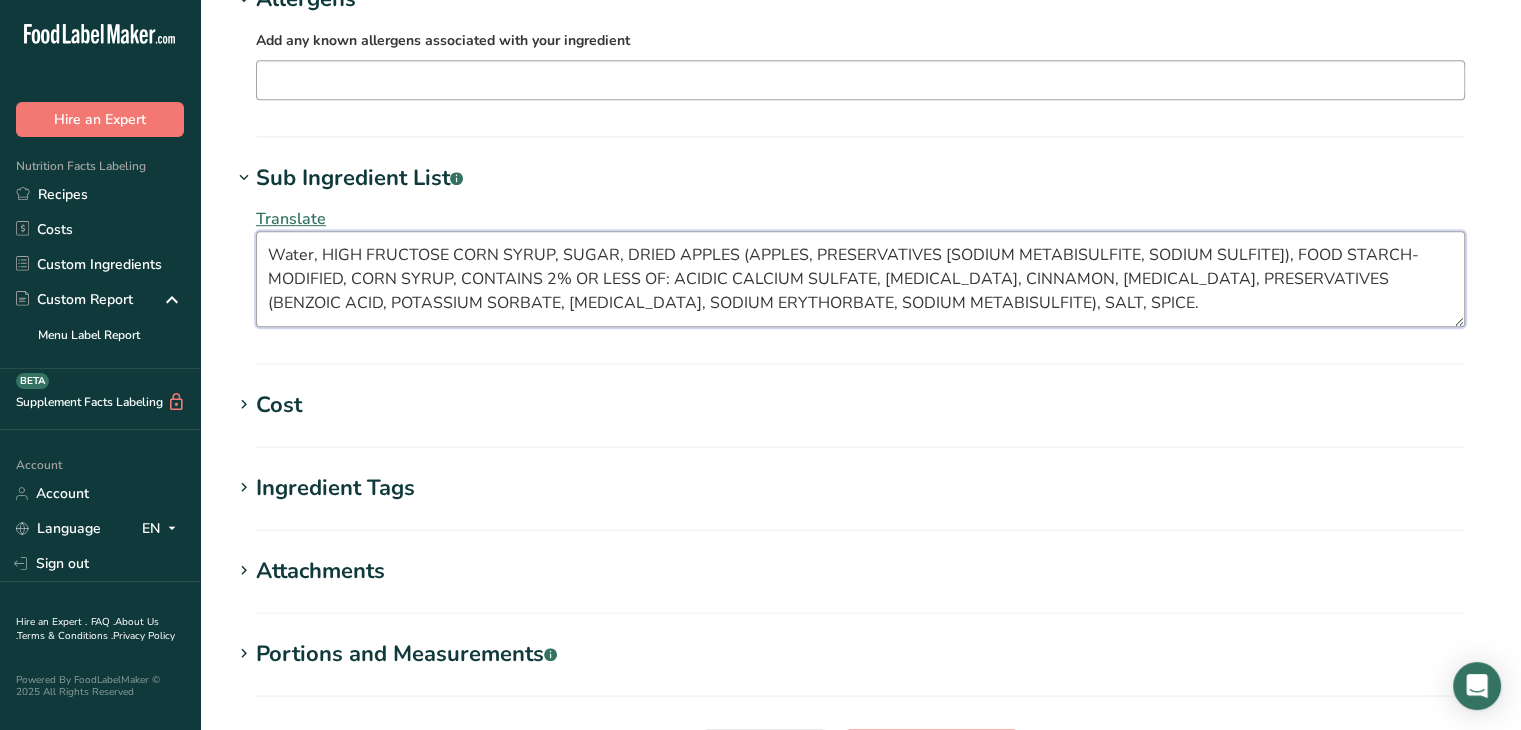 drag, startPoint x: 357, startPoint y: 253, endPoint x: 328, endPoint y: 252, distance: 29.017237 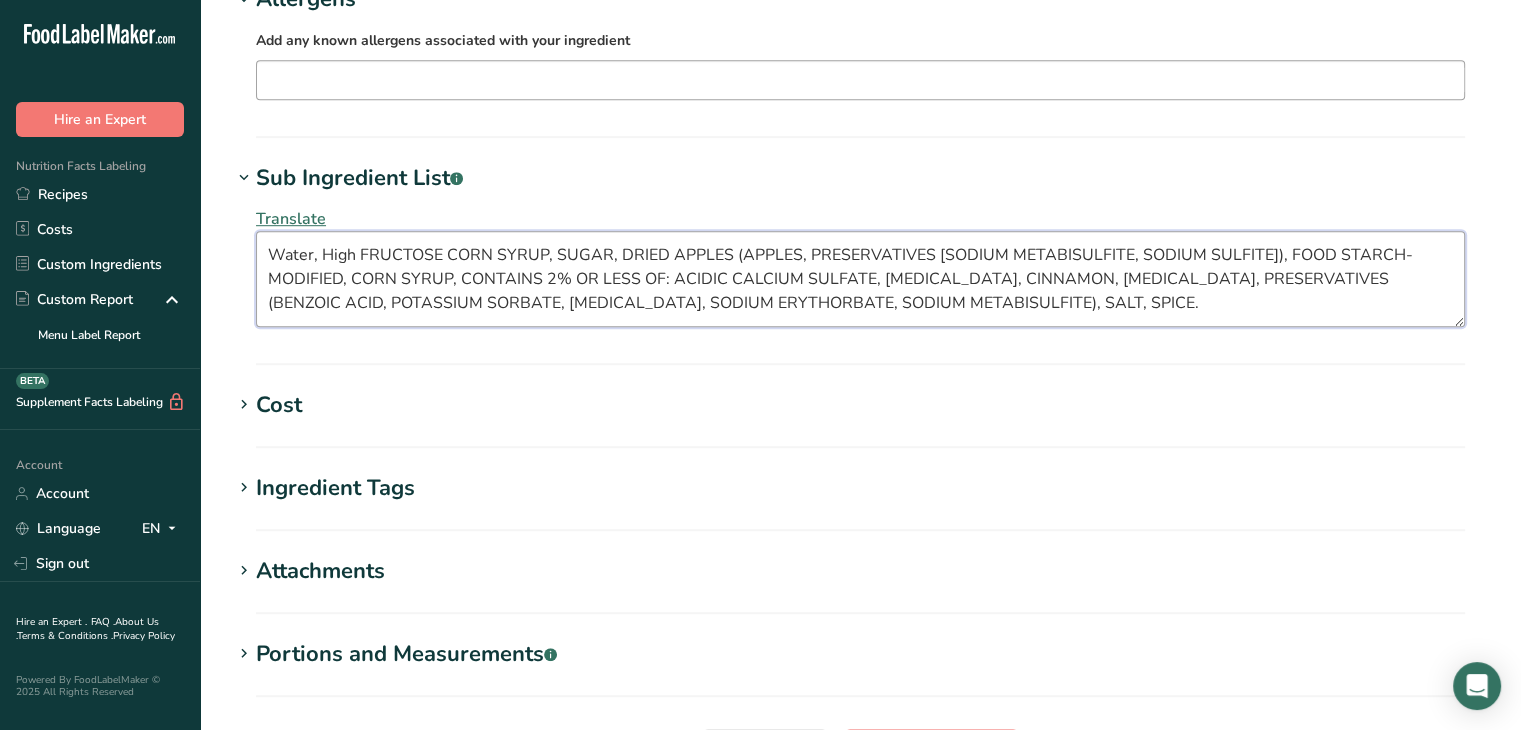 drag, startPoint x: 438, startPoint y: 254, endPoint x: 370, endPoint y: 265, distance: 68.88396 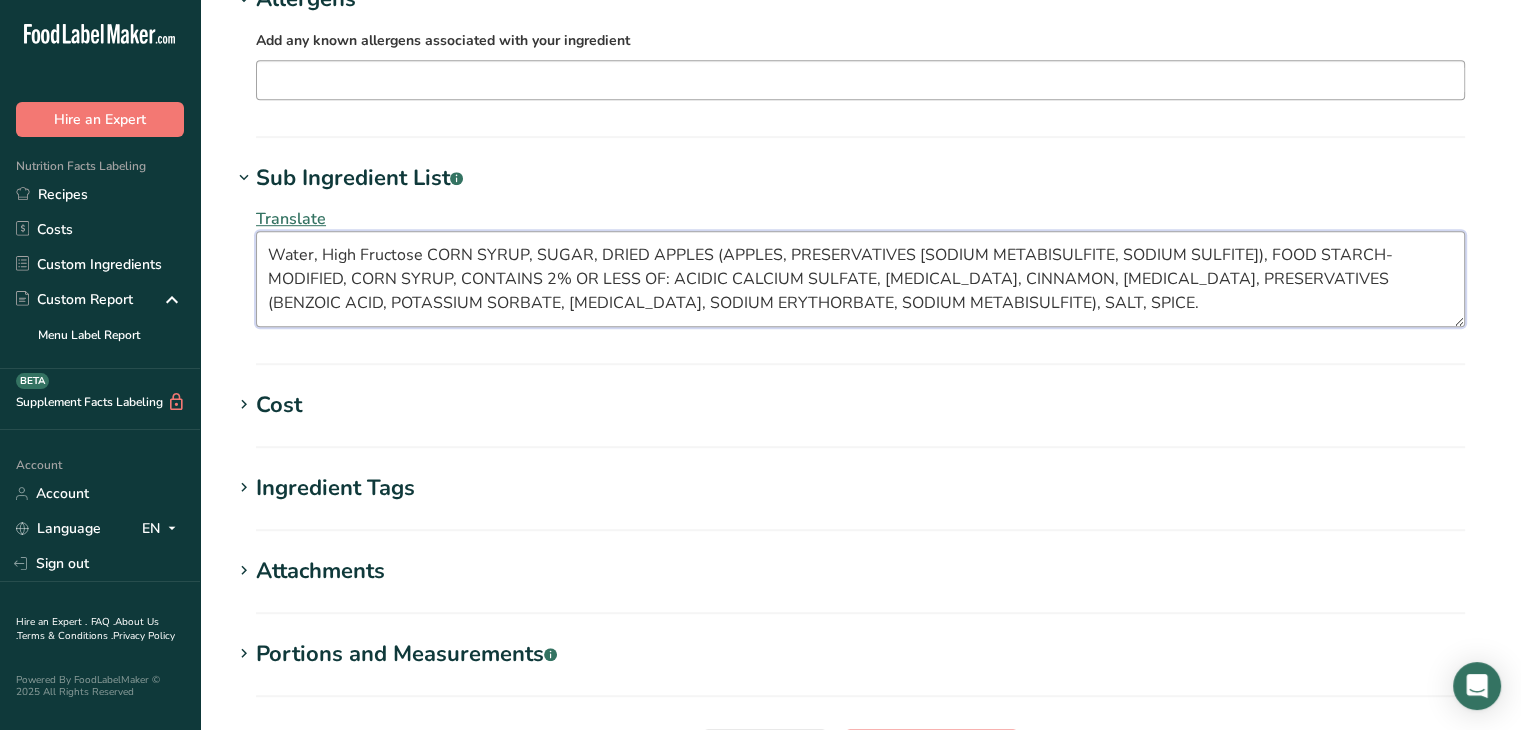 drag, startPoint x: 468, startPoint y: 254, endPoint x: 436, endPoint y: 260, distance: 32.55764 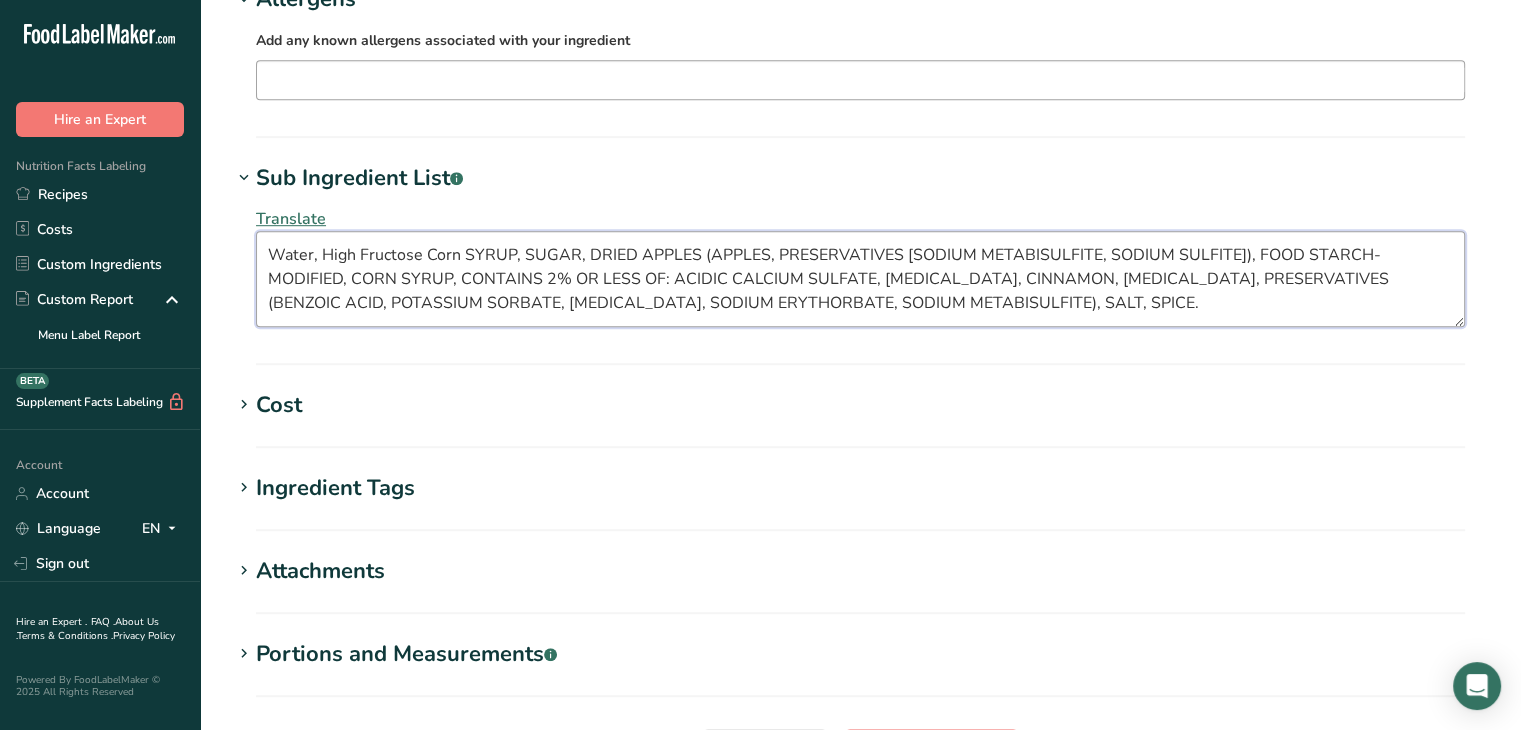 drag, startPoint x: 510, startPoint y: 248, endPoint x: 470, endPoint y: 252, distance: 40.1995 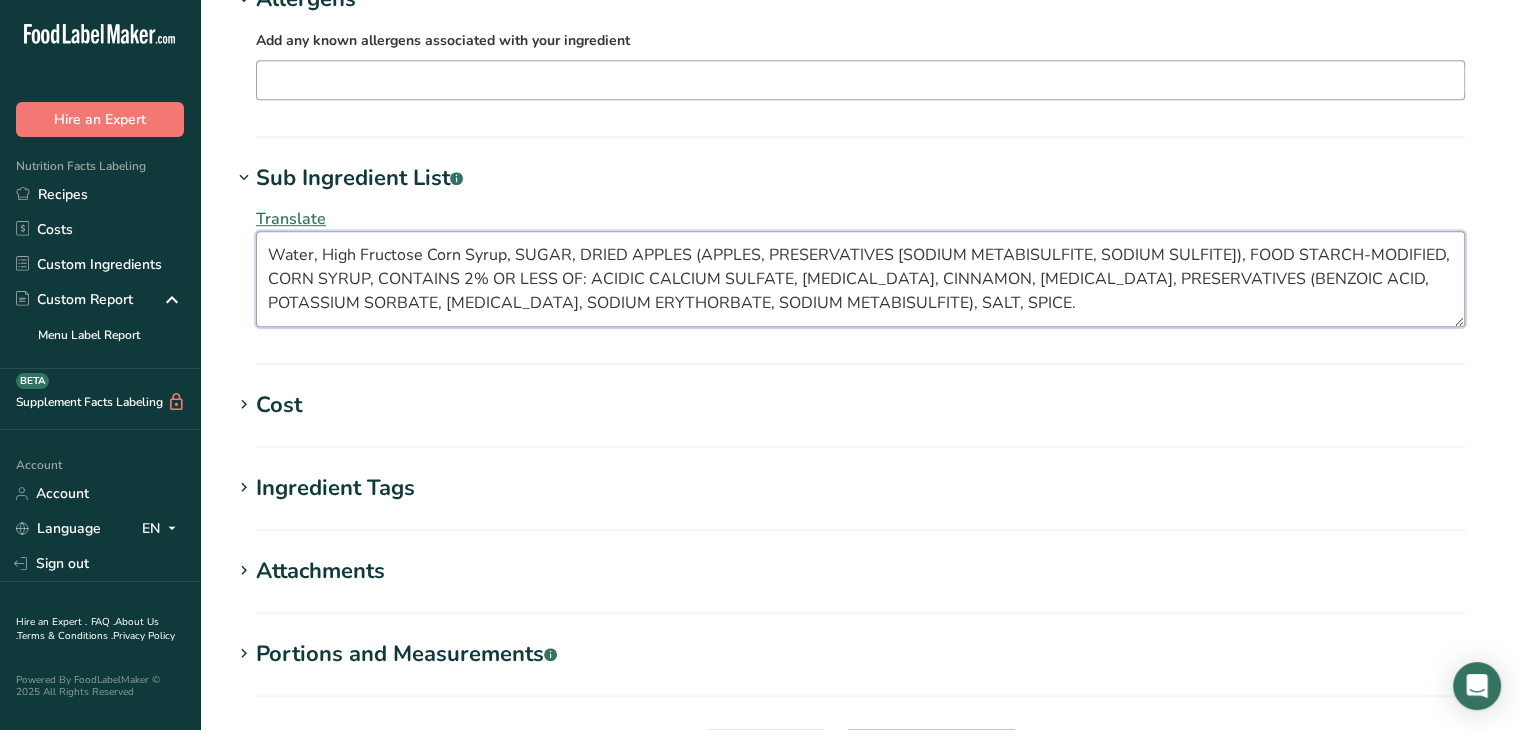 drag, startPoint x: 566, startPoint y: 254, endPoint x: 523, endPoint y: 258, distance: 43.185646 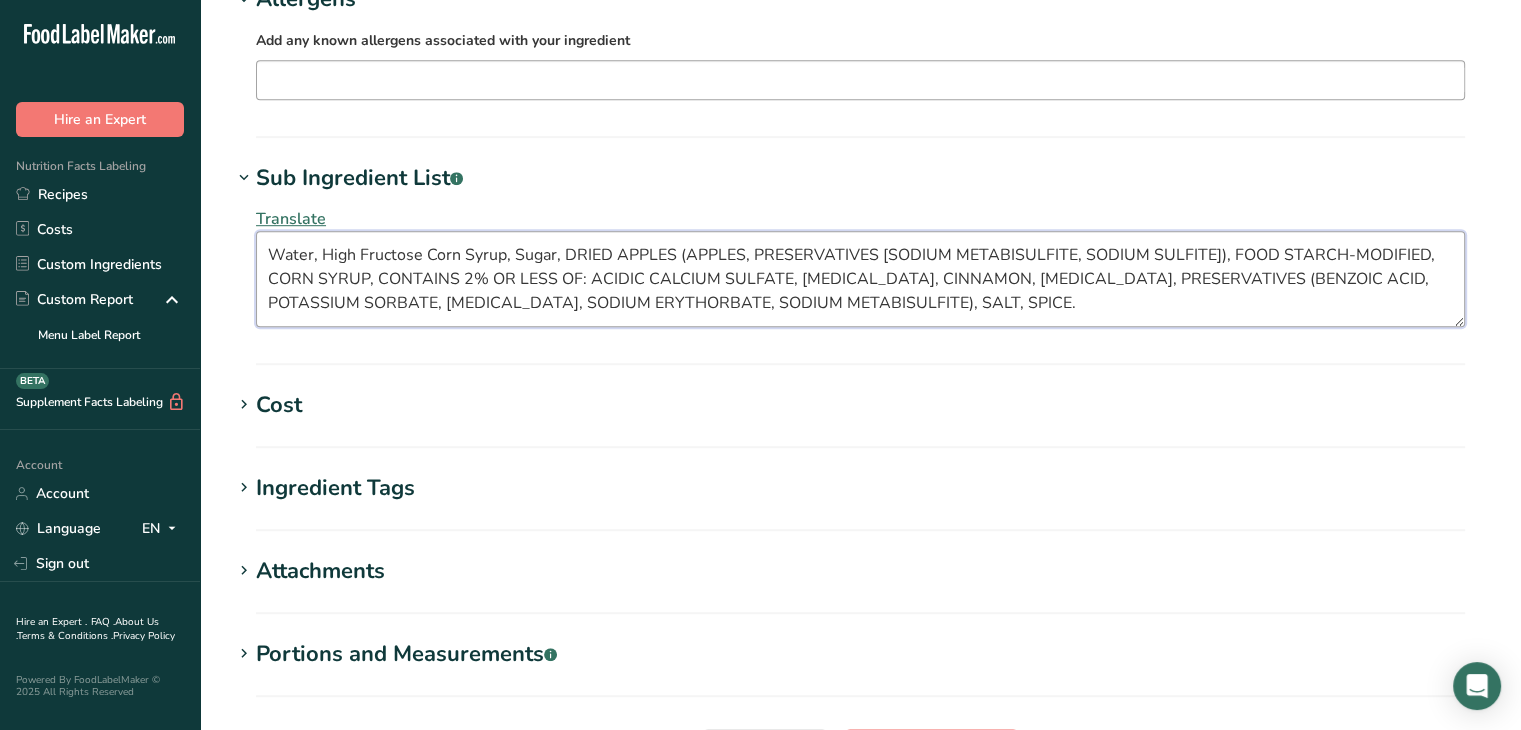 drag, startPoint x: 606, startPoint y: 252, endPoint x: 577, endPoint y: 256, distance: 29.274563 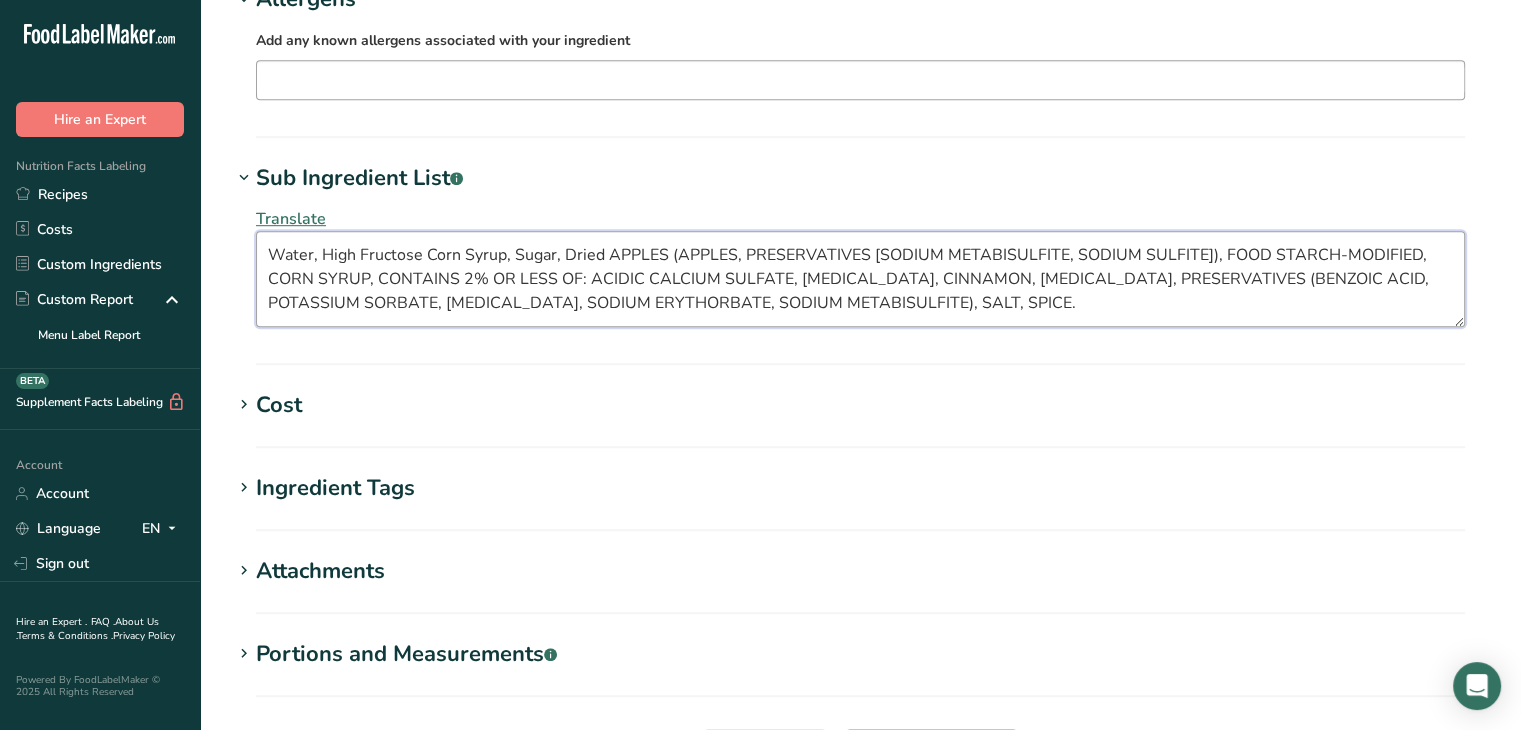 drag, startPoint x: 662, startPoint y: 254, endPoint x: 620, endPoint y: 256, distance: 42.047592 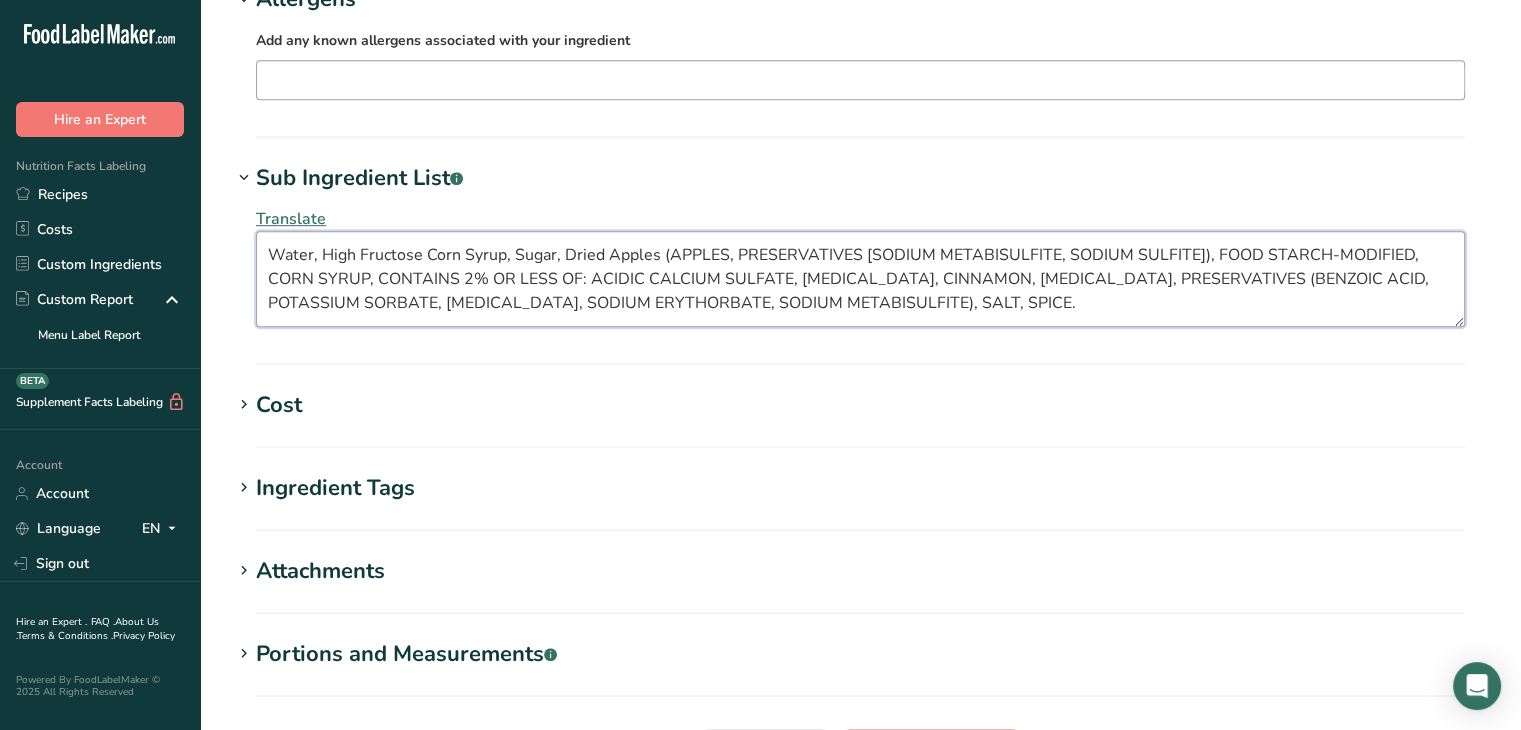 drag, startPoint x: 720, startPoint y: 252, endPoint x: 676, endPoint y: 253, distance: 44.011364 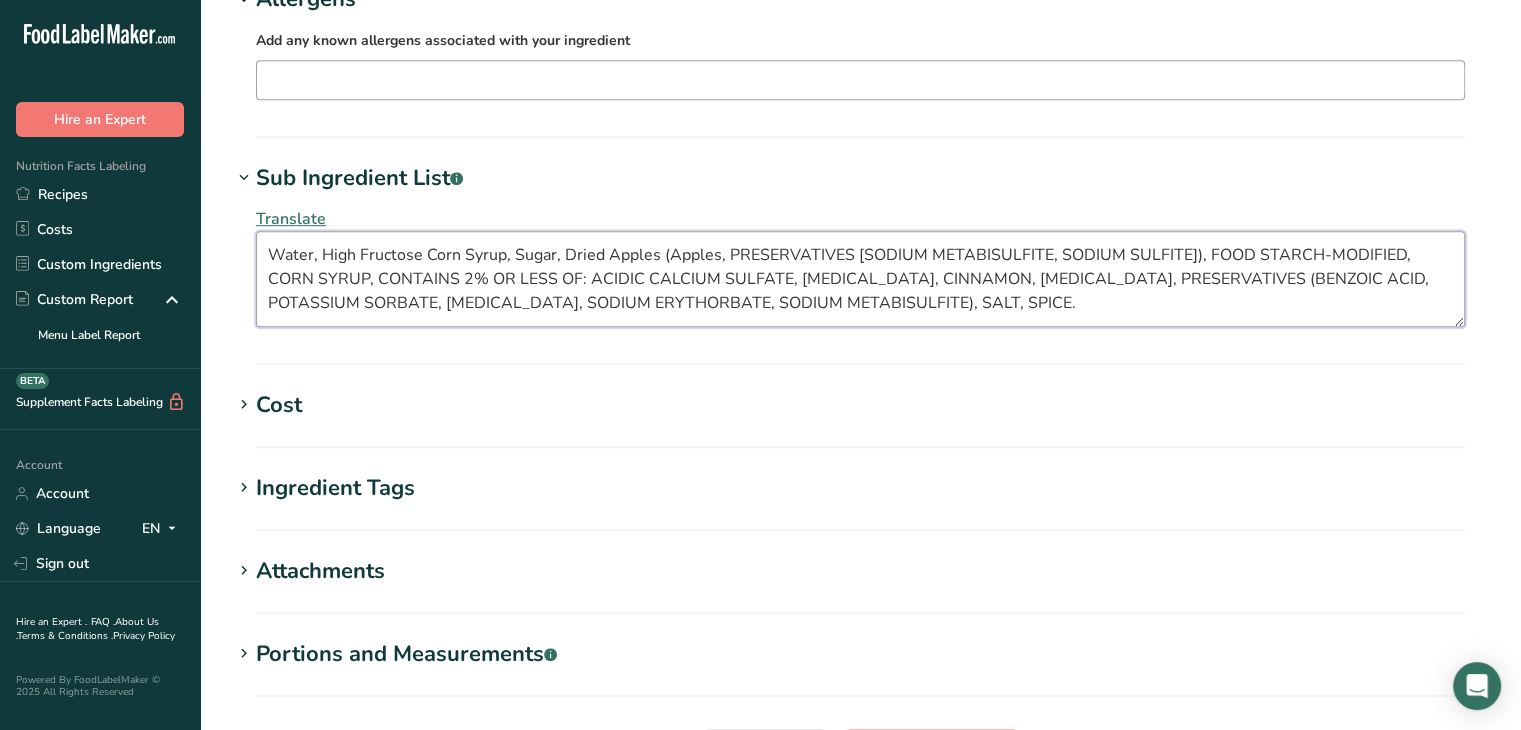 drag, startPoint x: 847, startPoint y: 251, endPoint x: 736, endPoint y: 265, distance: 111.8794 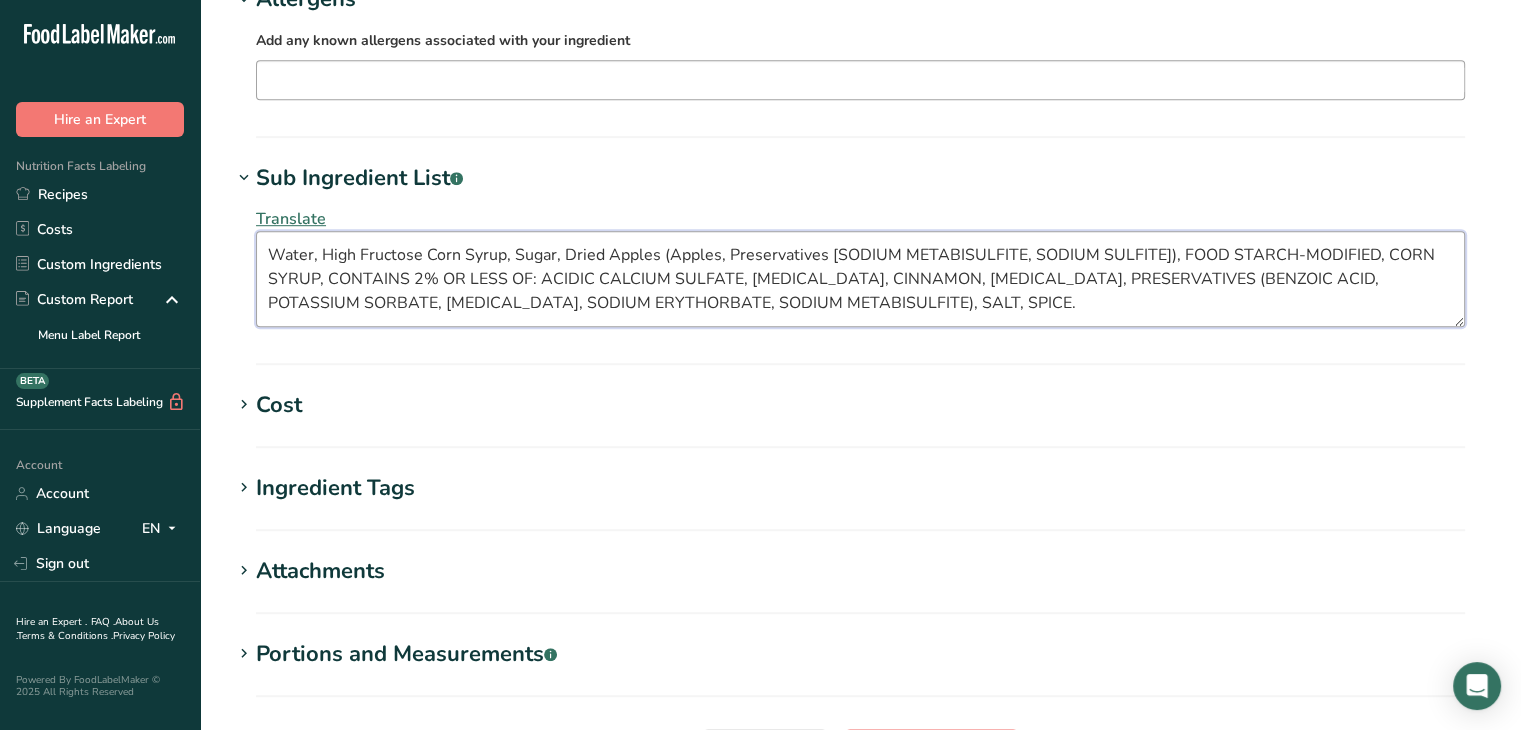 drag, startPoint x: 891, startPoint y: 251, endPoint x: 844, endPoint y: 252, distance: 47.010635 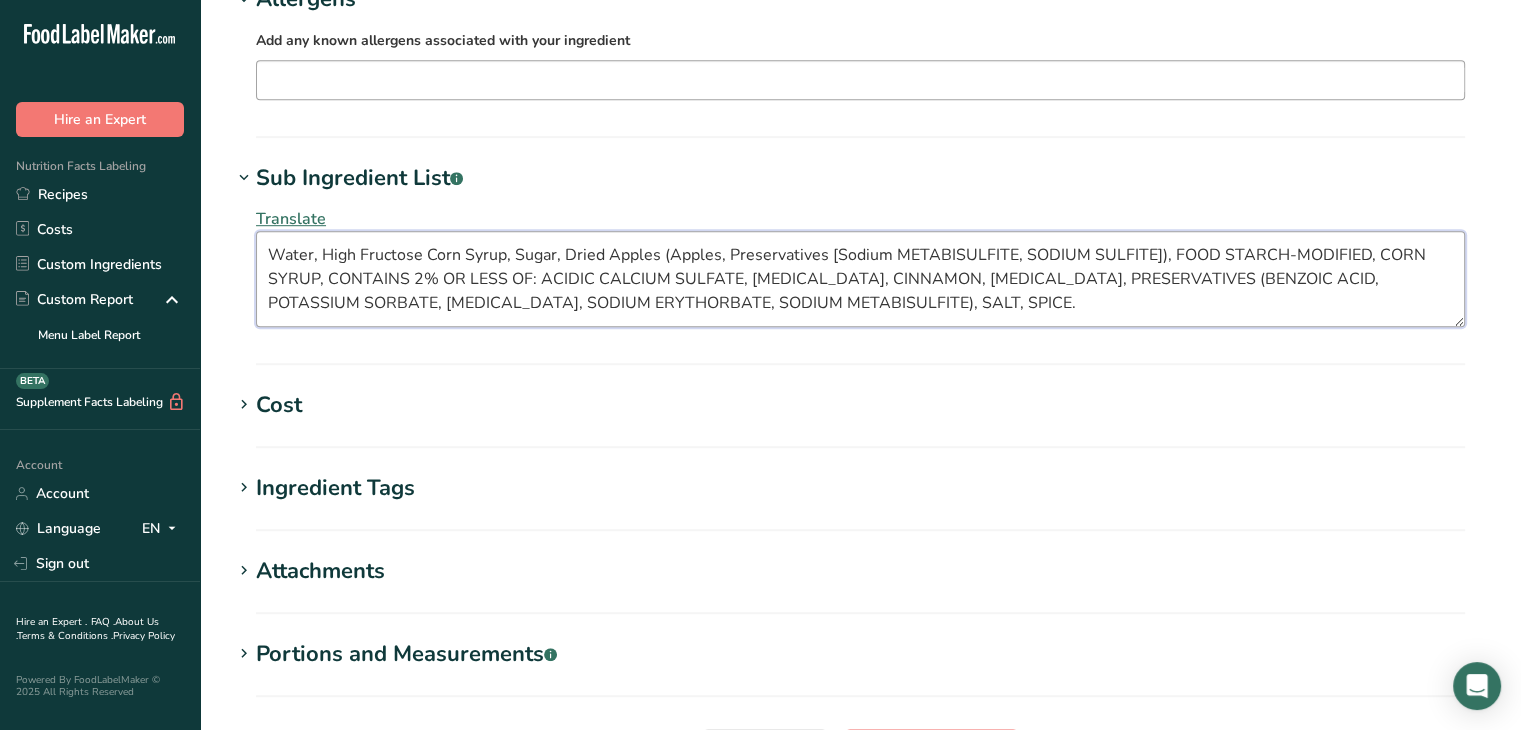 drag, startPoint x: 1005, startPoint y: 251, endPoint x: 906, endPoint y: 253, distance: 99.0202 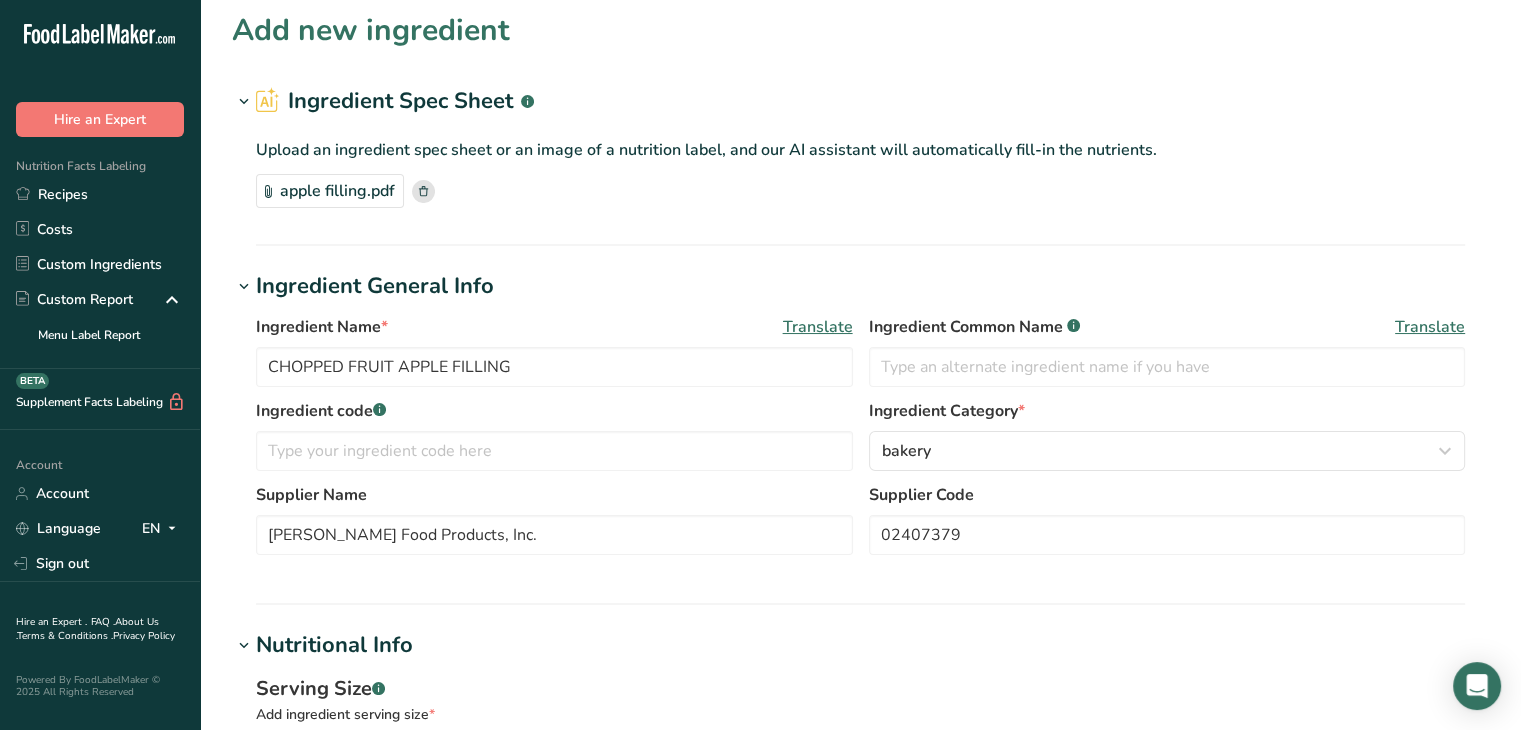 scroll, scrollTop: 0, scrollLeft: 0, axis: both 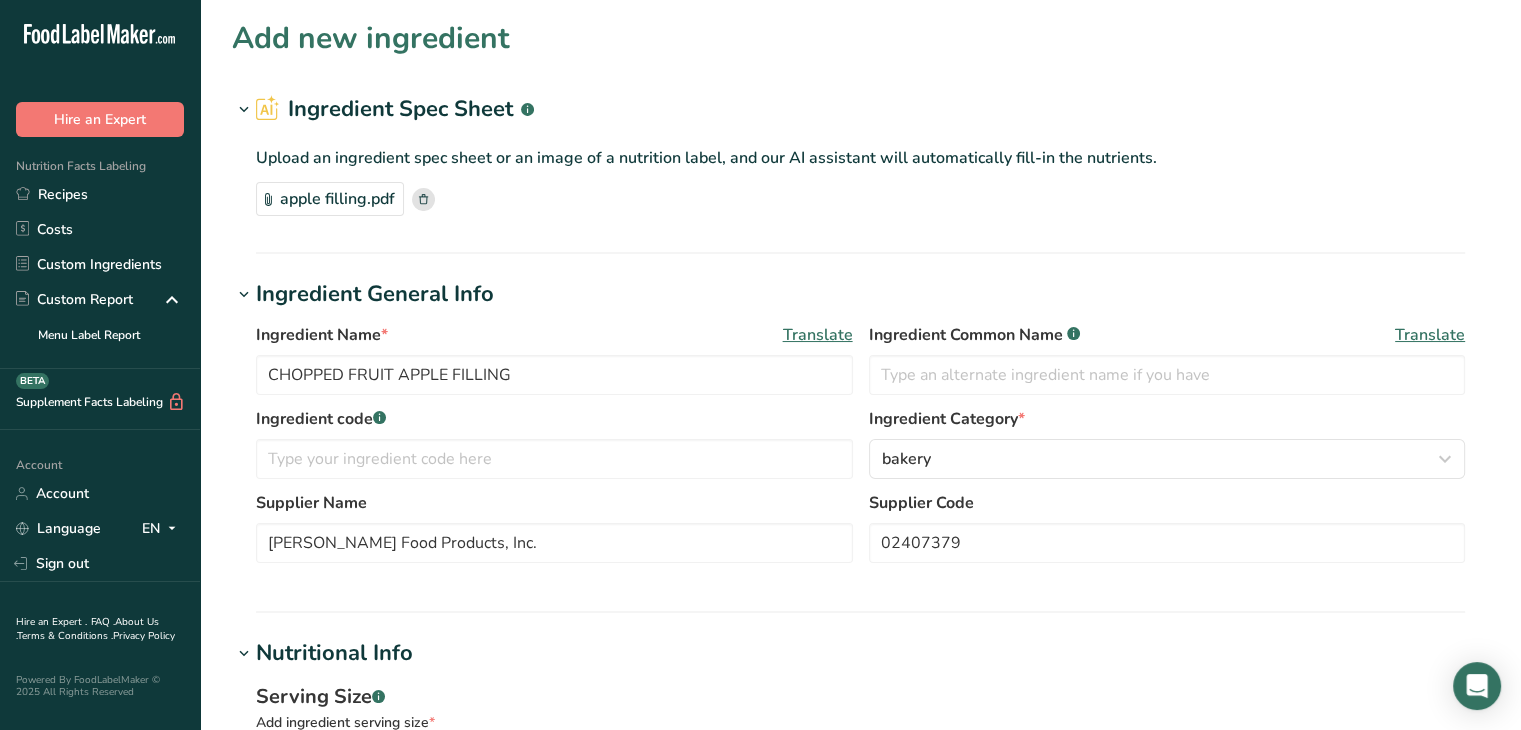 click 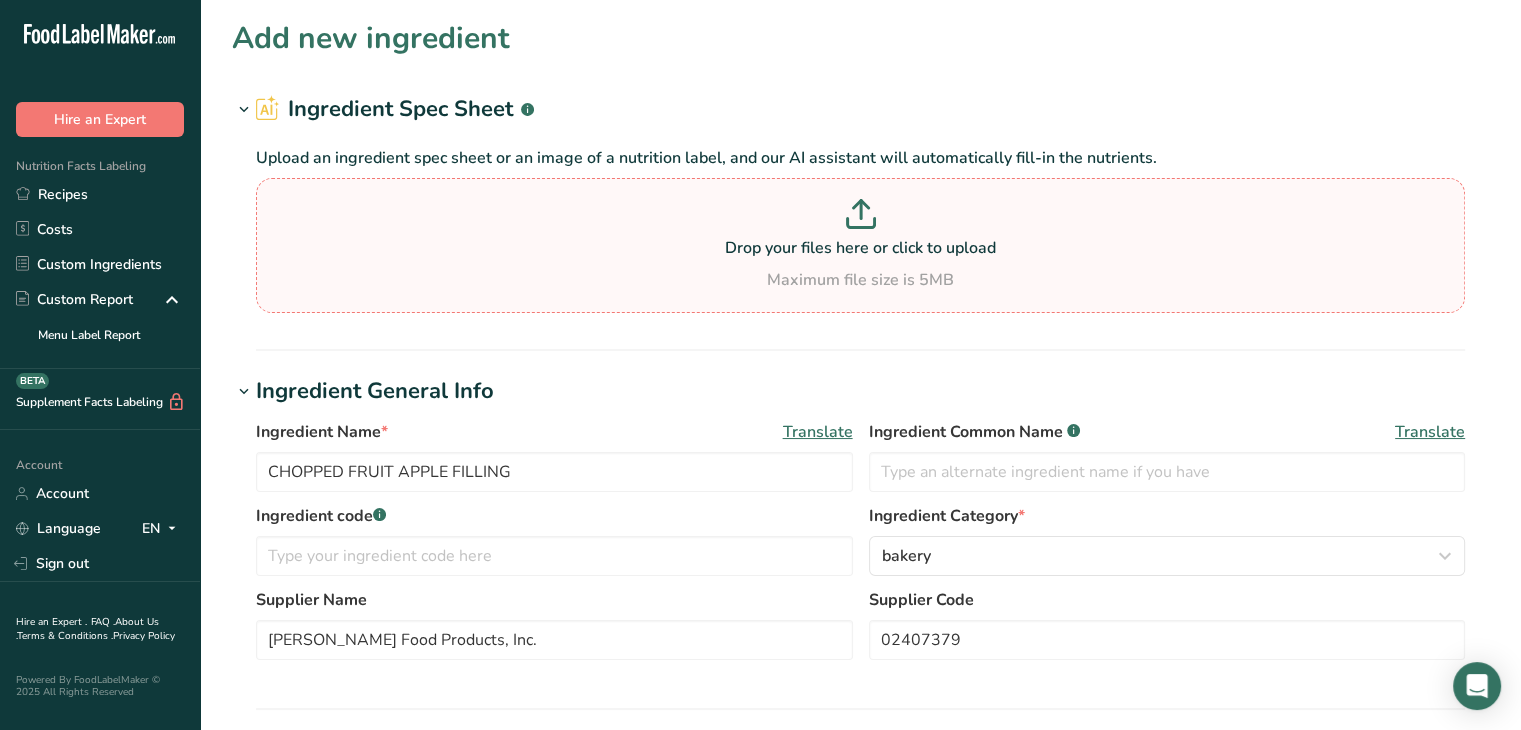 click on "Drop your files here or click to upload" at bounding box center (860, 248) 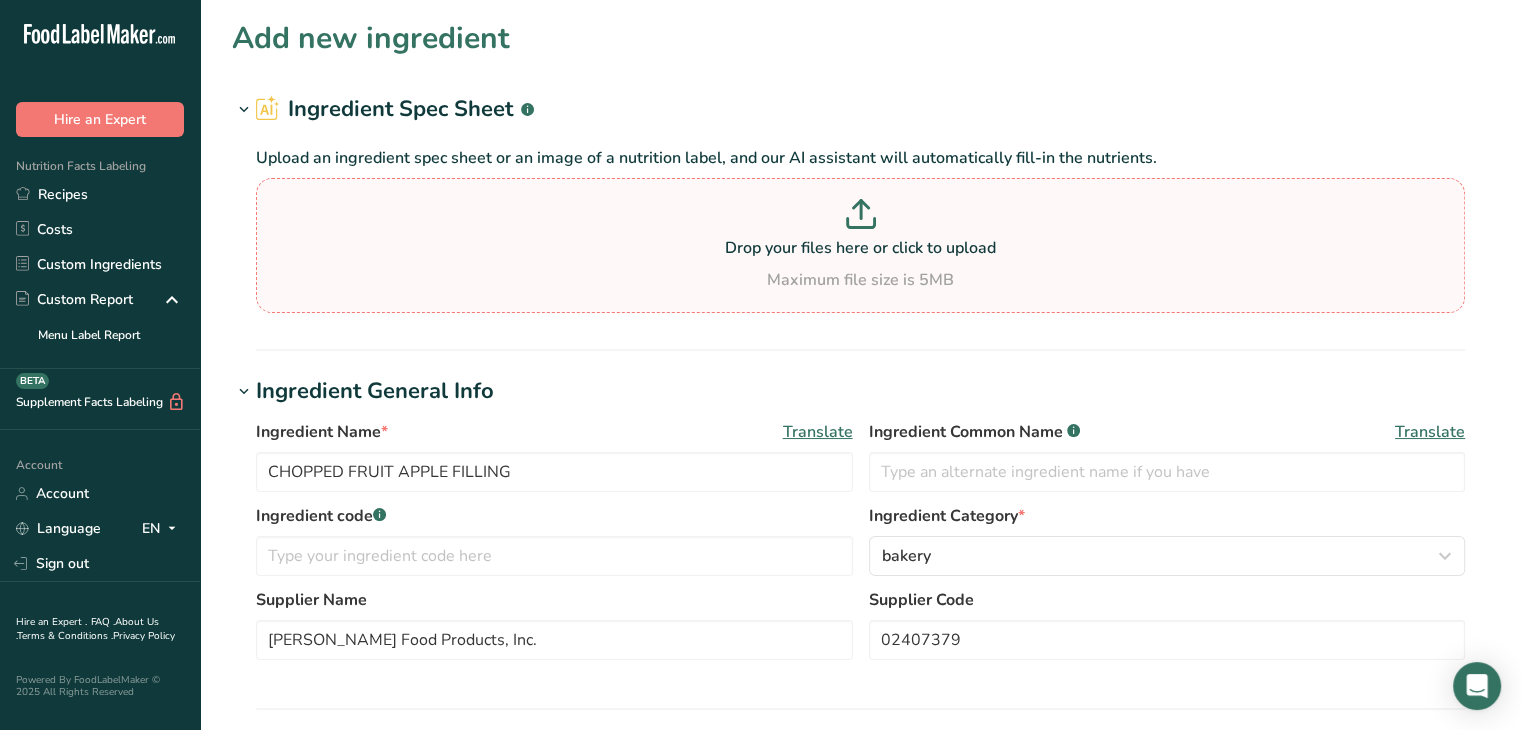 click on "Drop your files here or click to upload" at bounding box center (860, 248) 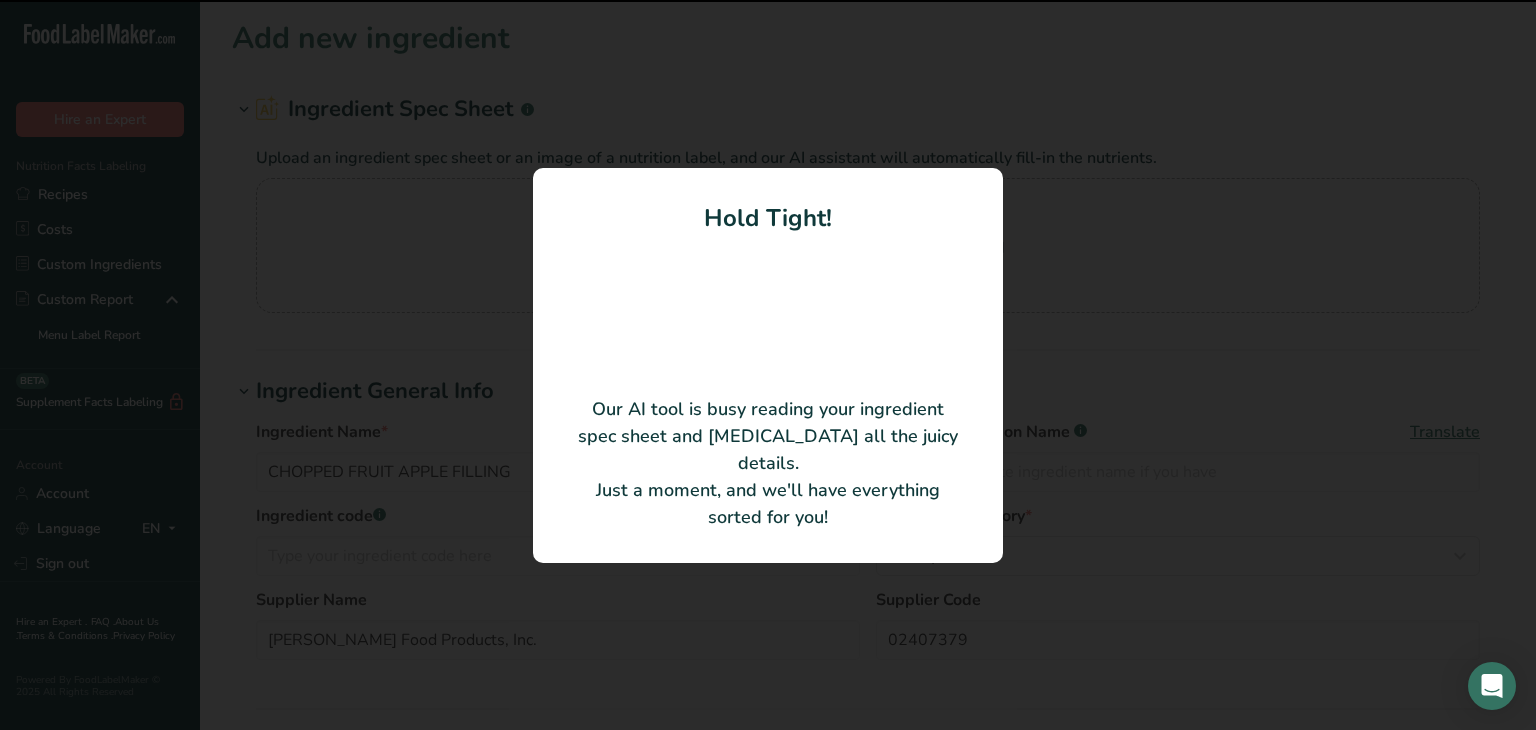 type on "Turnover Apple Filling" 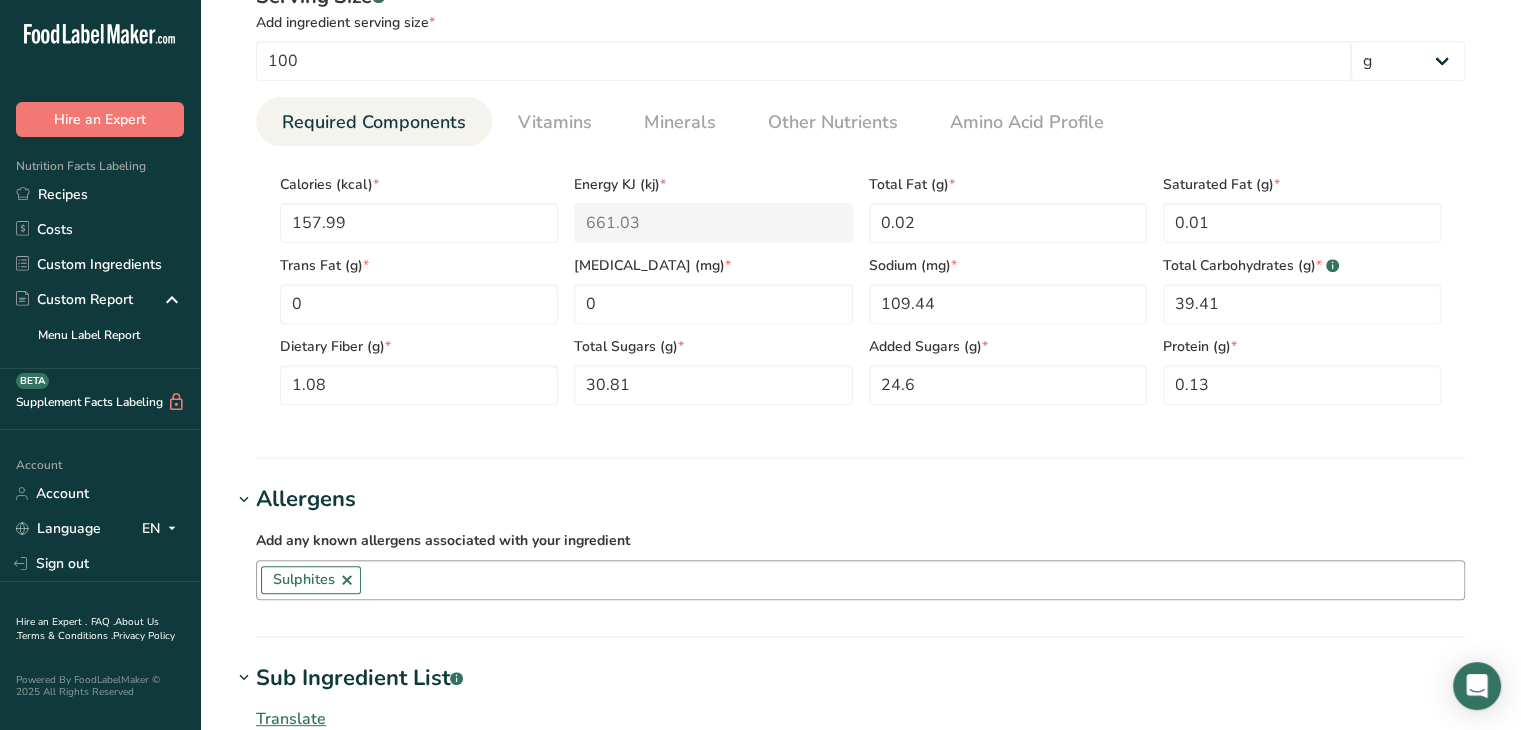 scroll, scrollTop: 900, scrollLeft: 0, axis: vertical 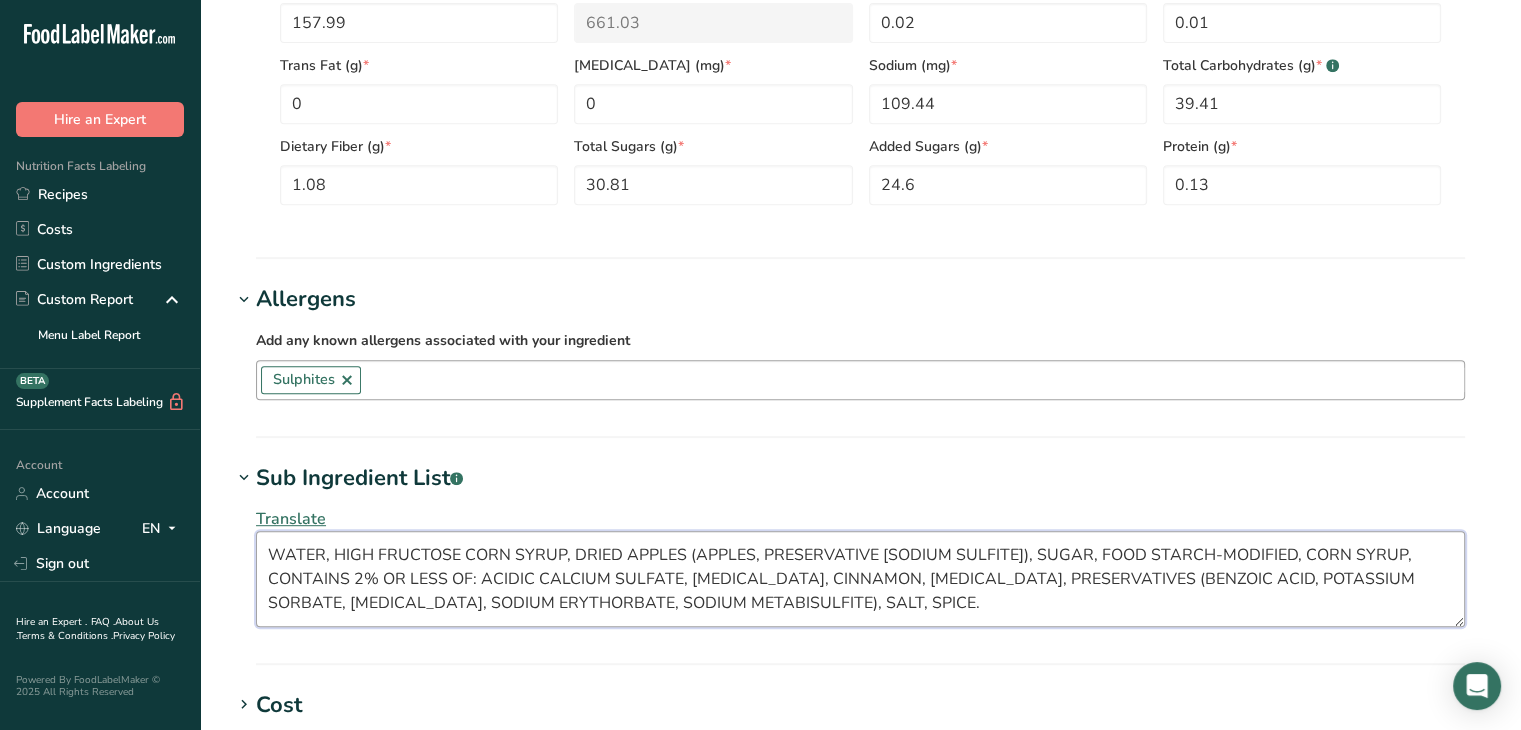 drag, startPoint x: 320, startPoint y: 556, endPoint x: 284, endPoint y: 557, distance: 36.013885 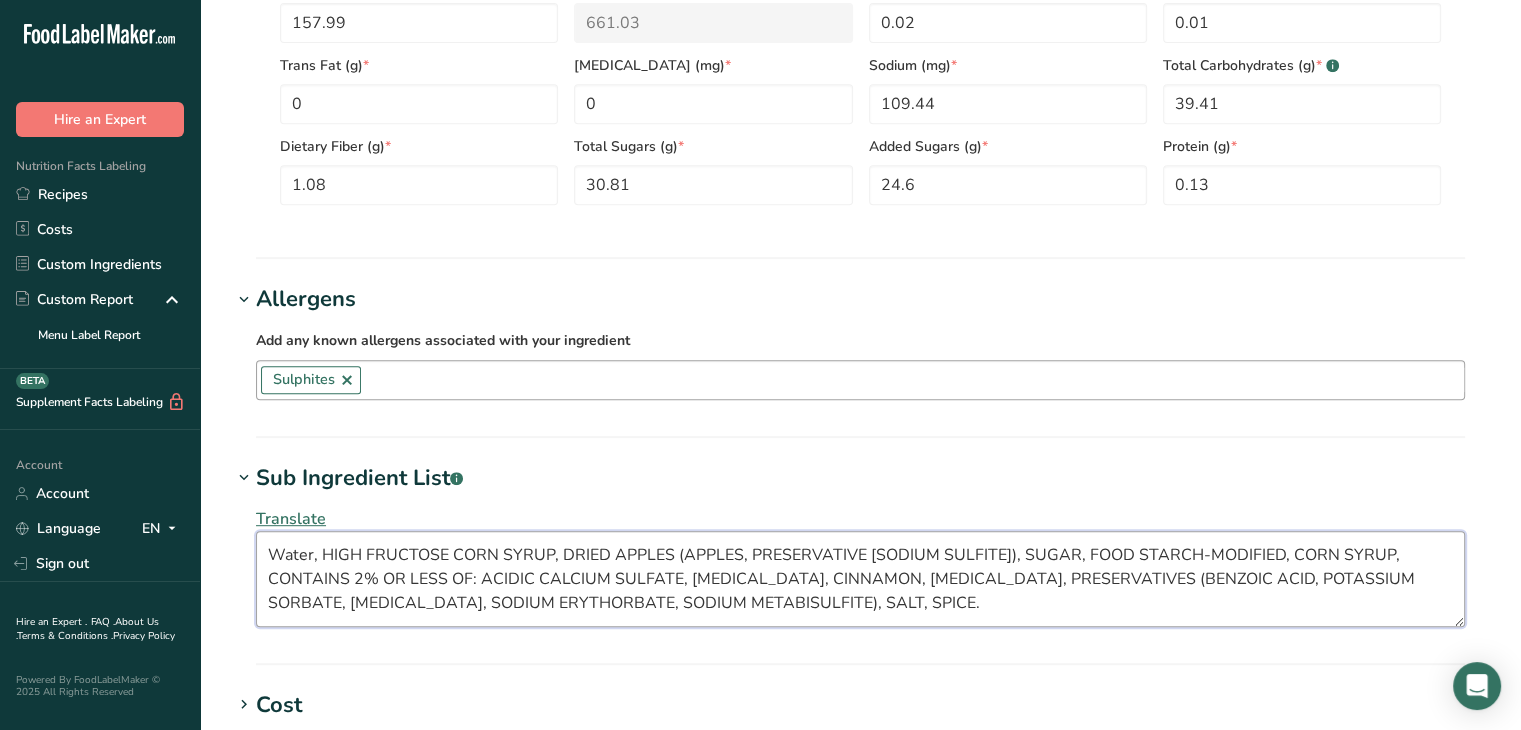 drag, startPoint x: 357, startPoint y: 552, endPoint x: 331, endPoint y: 557, distance: 26.476404 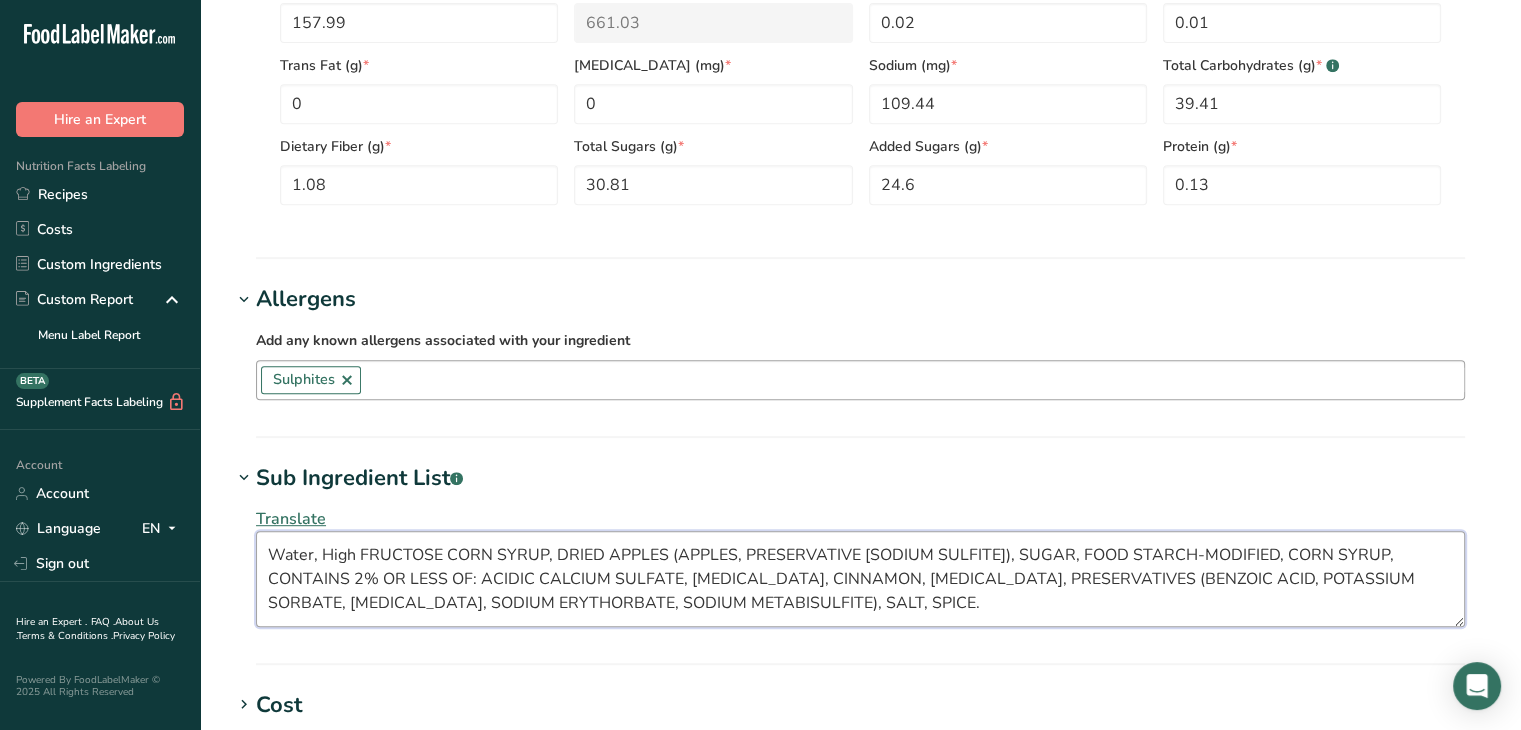 drag, startPoint x: 437, startPoint y: 557, endPoint x: 365, endPoint y: 560, distance: 72.06247 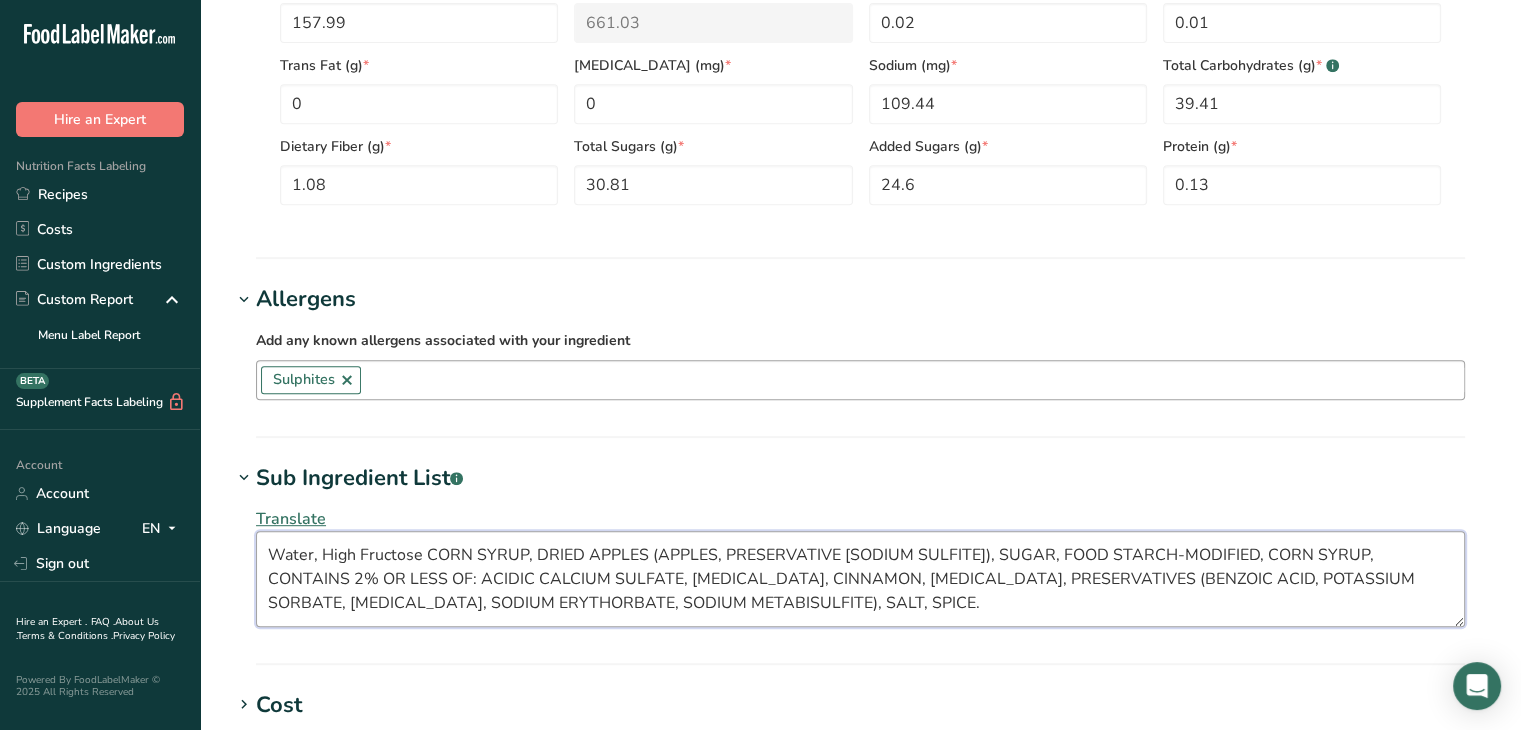 drag, startPoint x: 468, startPoint y: 552, endPoint x: 436, endPoint y: 553, distance: 32.01562 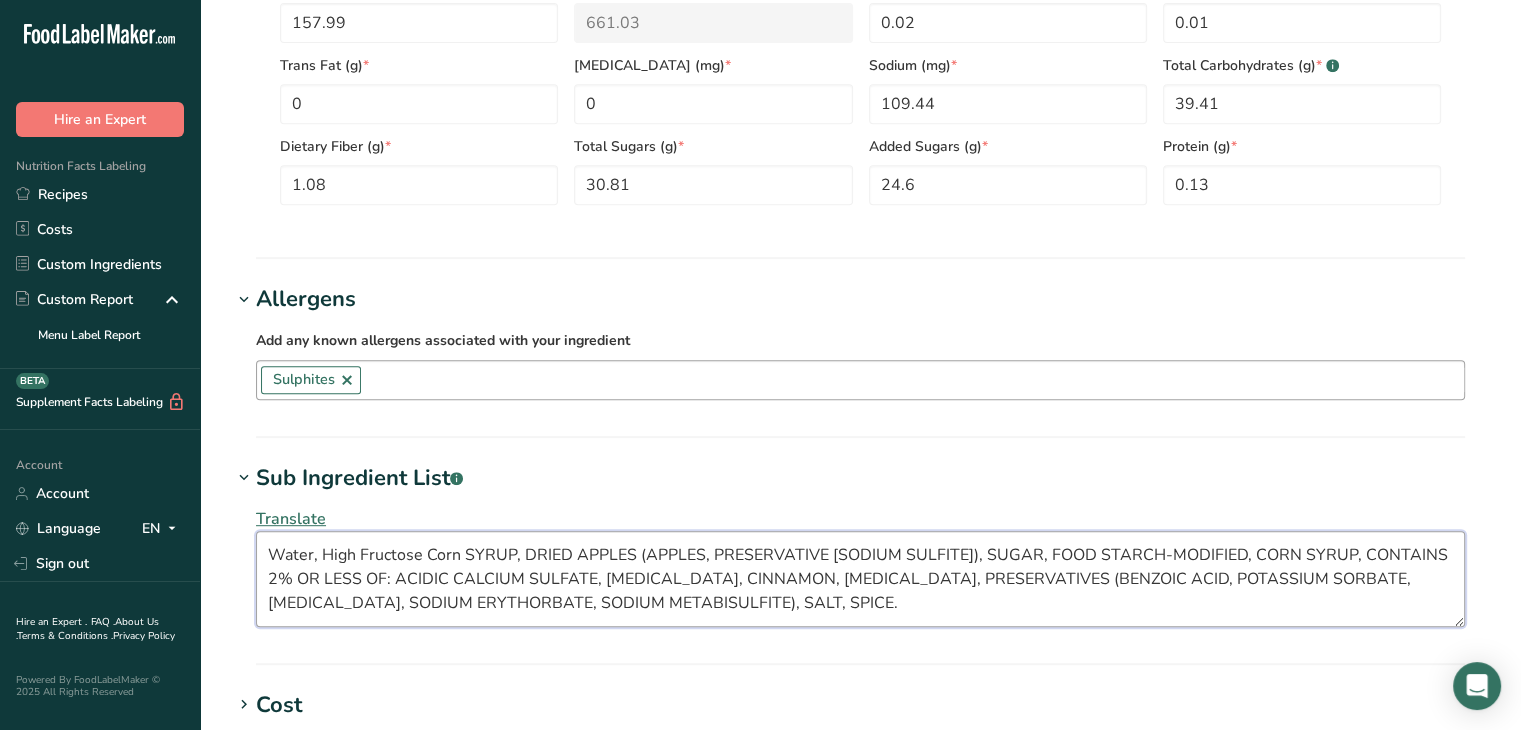 drag, startPoint x: 512, startPoint y: 551, endPoint x: 475, endPoint y: 559, distance: 37.85499 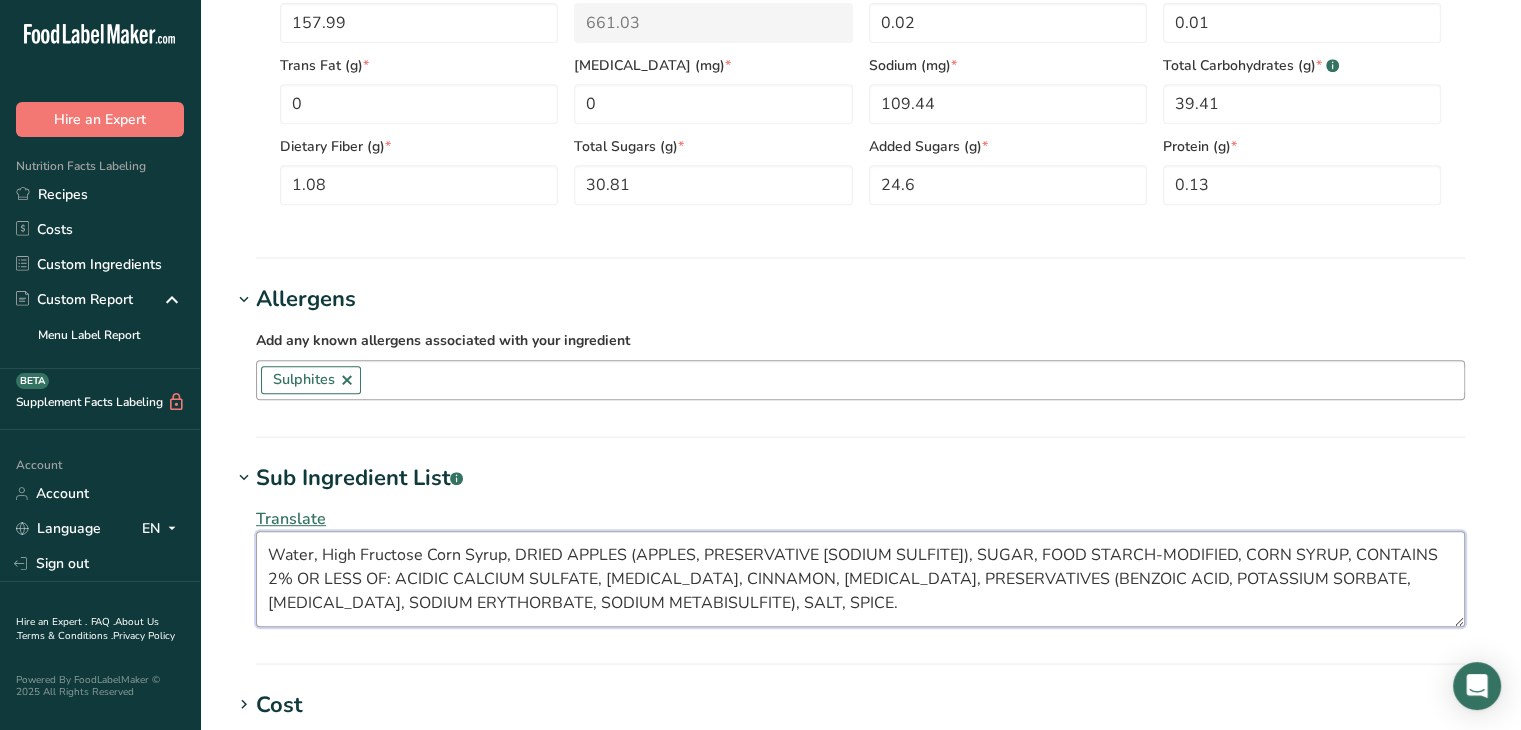 drag, startPoint x: 557, startPoint y: 552, endPoint x: 524, endPoint y: 562, distance: 34.48188 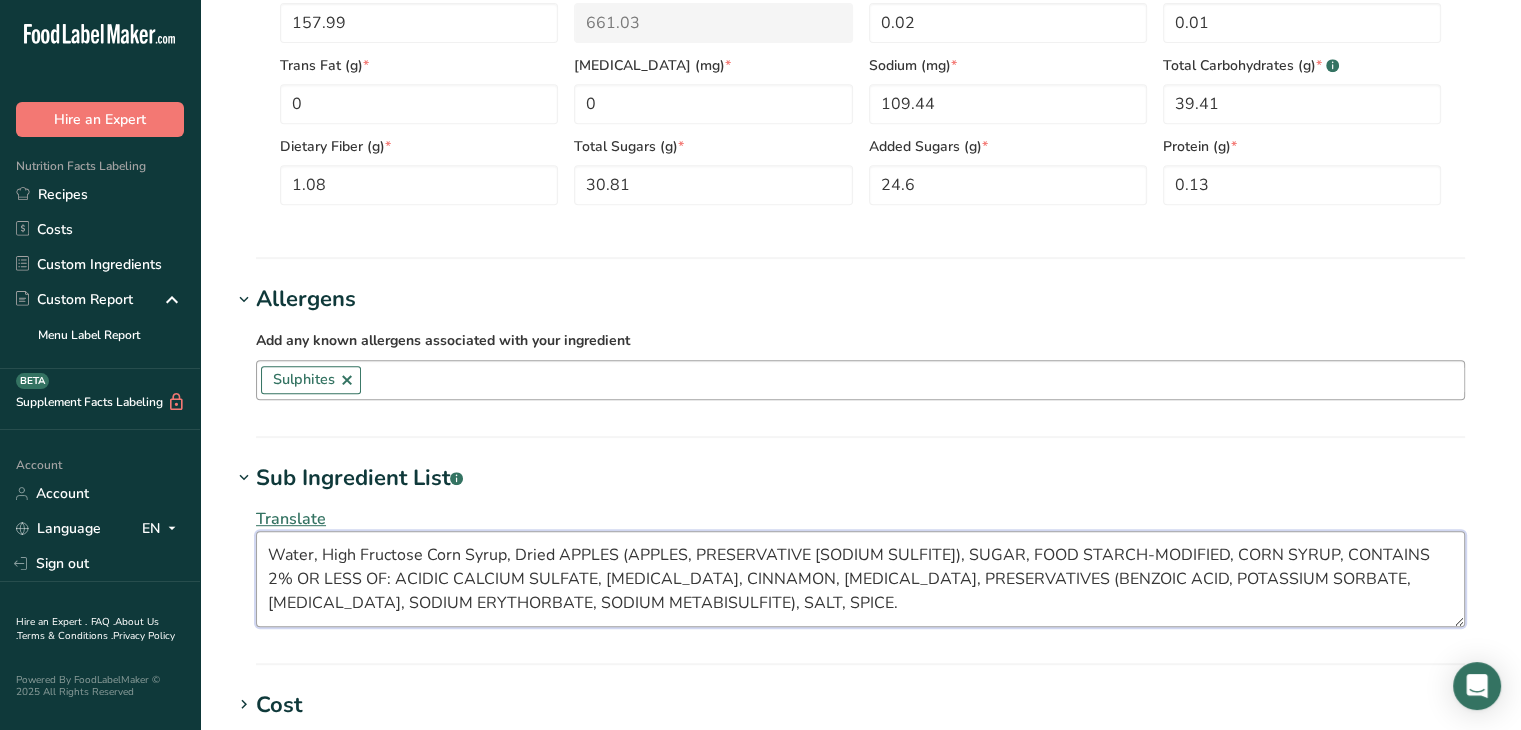 drag, startPoint x: 614, startPoint y: 560, endPoint x: 571, endPoint y: 564, distance: 43.185646 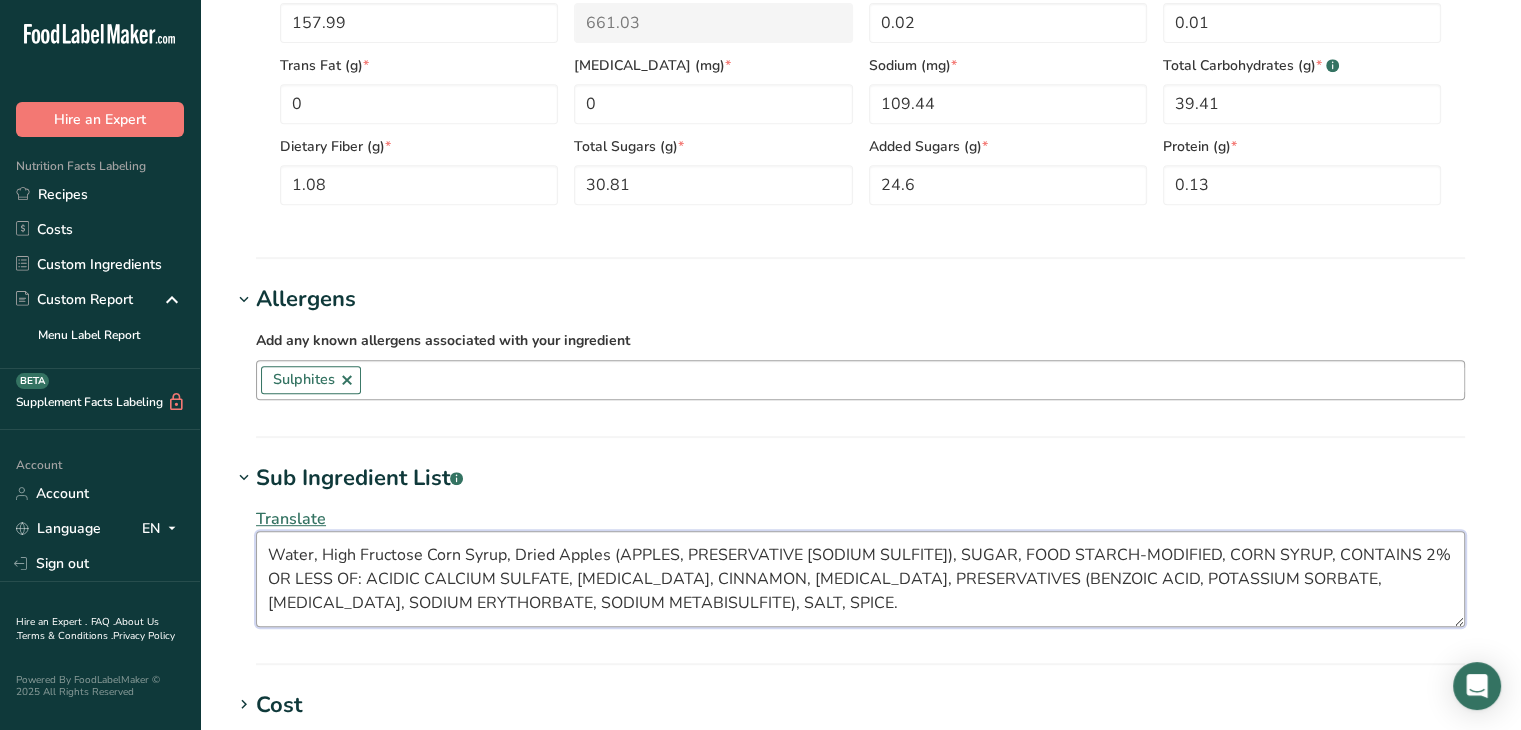 drag, startPoint x: 674, startPoint y: 551, endPoint x: 627, endPoint y: 555, distance: 47.169907 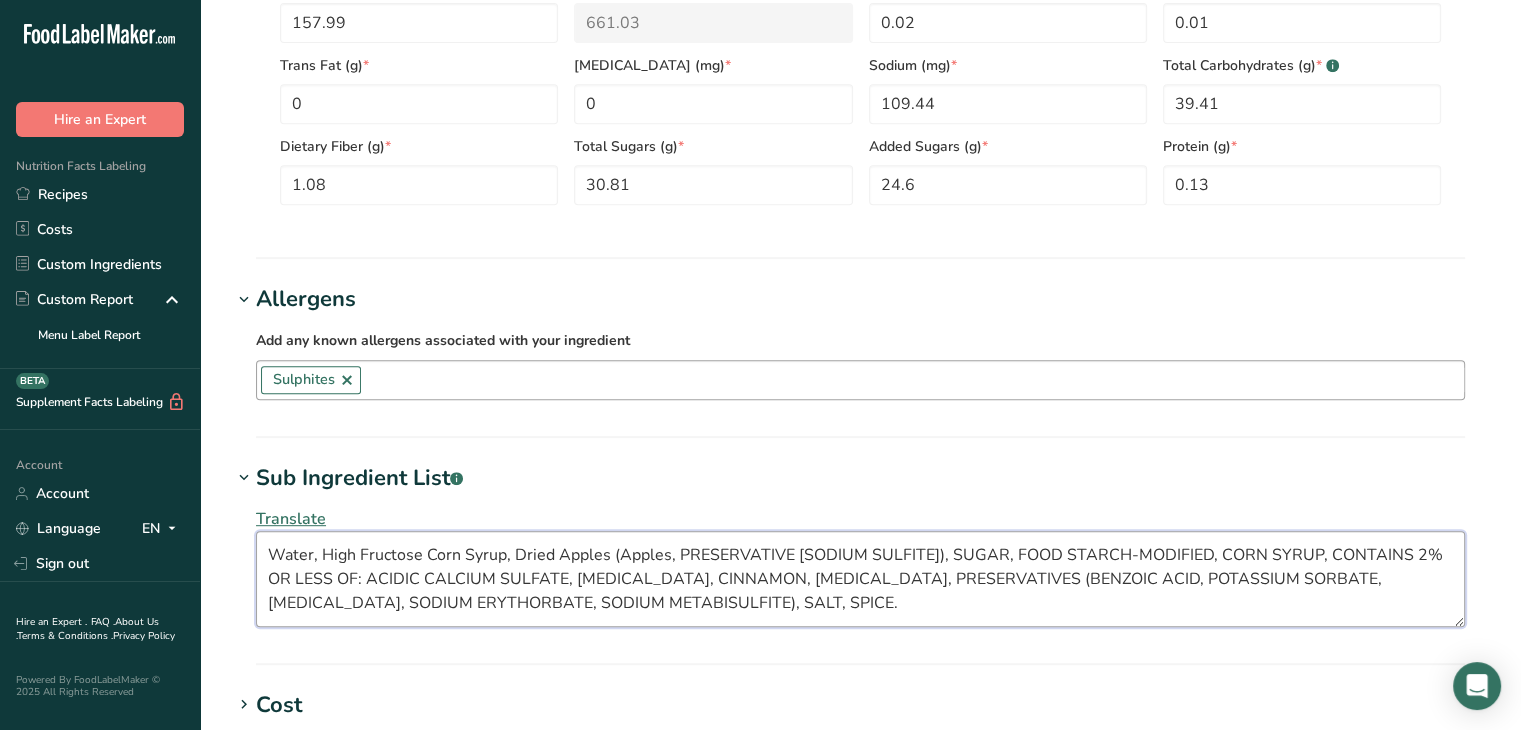 drag, startPoint x: 784, startPoint y: 556, endPoint x: 686, endPoint y: 566, distance: 98.50888 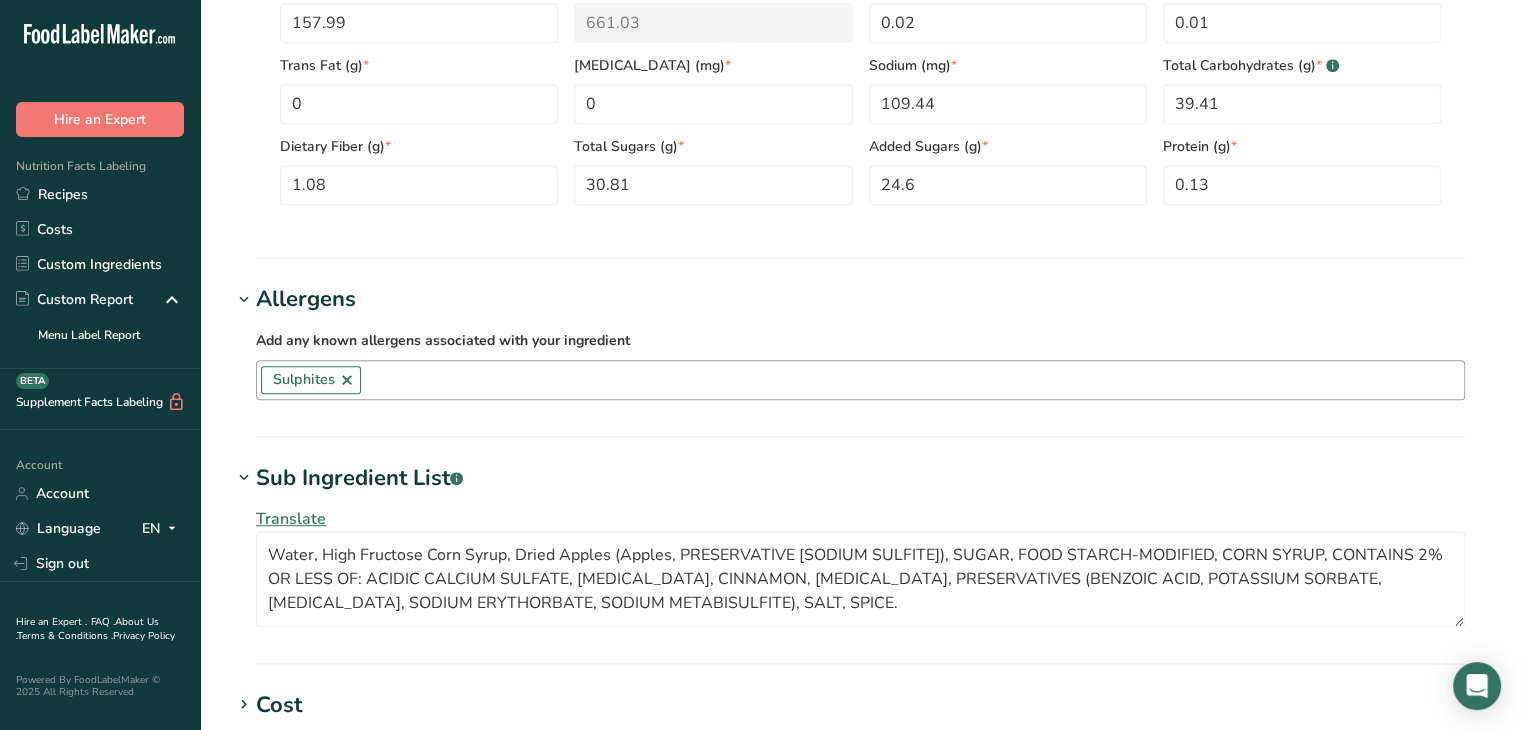 click on "Add new ingredient
Ingredient Spec Sheet
.a-a{fill:#347362;}.b-a{fill:#fff;}
Upload an ingredient spec sheet or an image of a nutrition label, and our AI assistant will automatically fill-in the nutrients.
apple filling.pdf
Hold Tight!
Our AI tool is busy reading your ingredient spec sheet and [MEDICAL_DATA] all the juicy details.
Just a moment, and we'll have everything sorted for you!
Ingredient General Info
Ingredient Name *
Translate
Turnover Apple Filling
Ingredient Common Name
.a-a{fill:#347362;}.b-a{fill:#fff;}
Translate
Ingredient code
.a-a{fill:#347362;}.b-a{fill:#fff;}
Ingredient Category *                         1 2         1" at bounding box center (860, 137) 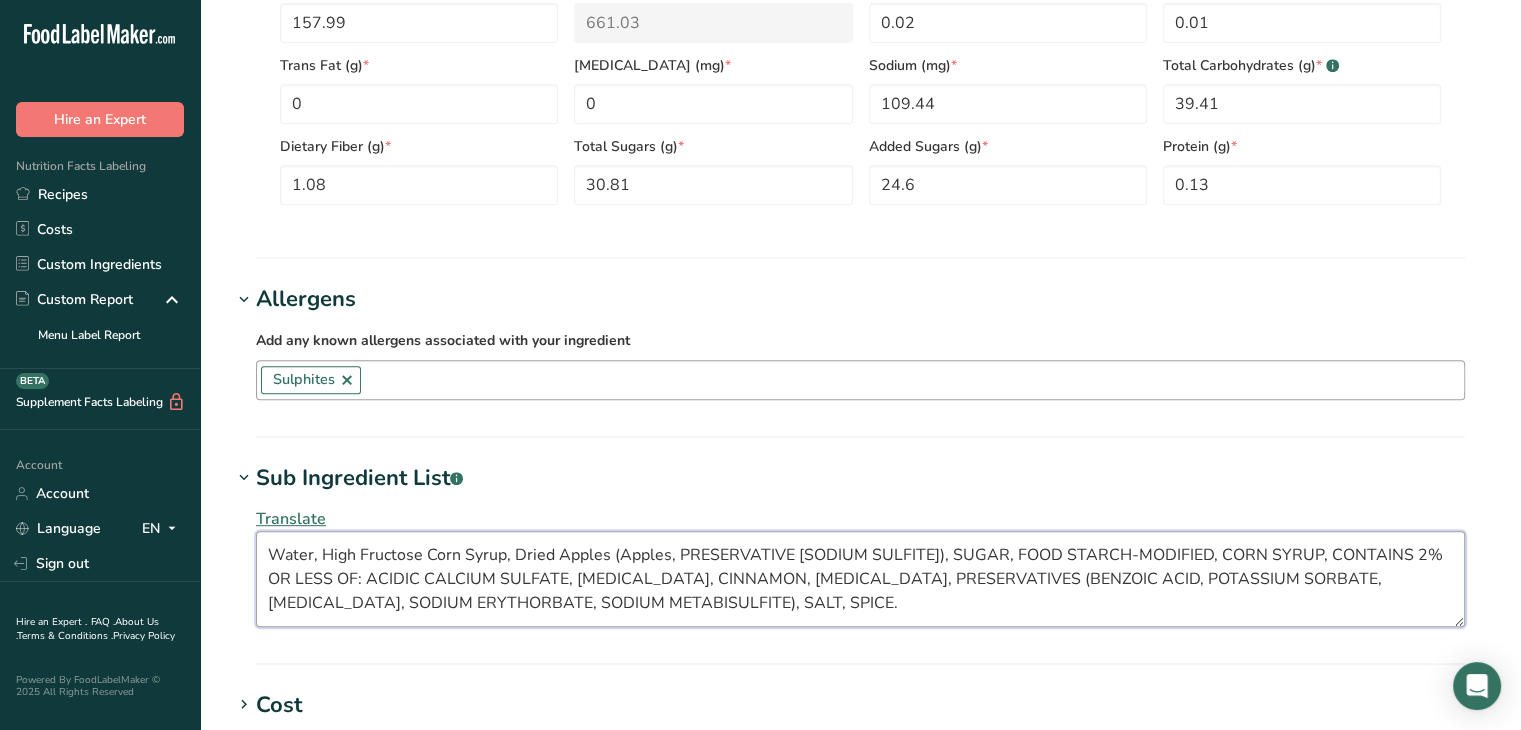 drag, startPoint x: 784, startPoint y: 552, endPoint x: 688, endPoint y: 558, distance: 96.18732 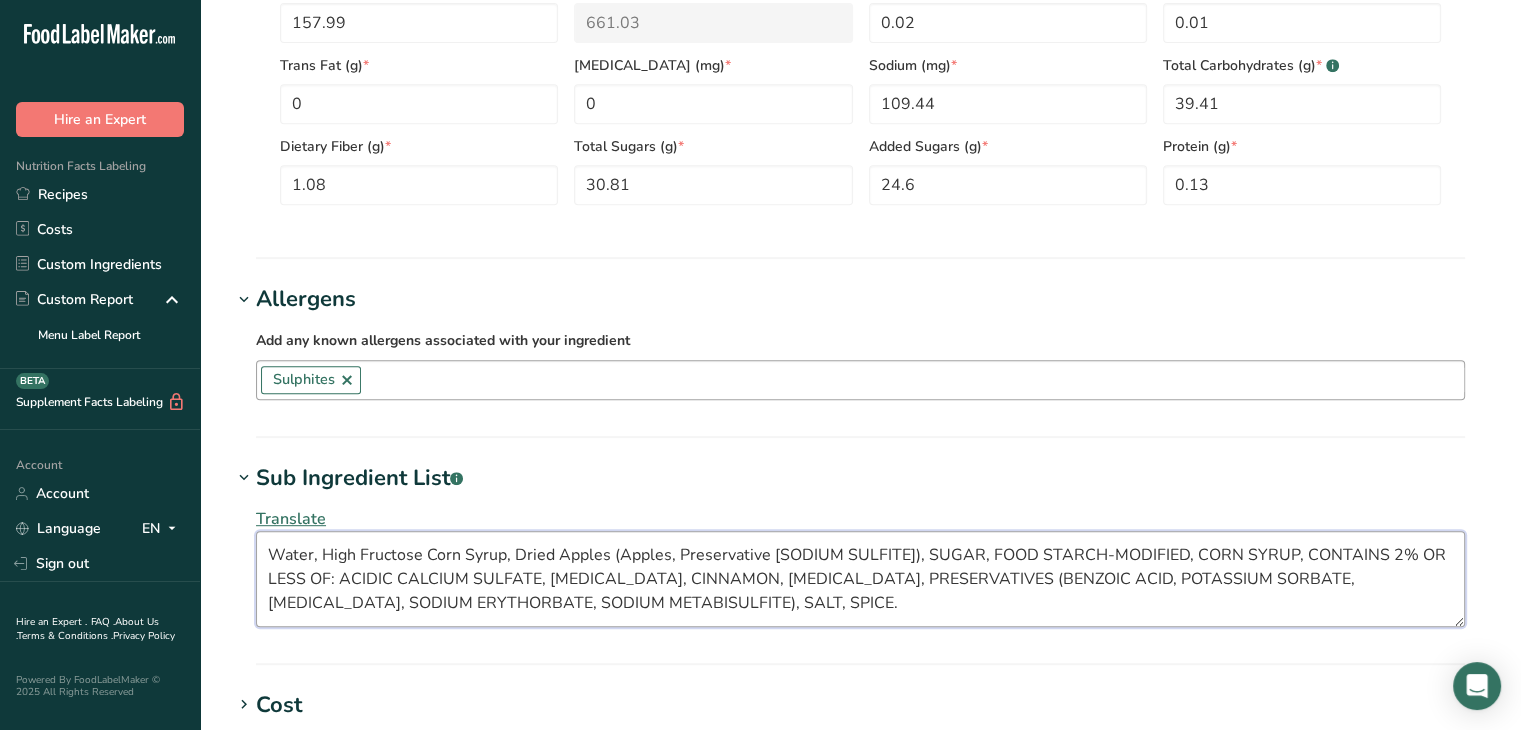drag, startPoint x: 834, startPoint y: 551, endPoint x: 786, endPoint y: 561, distance: 49.0306 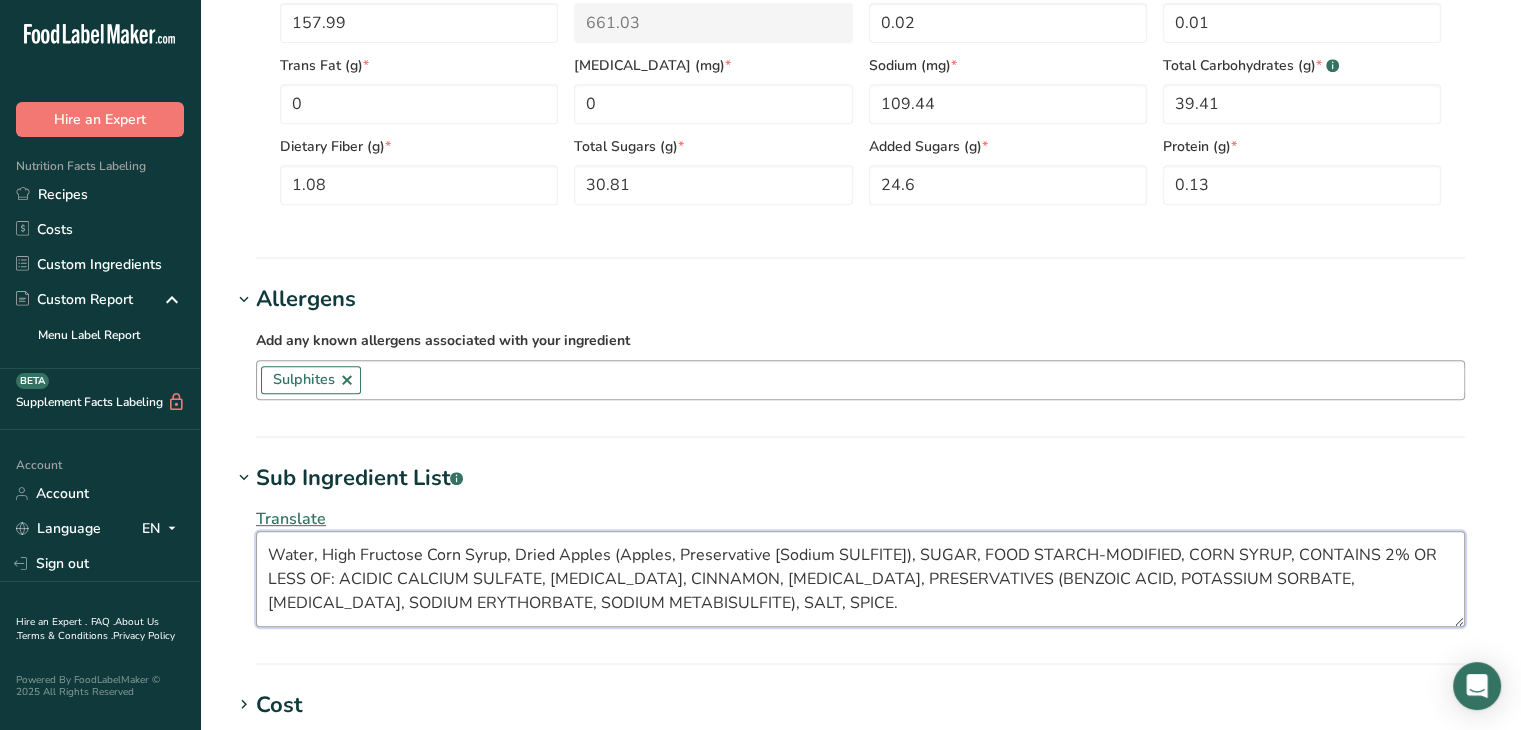 drag, startPoint x: 892, startPoint y: 557, endPoint x: 844, endPoint y: 557, distance: 48 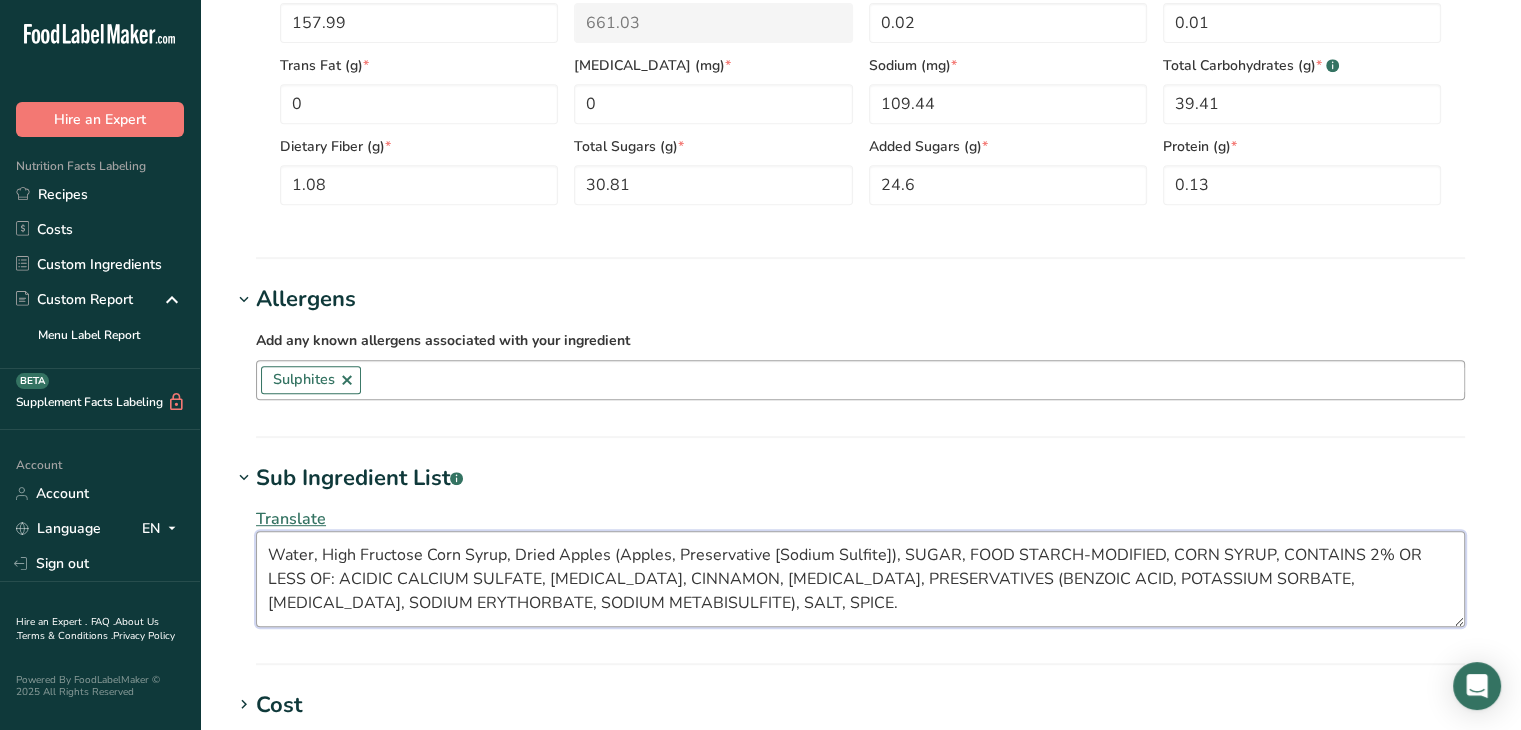 drag, startPoint x: 952, startPoint y: 559, endPoint x: 910, endPoint y: 562, distance: 42.107006 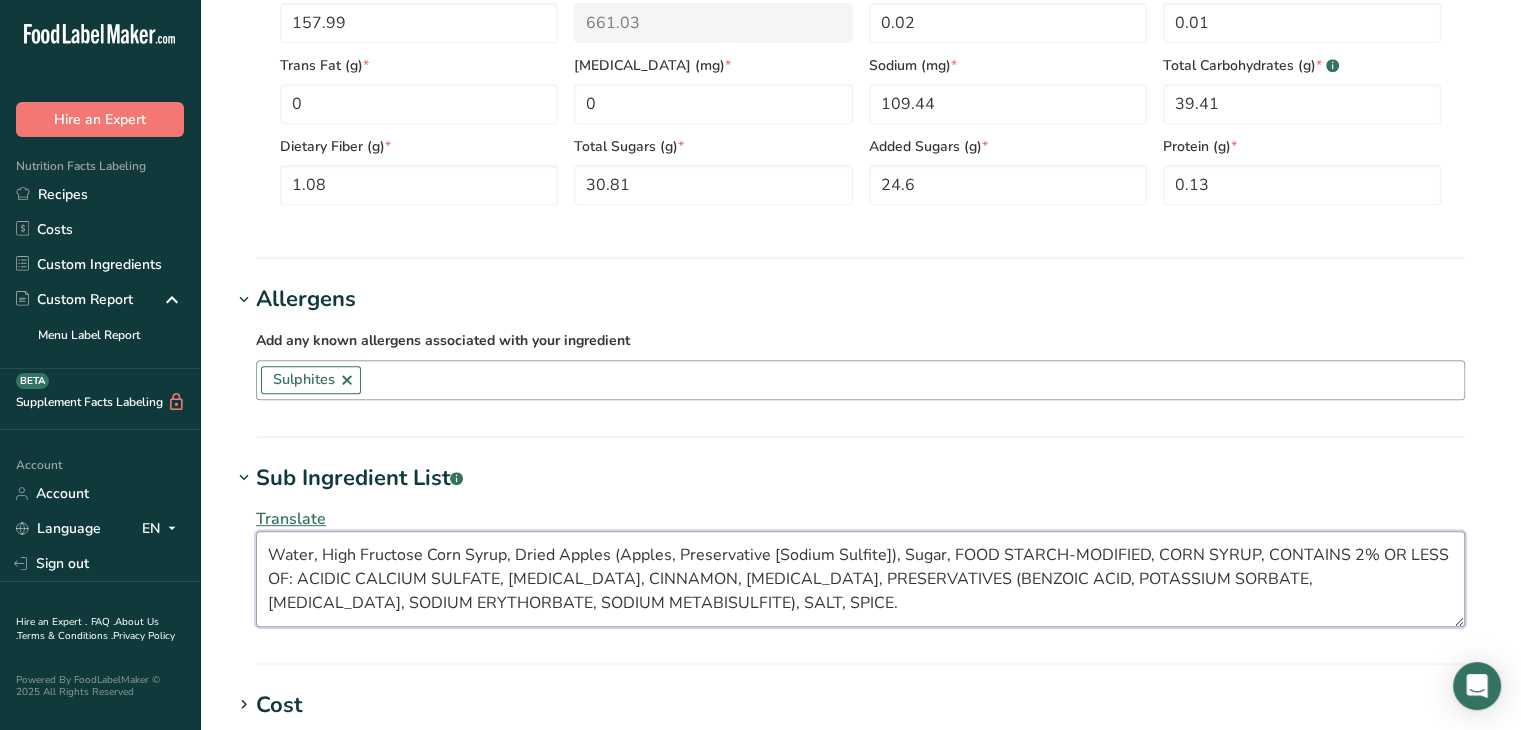 drag, startPoint x: 985, startPoint y: 549, endPoint x: 956, endPoint y: 561, distance: 31.38471 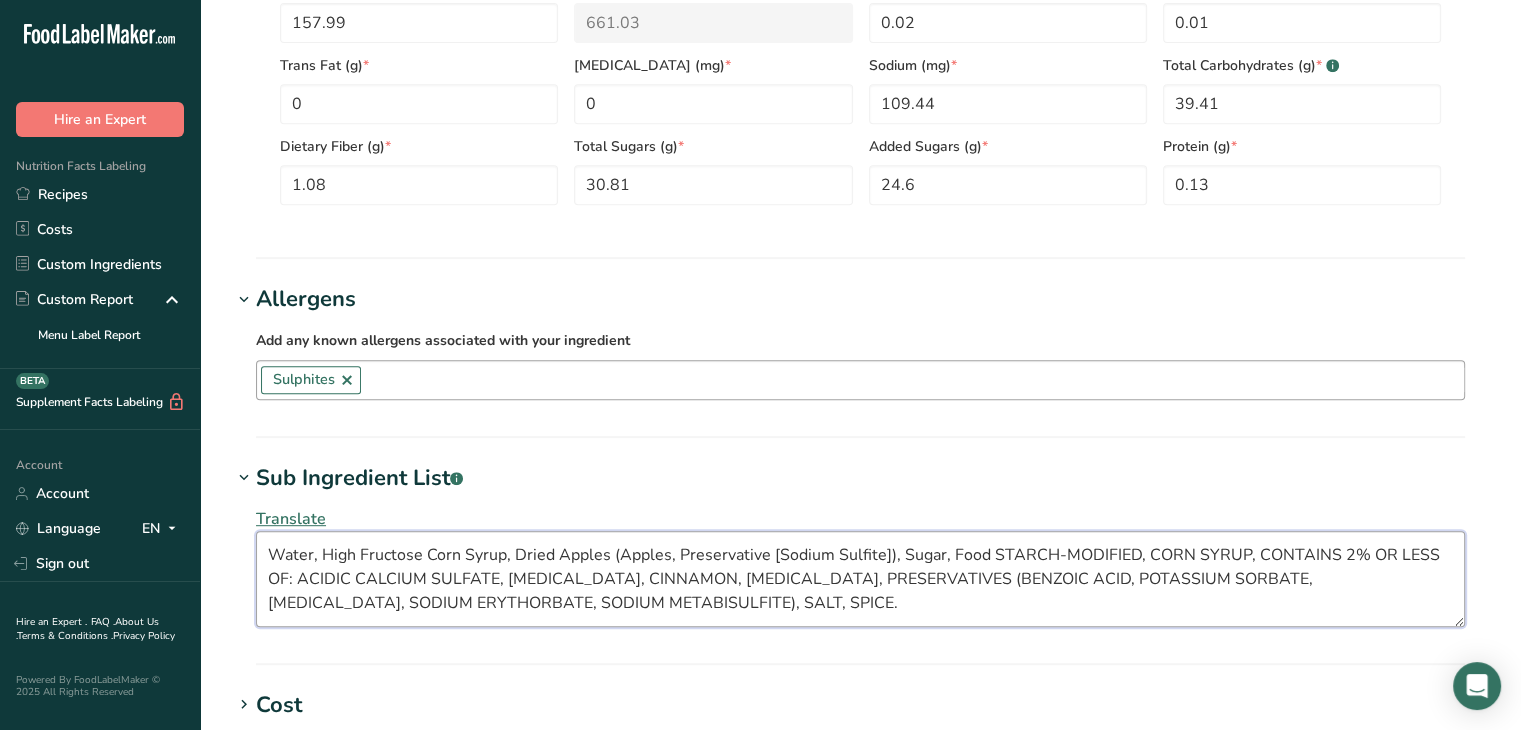 drag, startPoint x: 1044, startPoint y: 551, endPoint x: 998, endPoint y: 557, distance: 46.389652 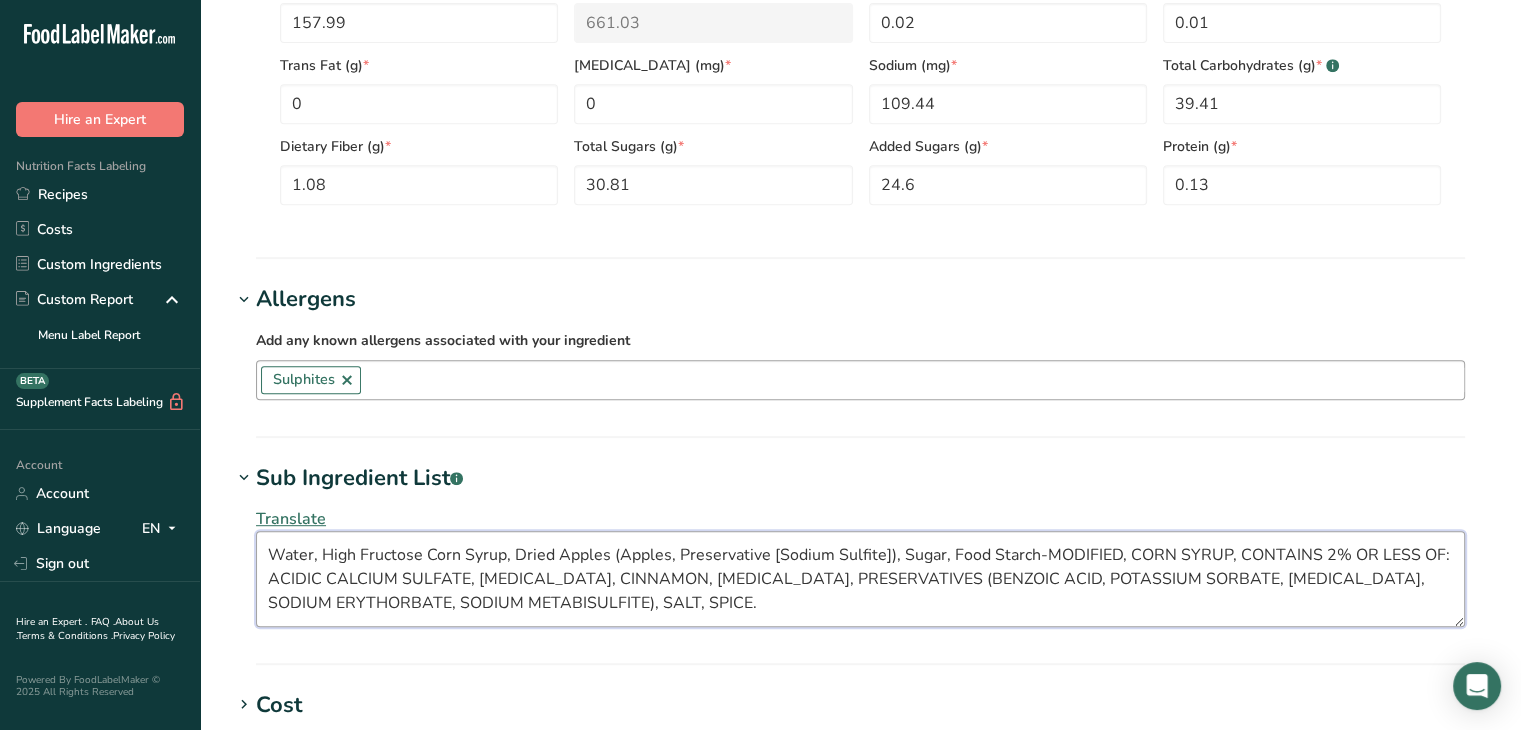 drag, startPoint x: 1111, startPoint y: 553, endPoint x: 1050, endPoint y: 561, distance: 61.522354 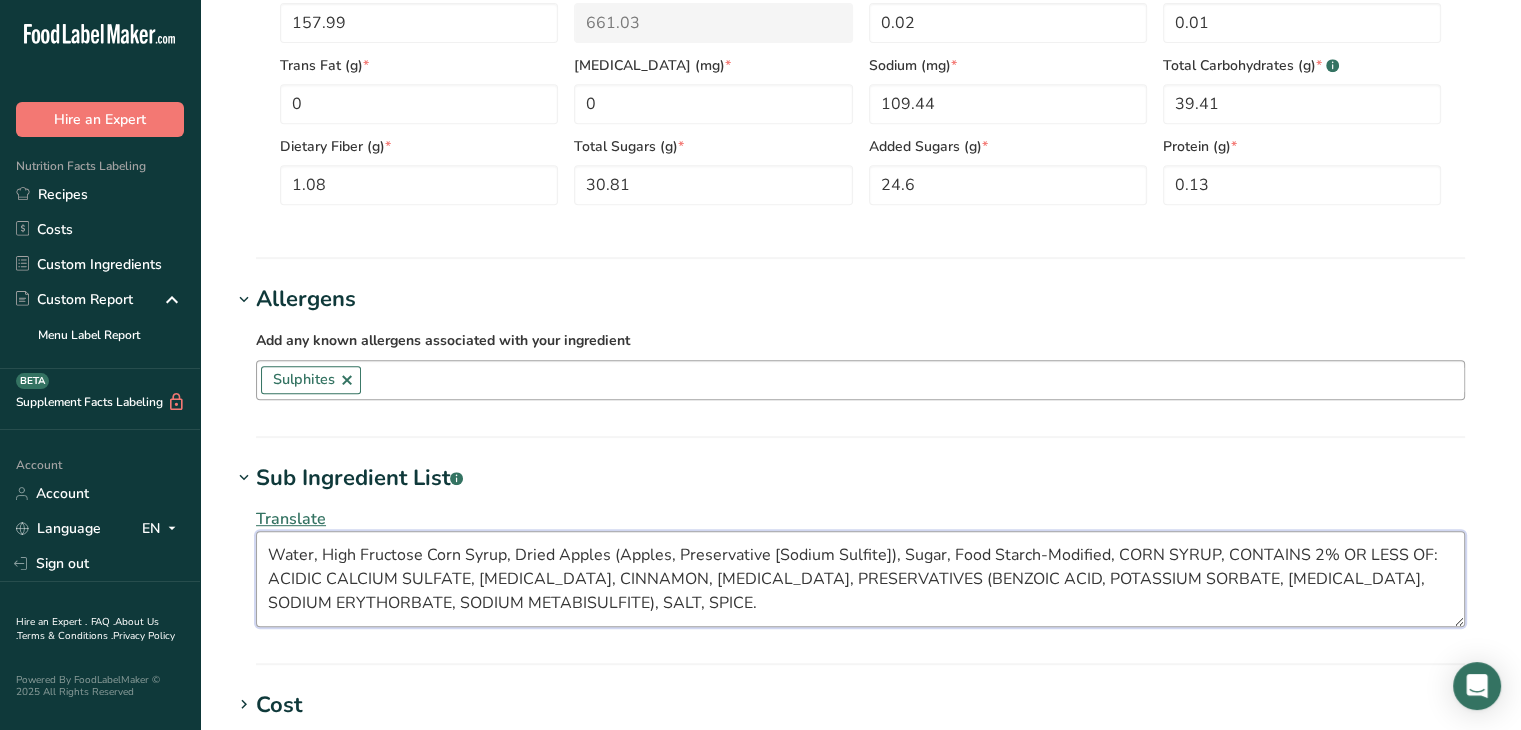 drag, startPoint x: 1152, startPoint y: 550, endPoint x: 1120, endPoint y: 557, distance: 32.75668 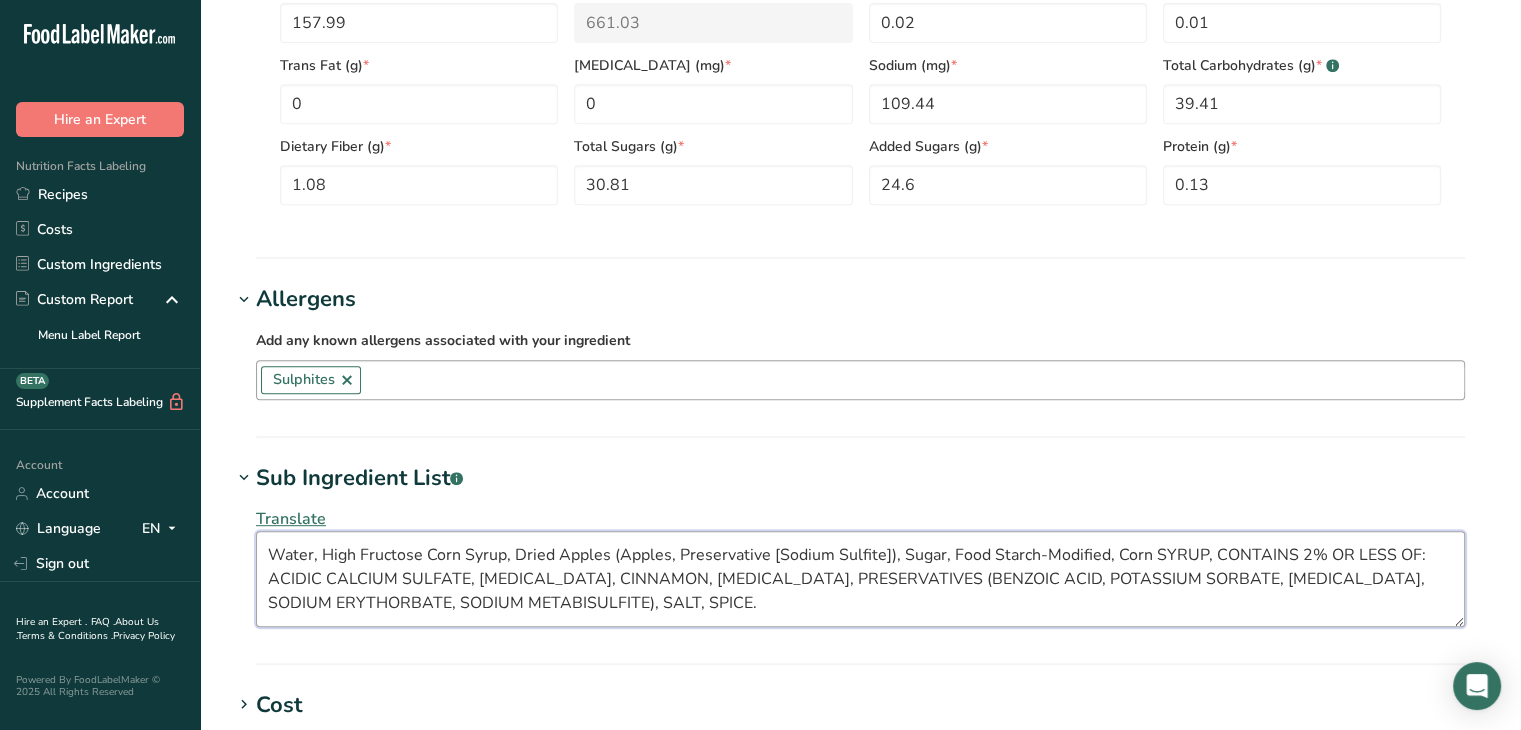 drag, startPoint x: 1193, startPoint y: 551, endPoint x: 1155, endPoint y: 561, distance: 39.293766 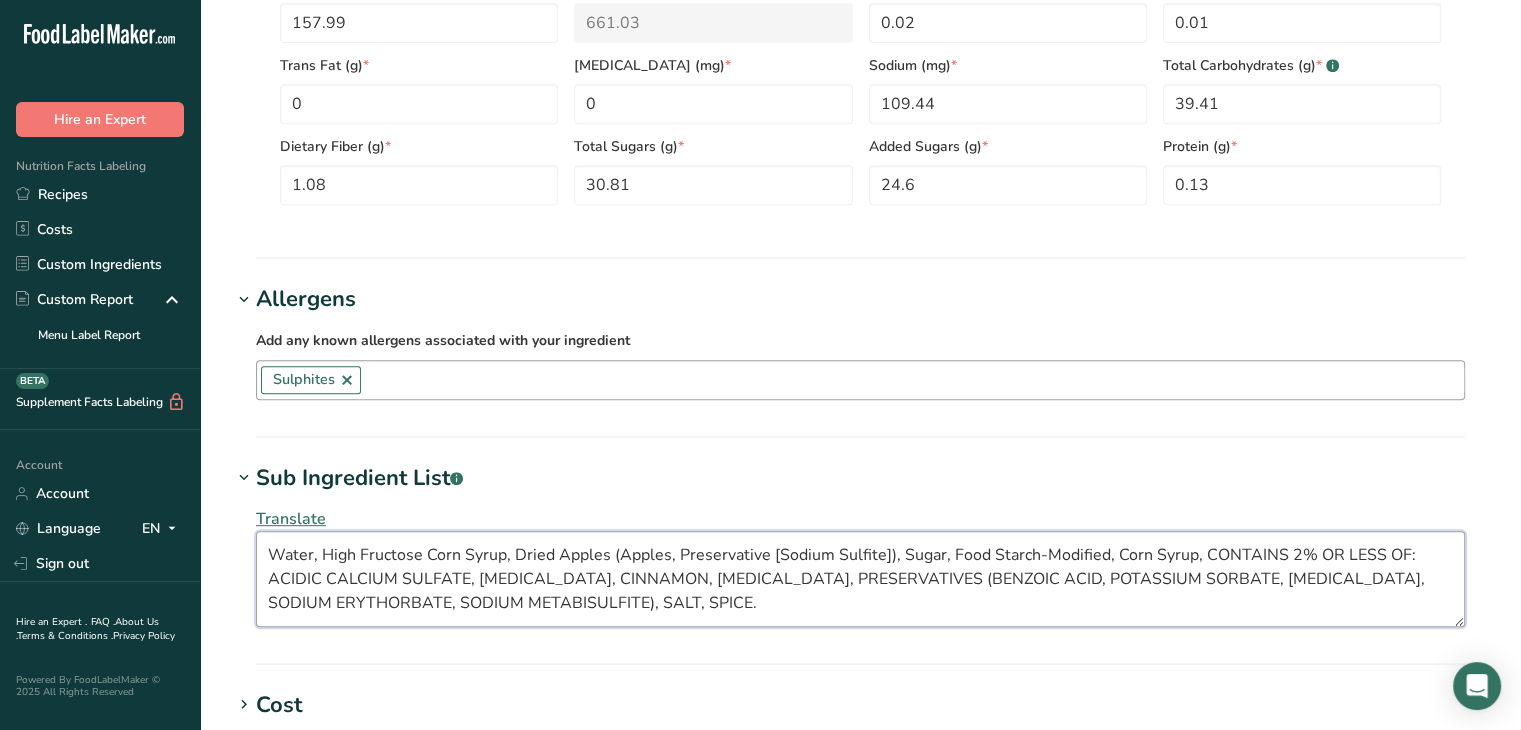 drag, startPoint x: 1272, startPoint y: 550, endPoint x: 1209, endPoint y: 558, distance: 63.505905 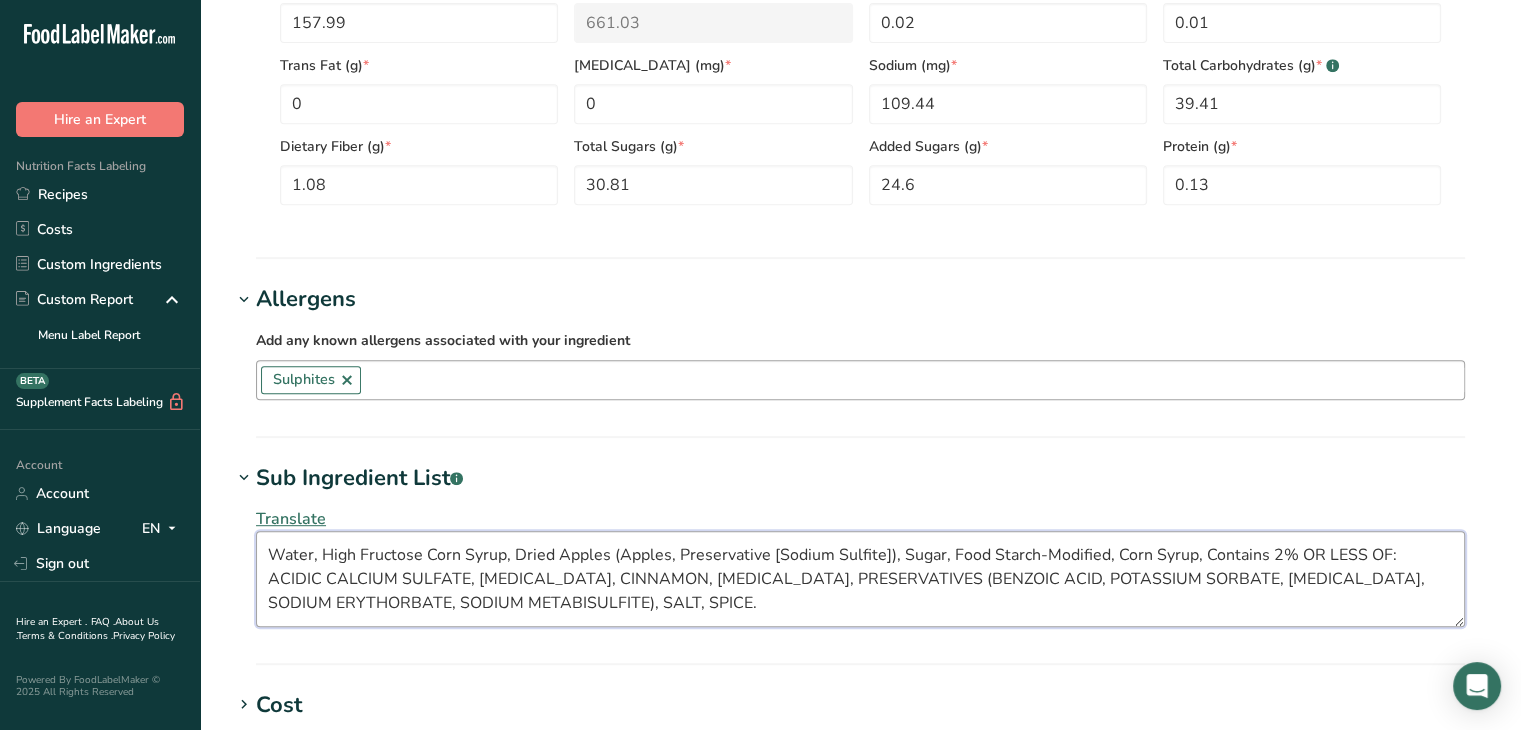 click on "Water, High Fructose Corn Syrup, Dried Apples (Apples, Preservative [Sodium Sulfite]), Sugar, Food Starch-Modified, Corn Syrup, Contains 2% OR LESS OF: ACIDIC CALCIUM SULFATE, [MEDICAL_DATA], CINNAMON, [MEDICAL_DATA], PRESERVATIVES (BENZOIC ACID, POTASSIUM SORBATE, [MEDICAL_DATA], SODIUM ERYTHORBATE, SODIUM METABISULFITE), SALT, SPICE." at bounding box center (860, 579) 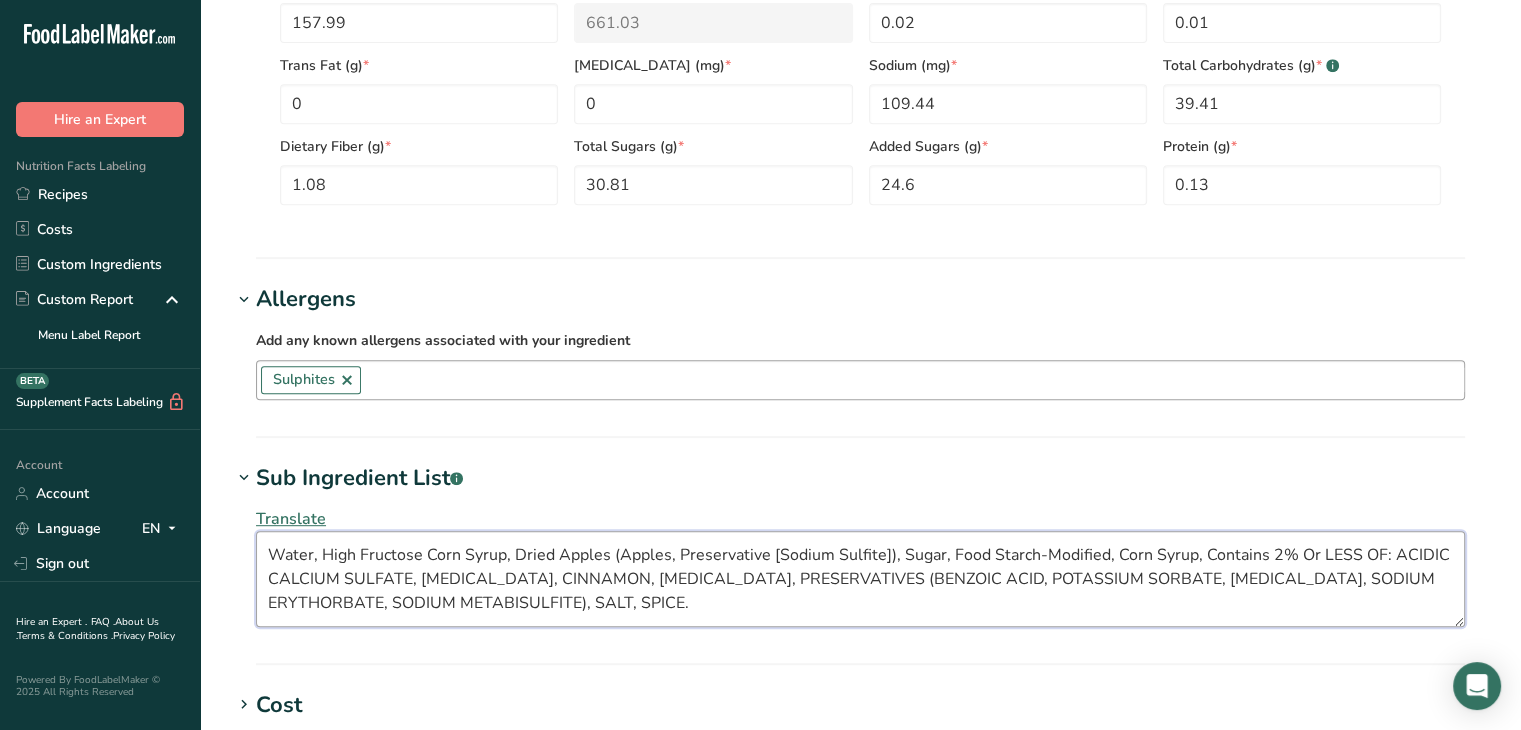 drag, startPoint x: 1347, startPoint y: 549, endPoint x: 1321, endPoint y: 557, distance: 27.202942 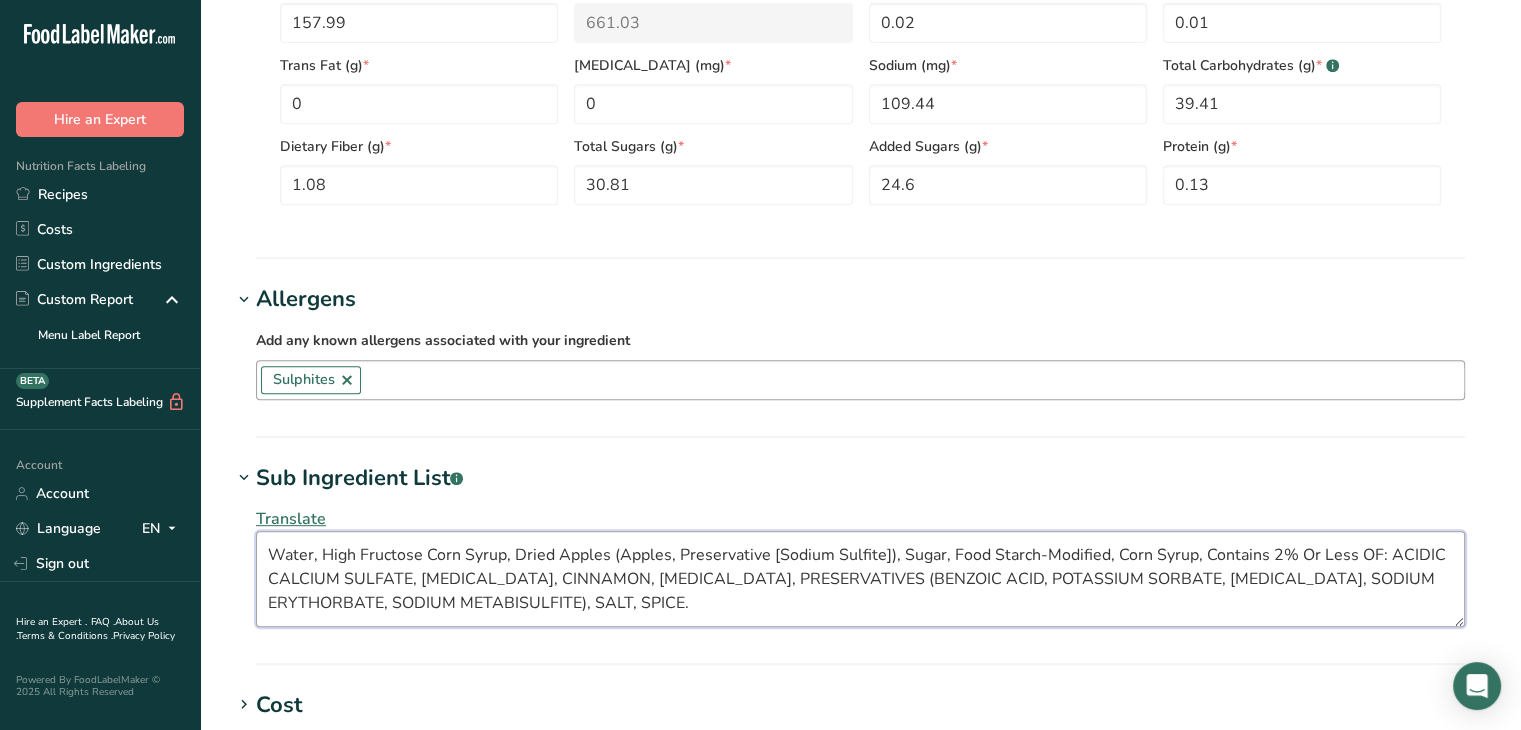 drag, startPoint x: 1184, startPoint y: 554, endPoint x: 1383, endPoint y: 609, distance: 206.46065 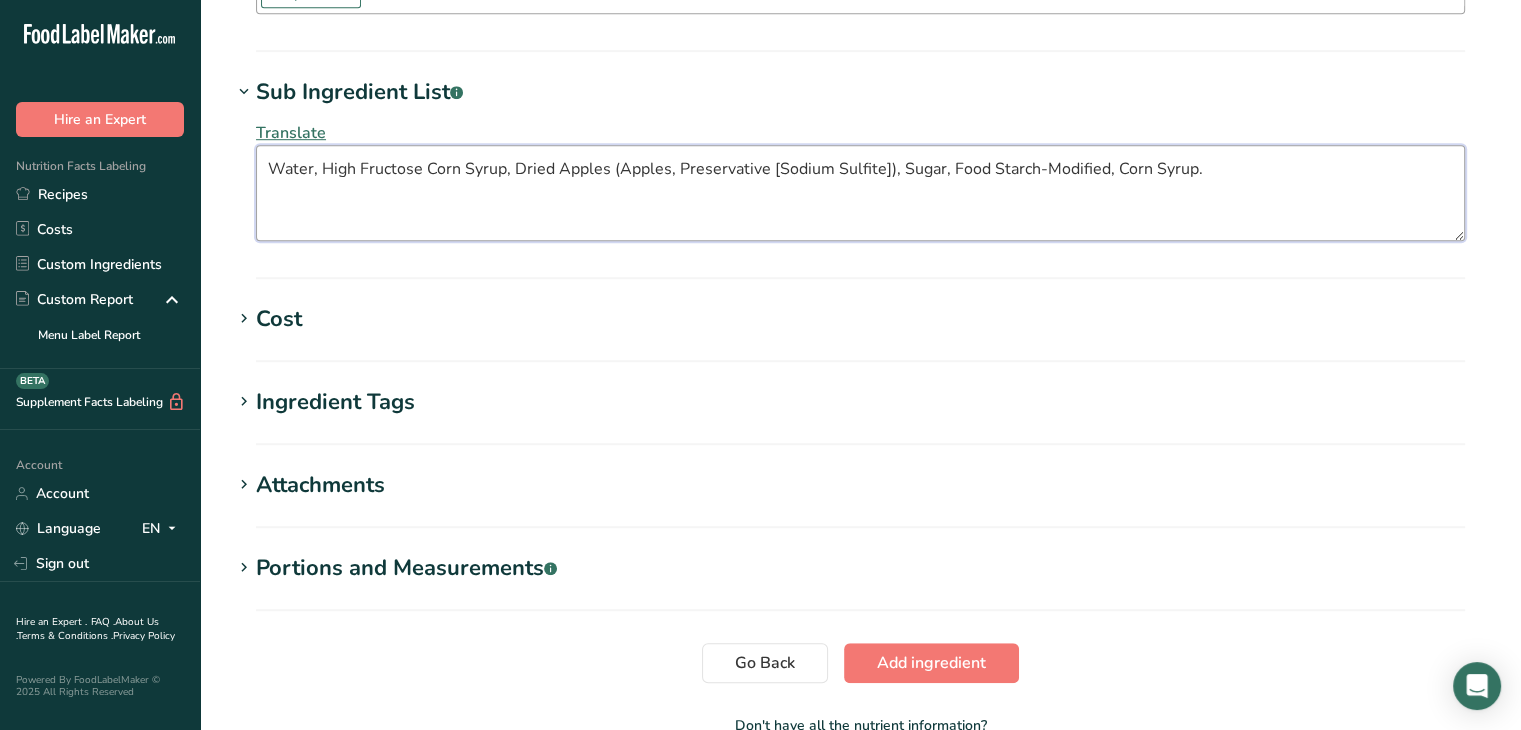 scroll, scrollTop: 1400, scrollLeft: 0, axis: vertical 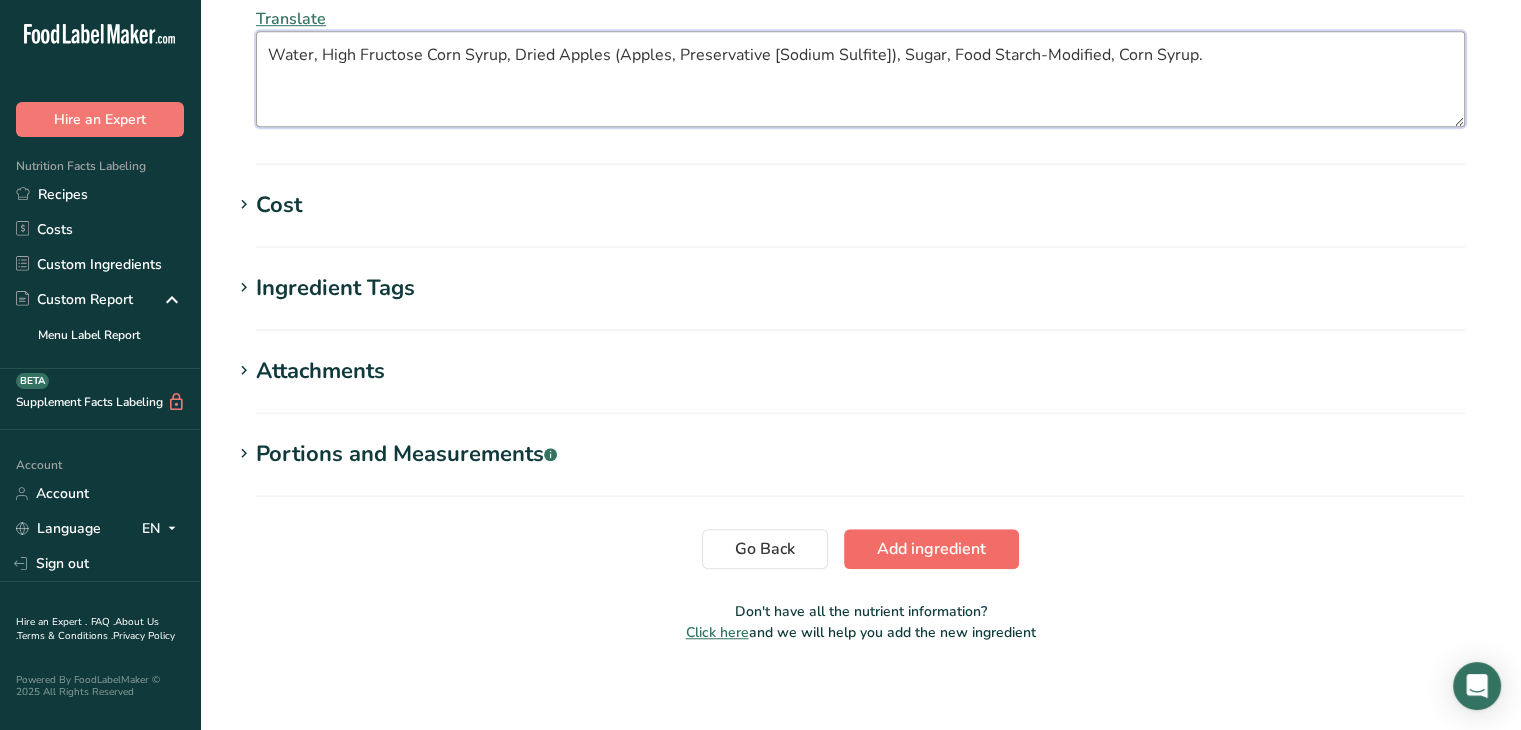 type on "Water, High Fructose Corn Syrup, Dried Apples (Apples, Preservative [Sodium Sulfite]), Sugar, Food Starch-Modified, Corn Syrup." 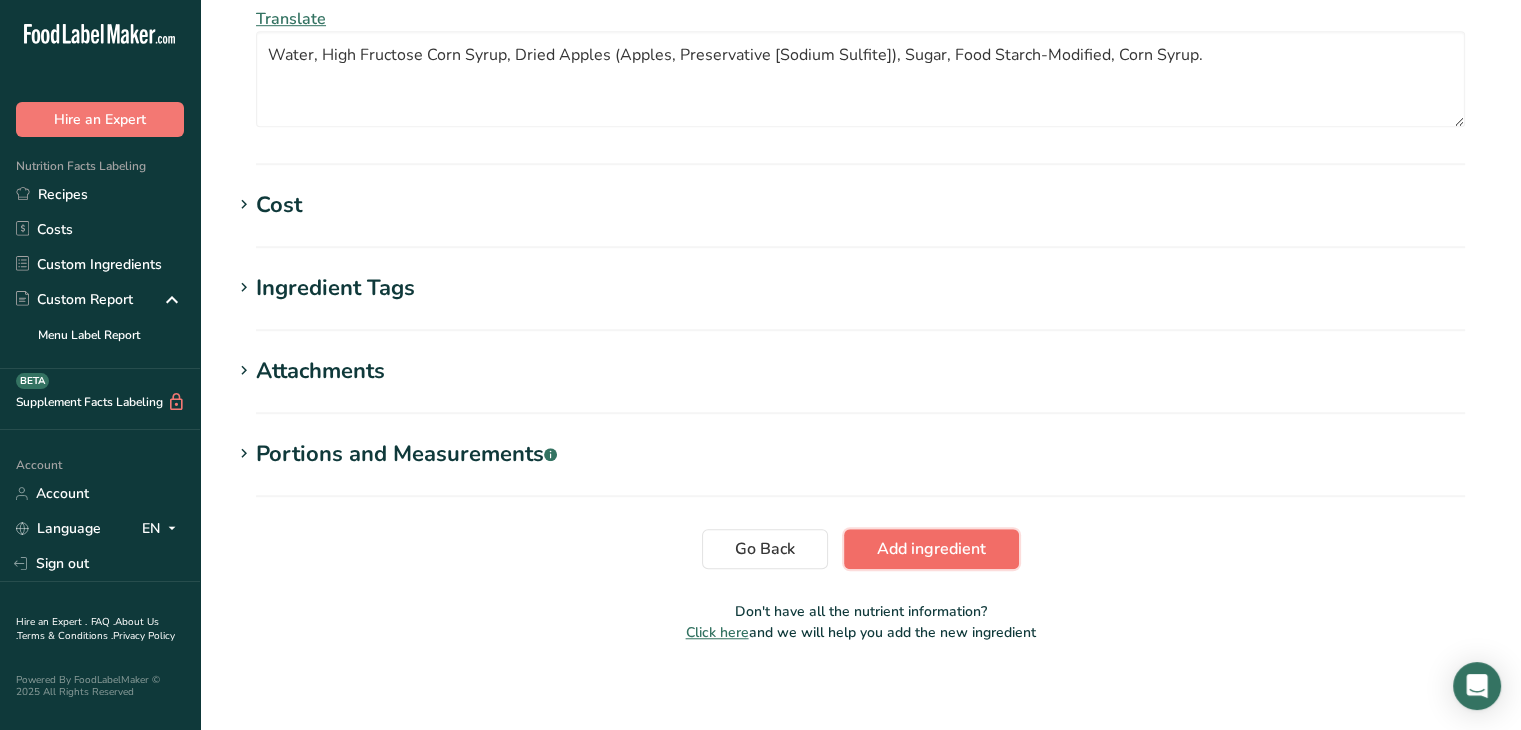 click on "Add ingredient" at bounding box center [931, 549] 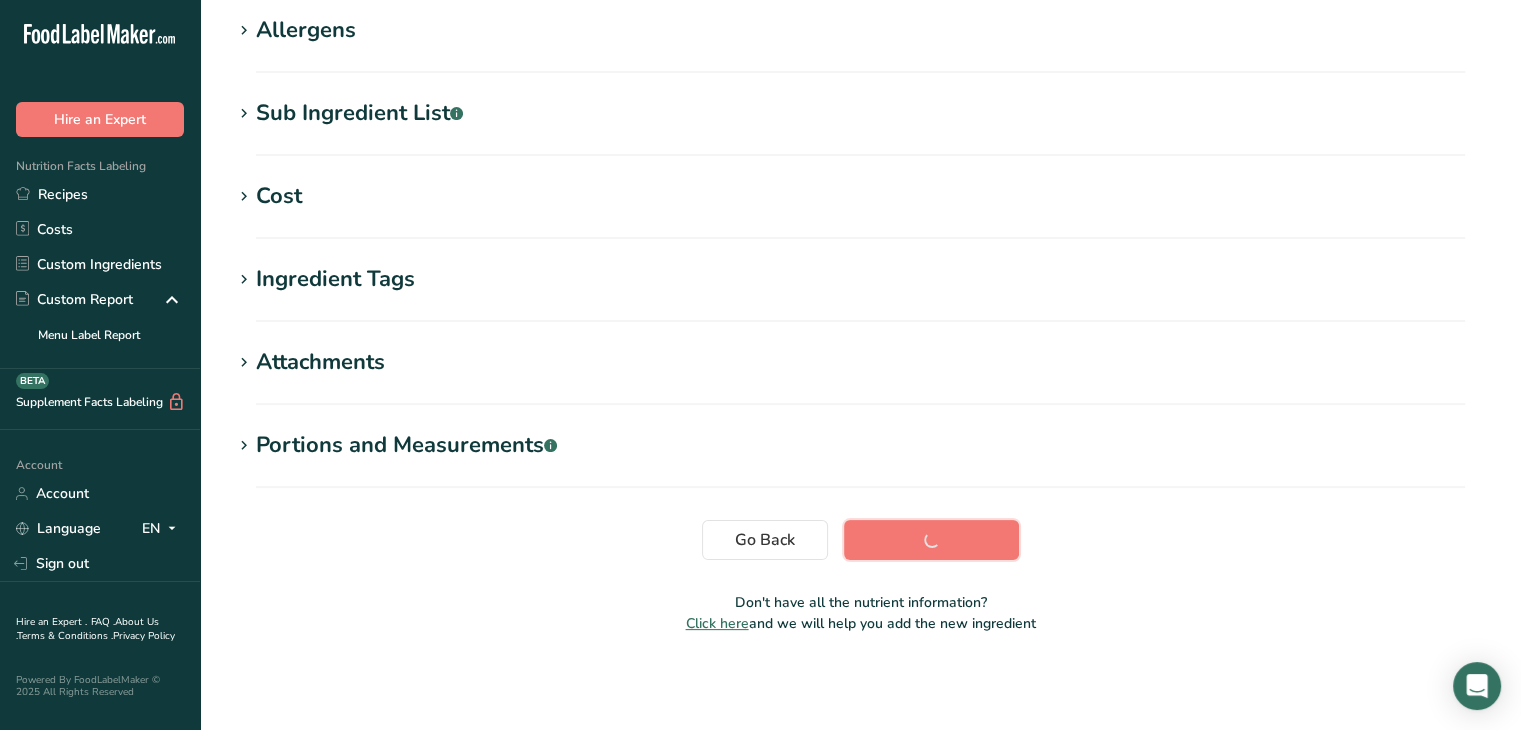 scroll, scrollTop: 328, scrollLeft: 0, axis: vertical 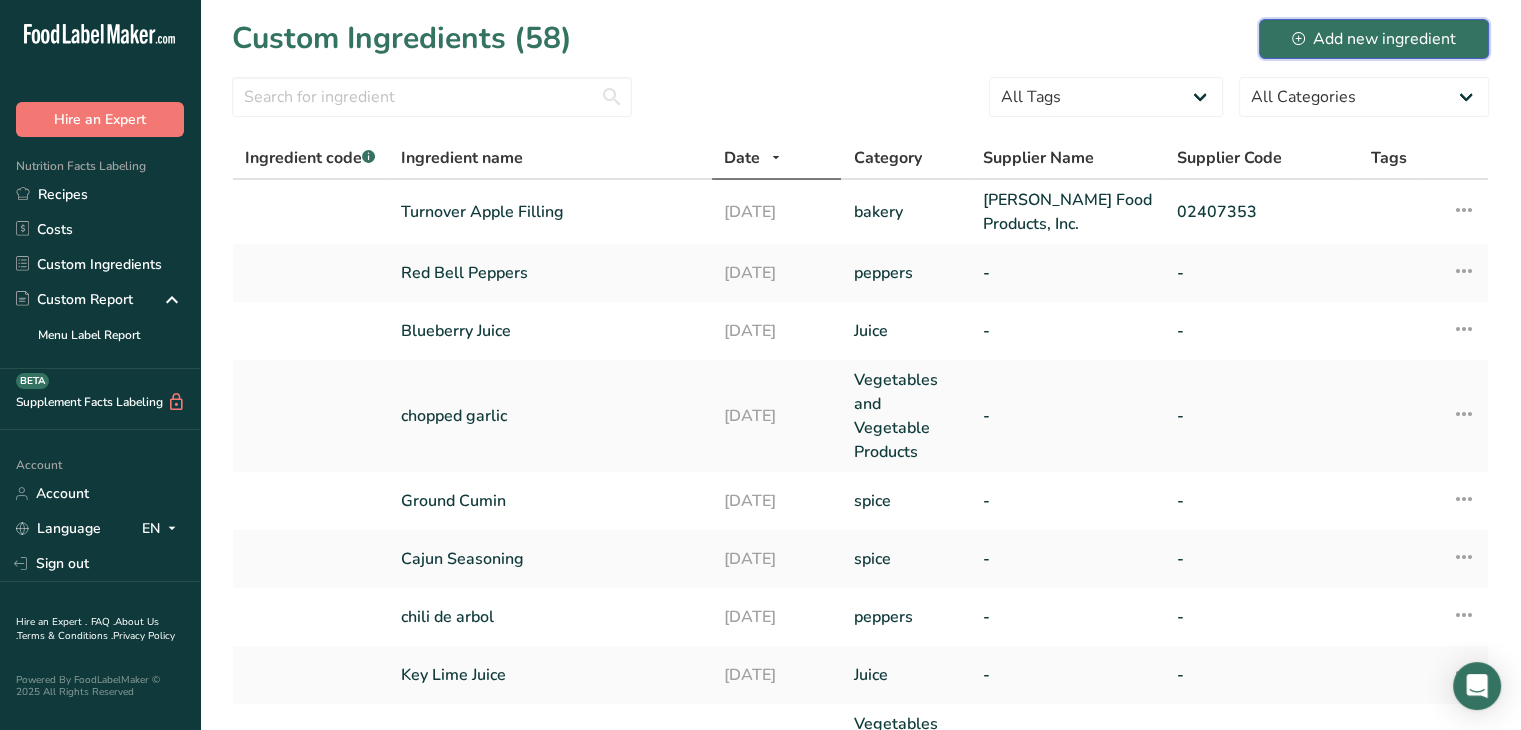 click on "Add new ingredient" at bounding box center (1374, 39) 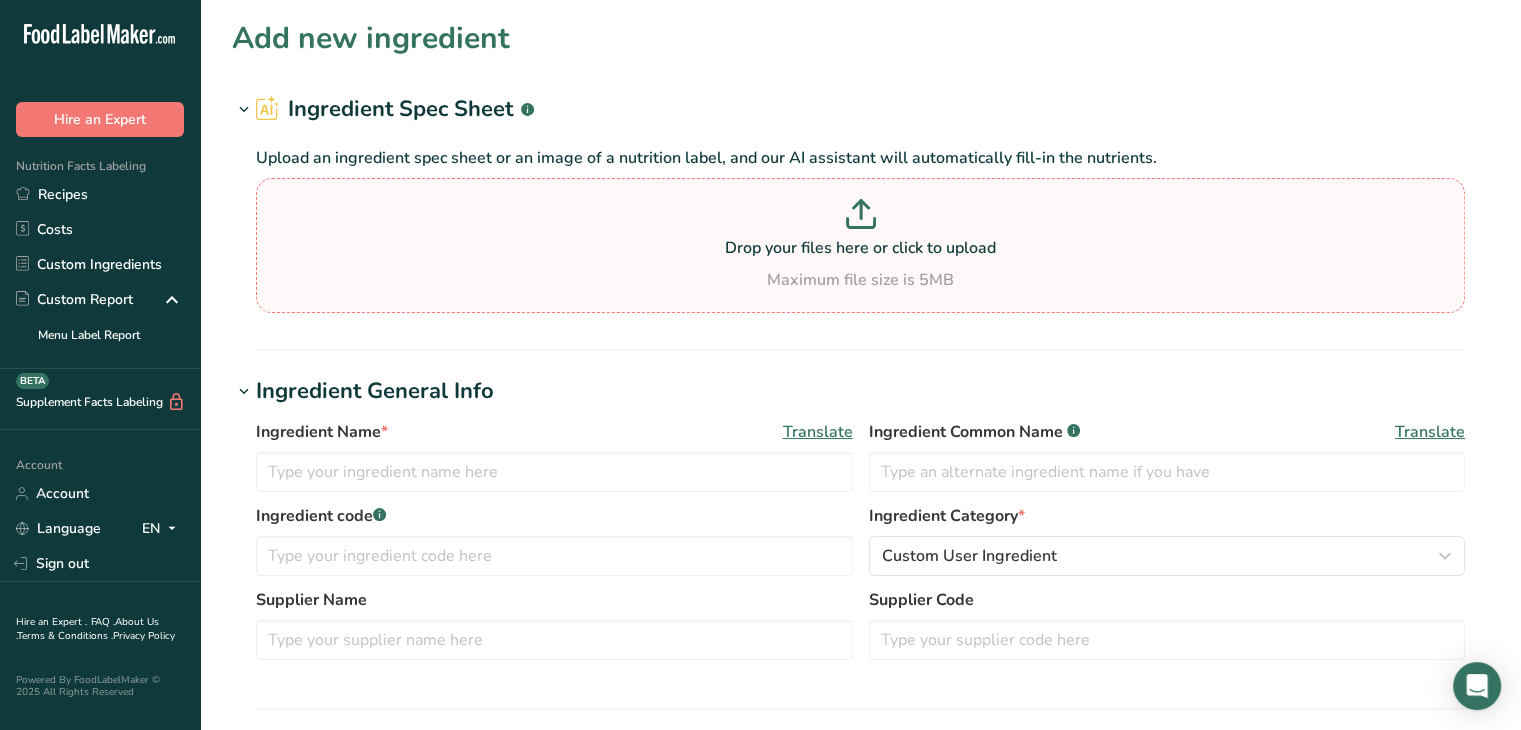 click 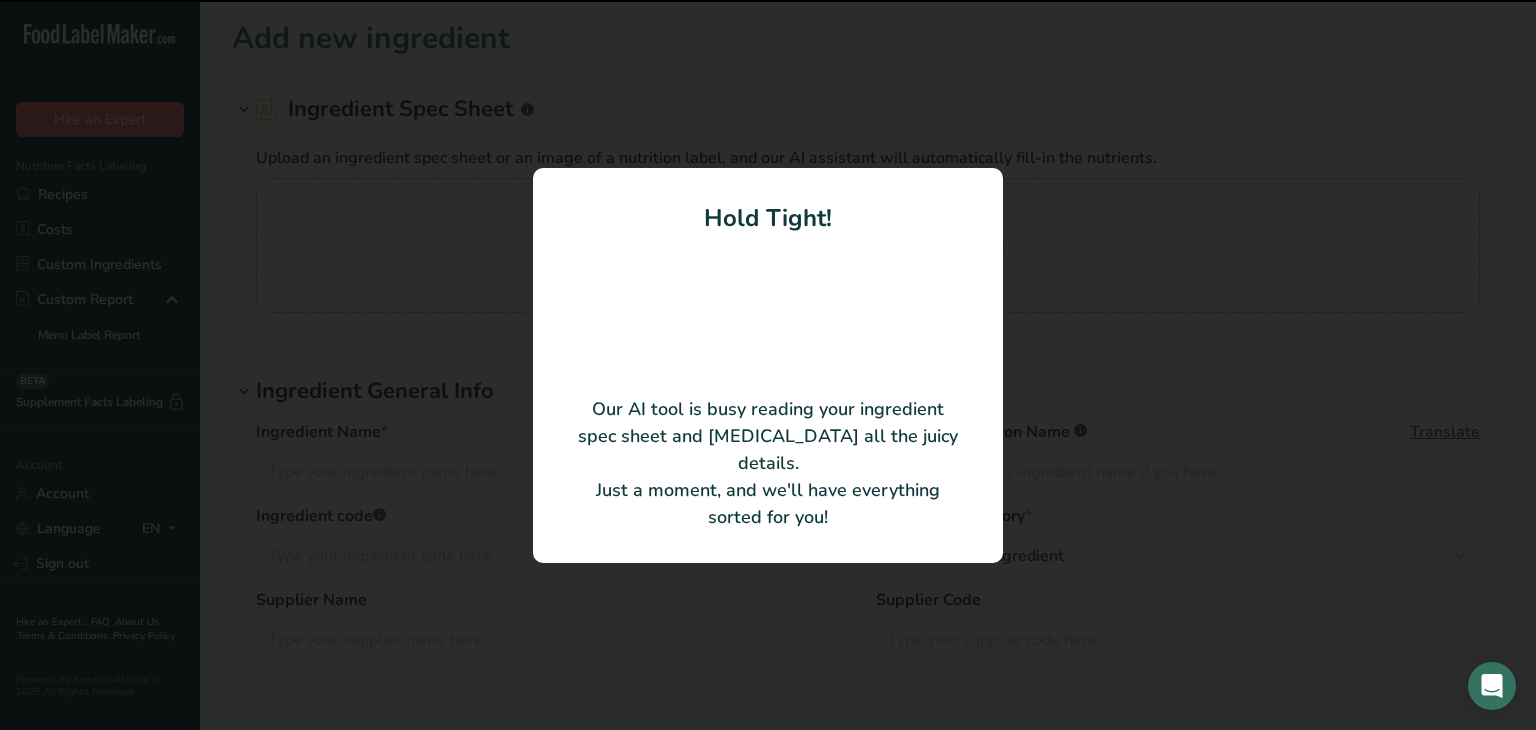 type on "EXCEPTIONAL® RAISED A® ORIGINAL RAISED DONUT MIX 50 LB" 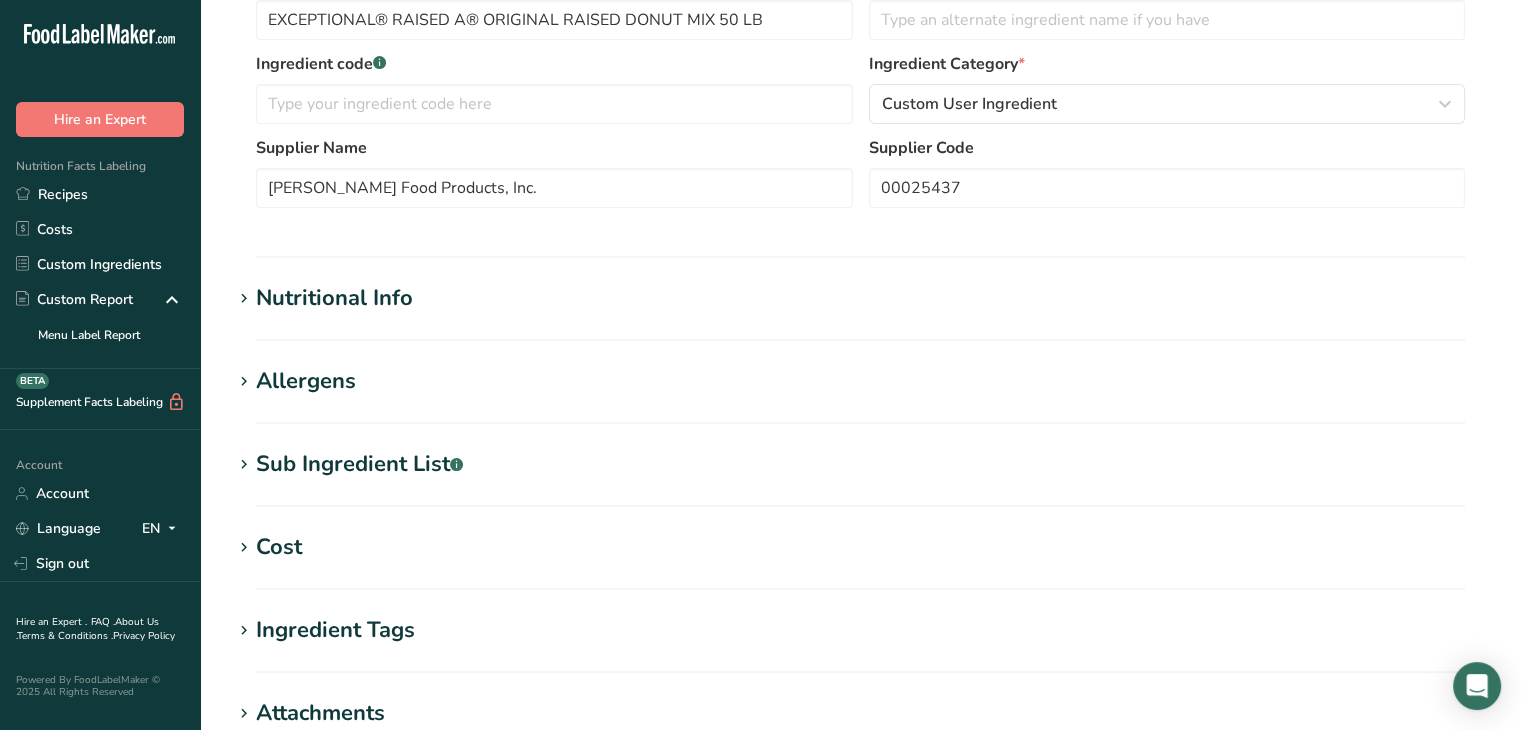 scroll, scrollTop: 306, scrollLeft: 0, axis: vertical 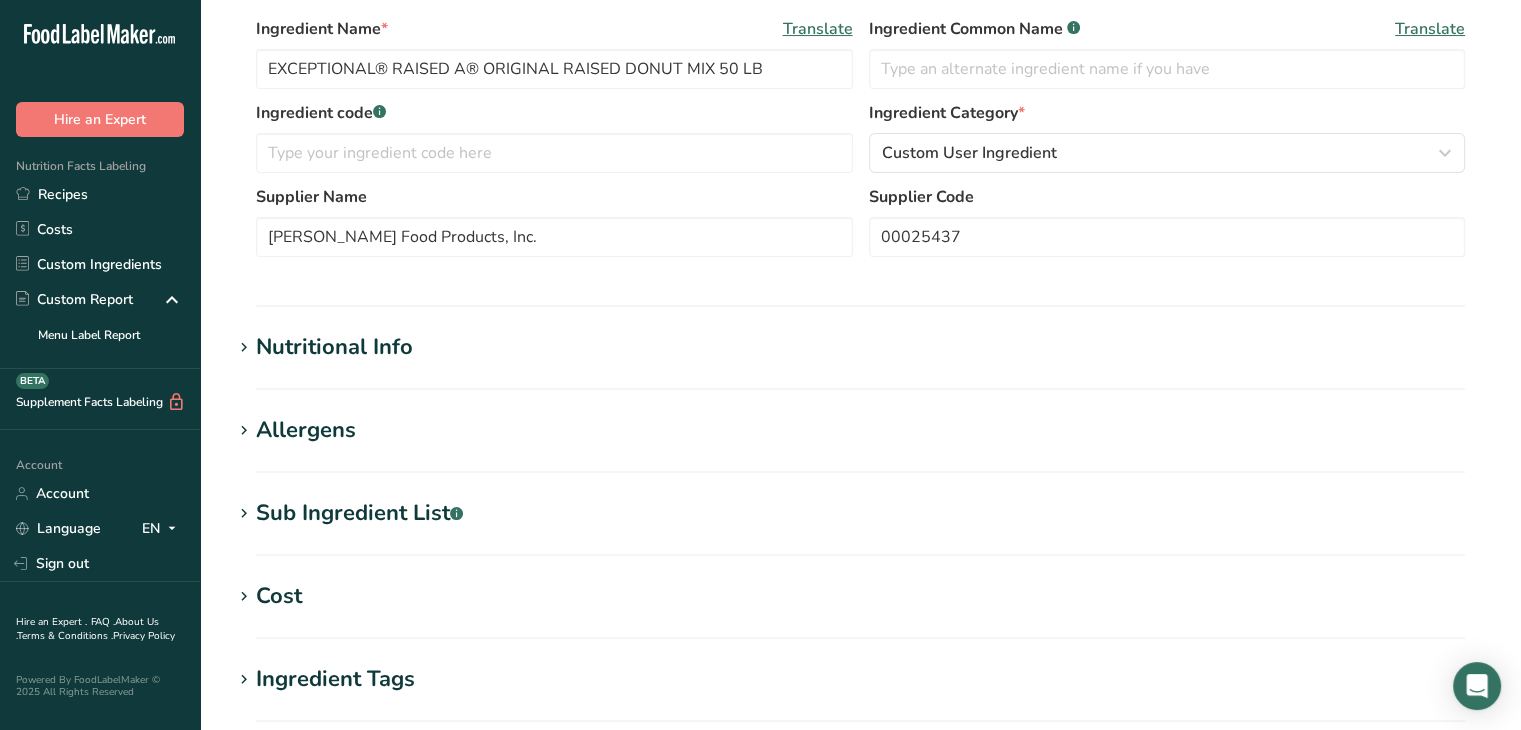 click at bounding box center [244, 348] 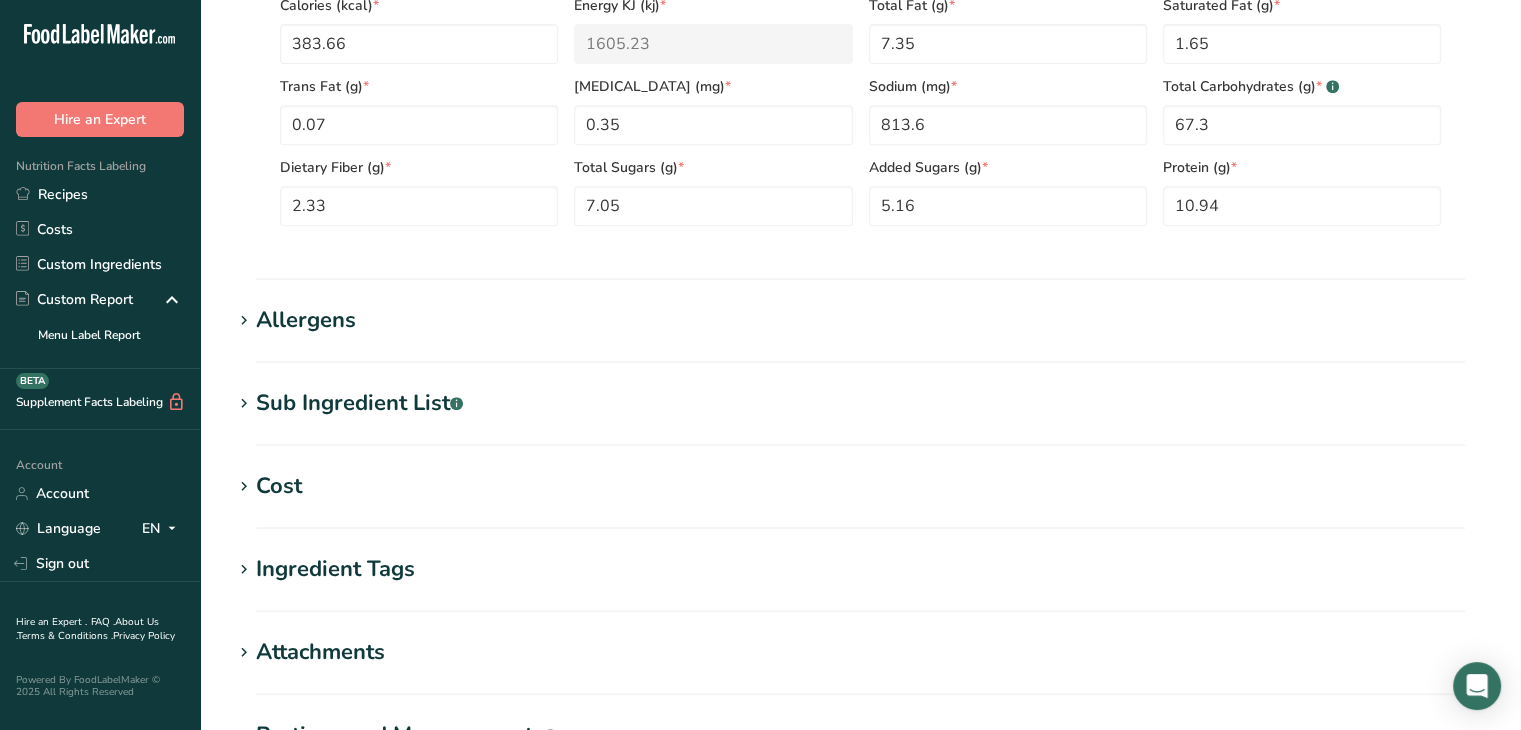 scroll, scrollTop: 906, scrollLeft: 0, axis: vertical 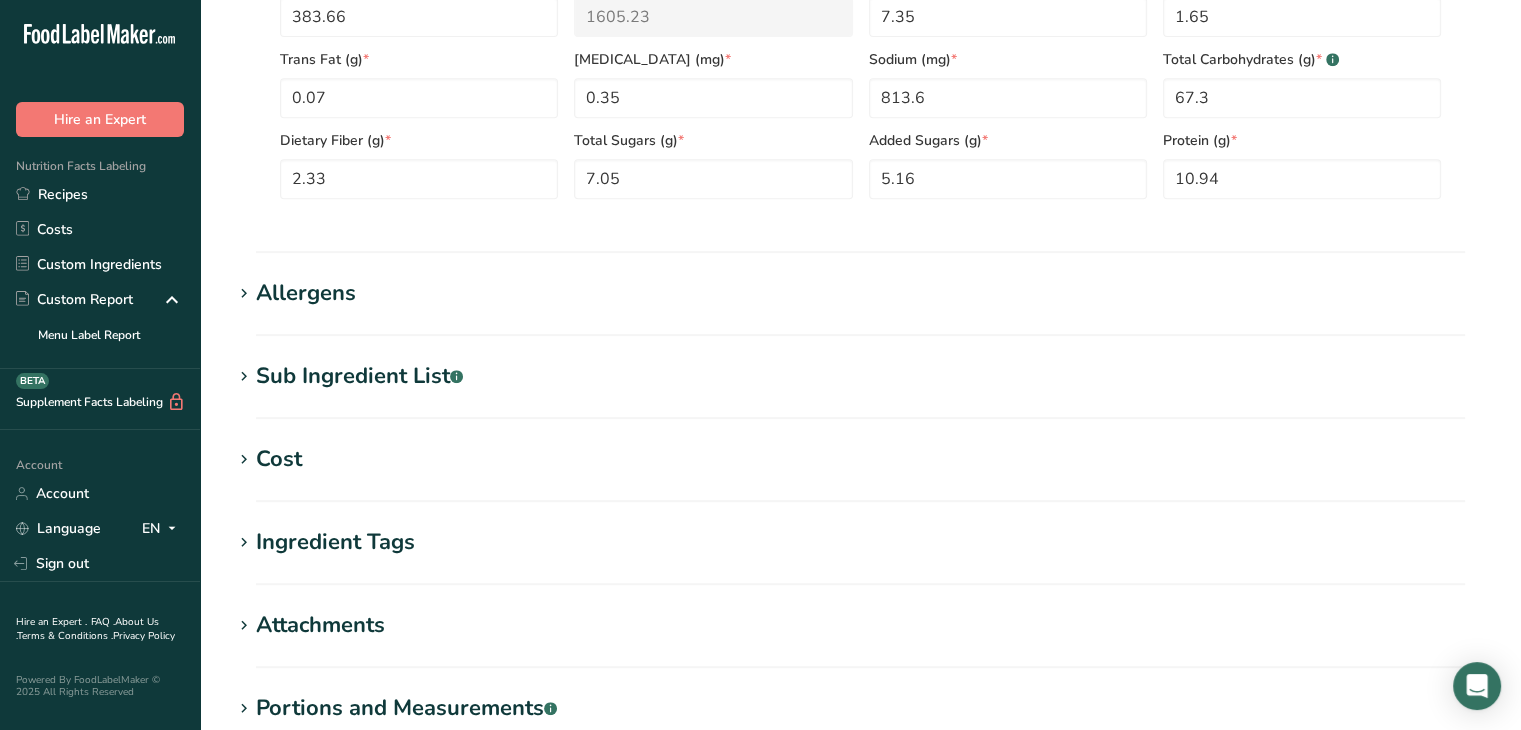 click at bounding box center (244, 294) 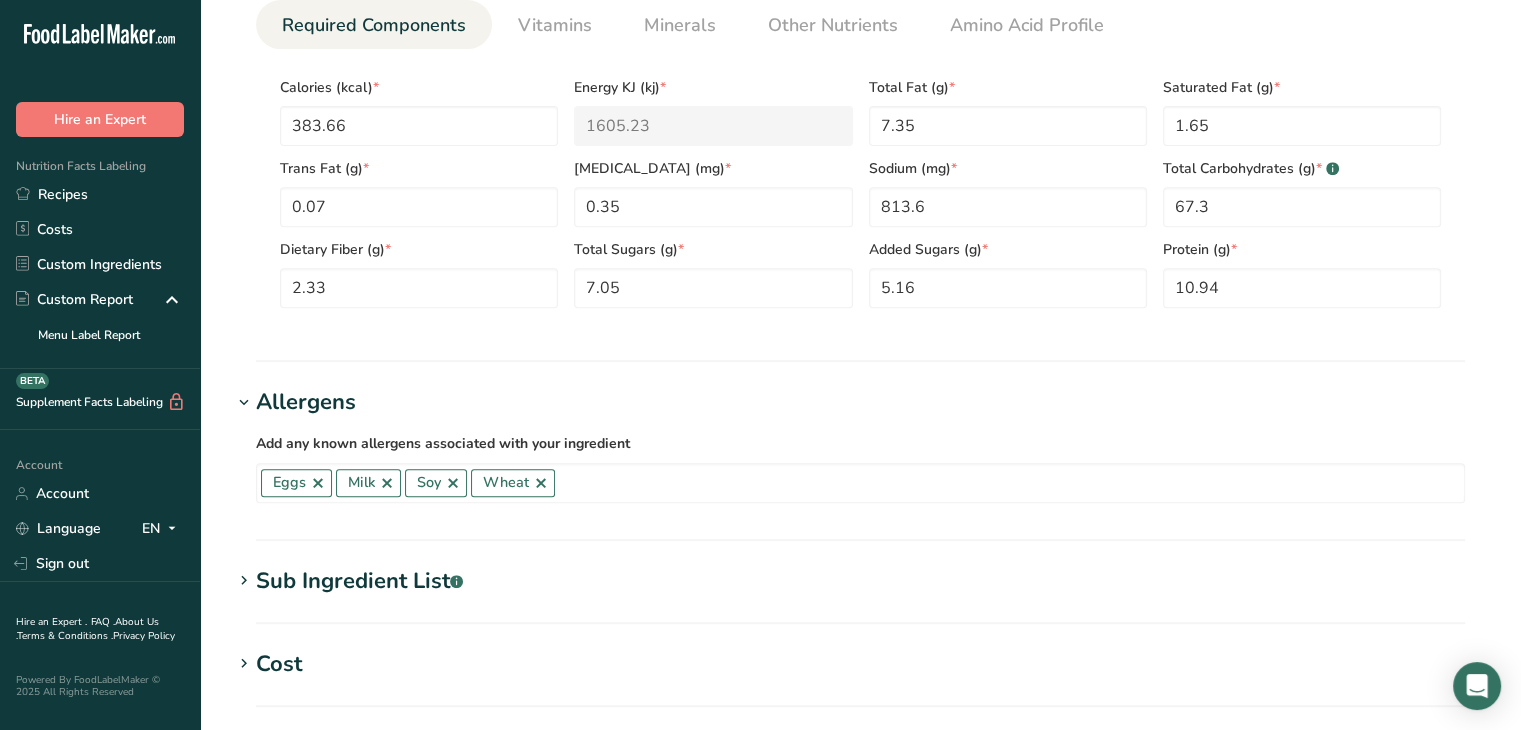 scroll, scrollTop: 906, scrollLeft: 0, axis: vertical 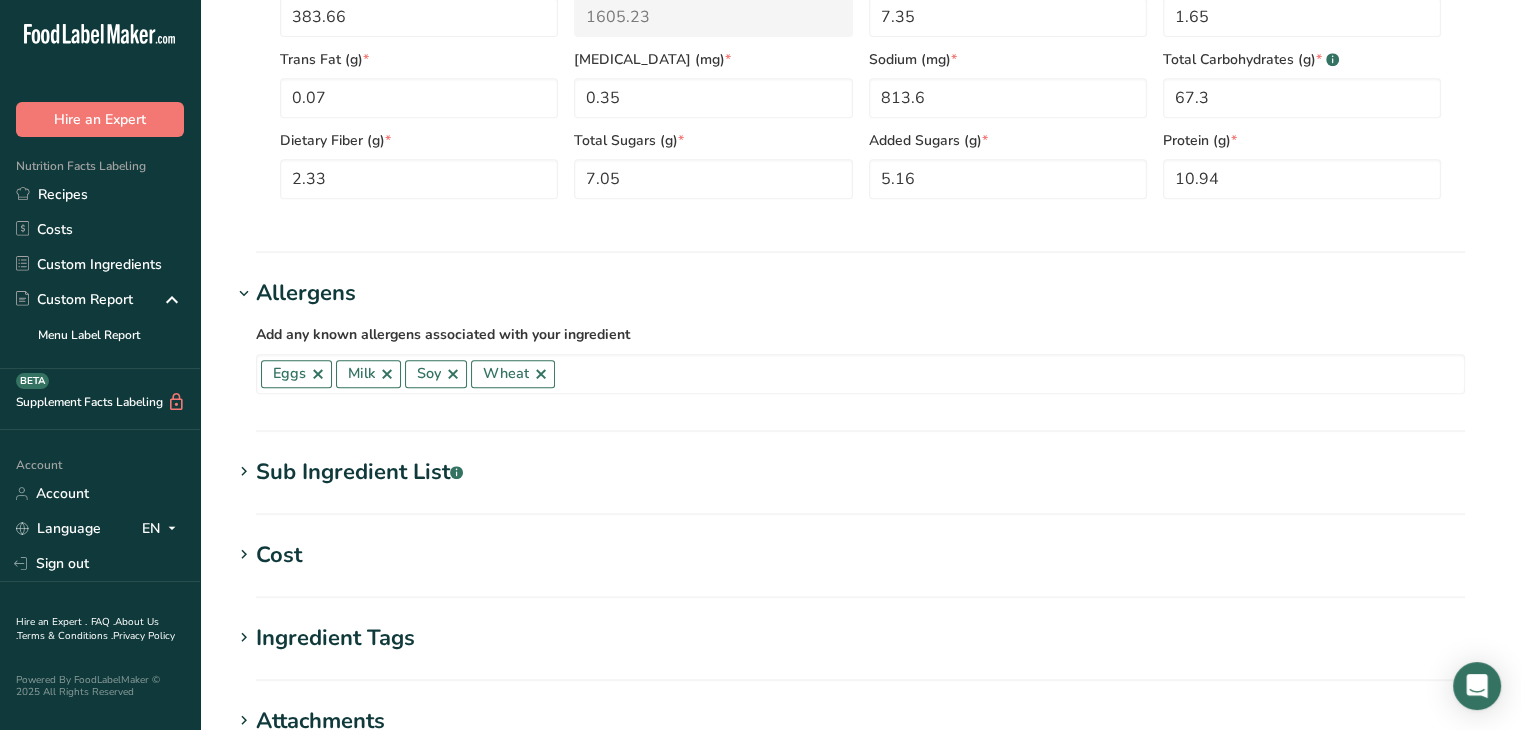 click at bounding box center (244, 472) 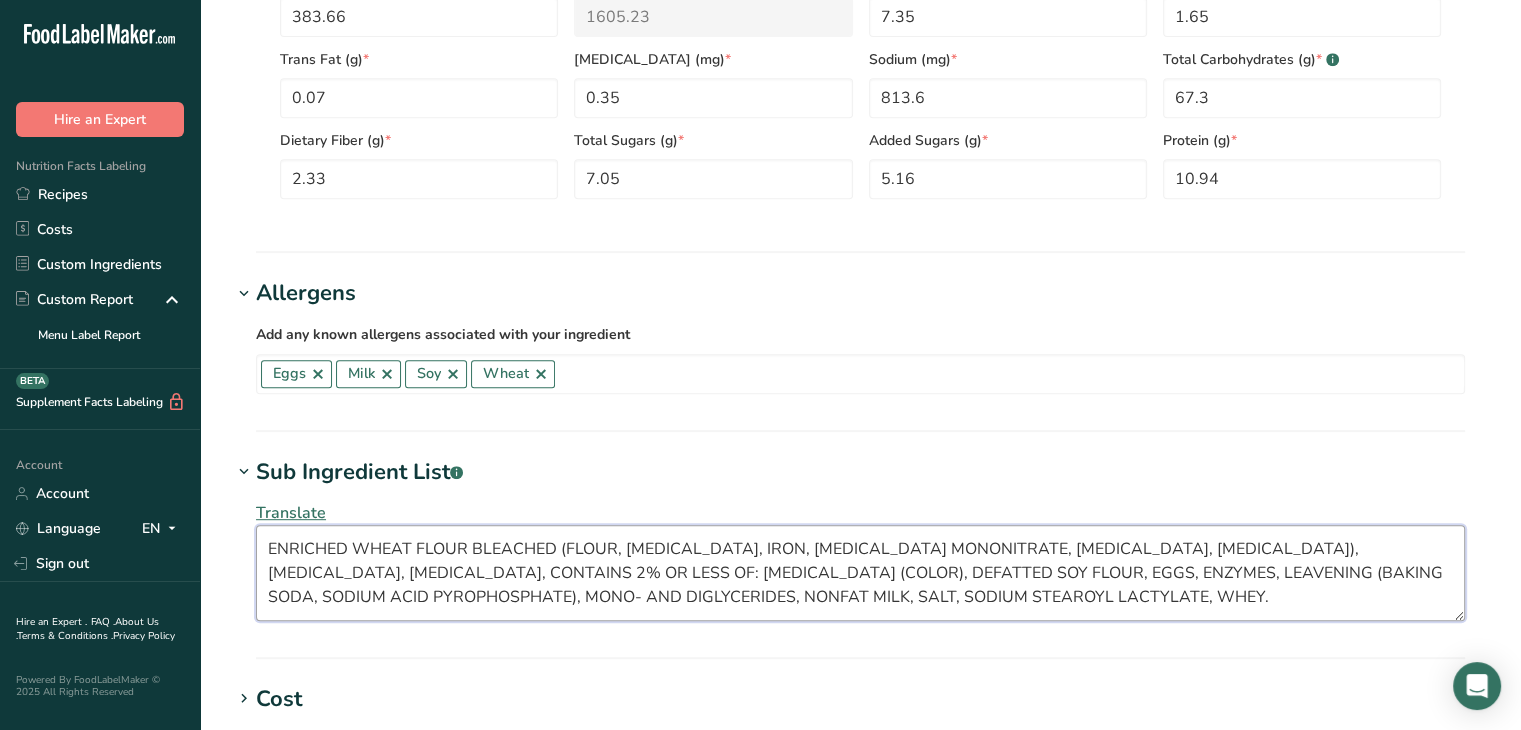 drag, startPoint x: 347, startPoint y: 542, endPoint x: 280, endPoint y: 545, distance: 67.06713 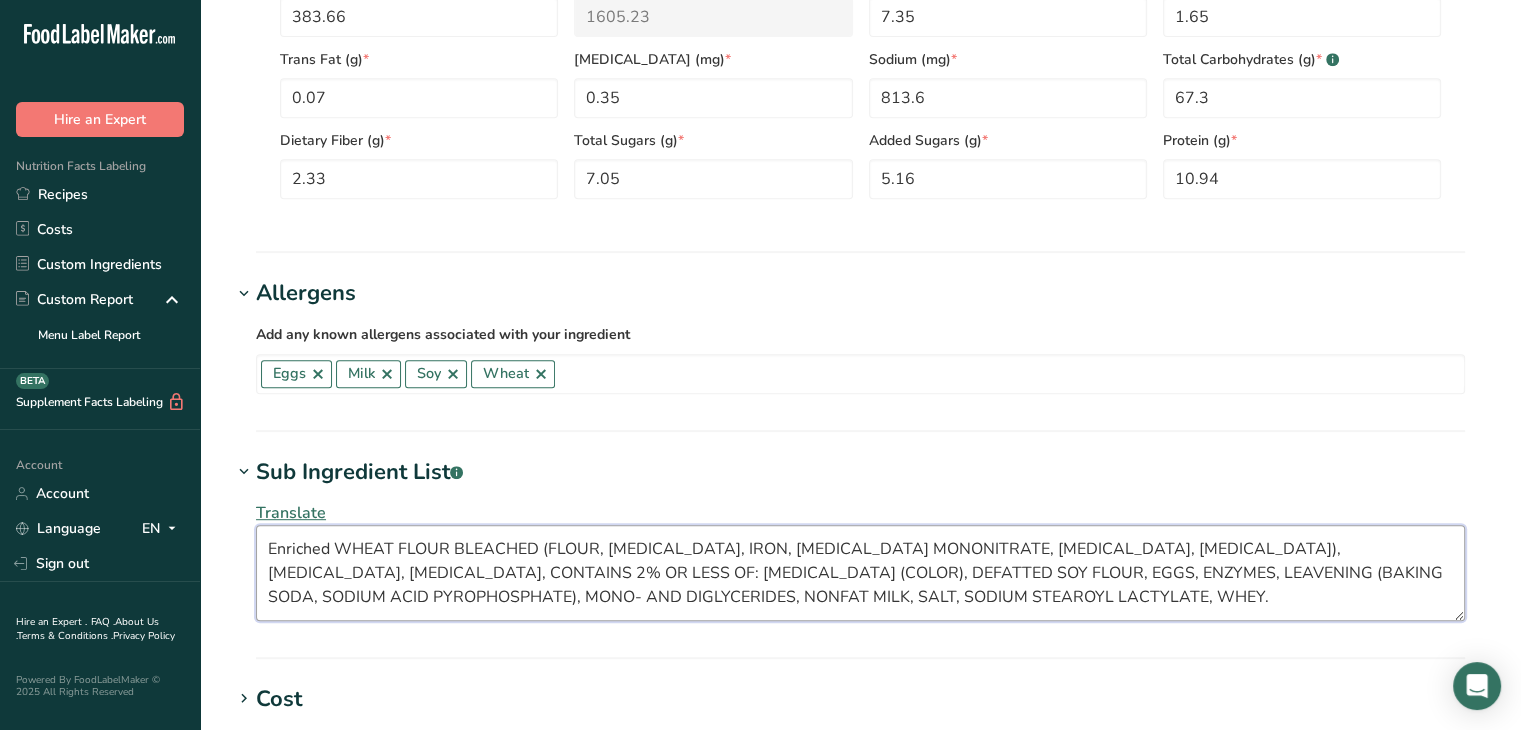 drag, startPoint x: 392, startPoint y: 541, endPoint x: 348, endPoint y: 543, distance: 44.04543 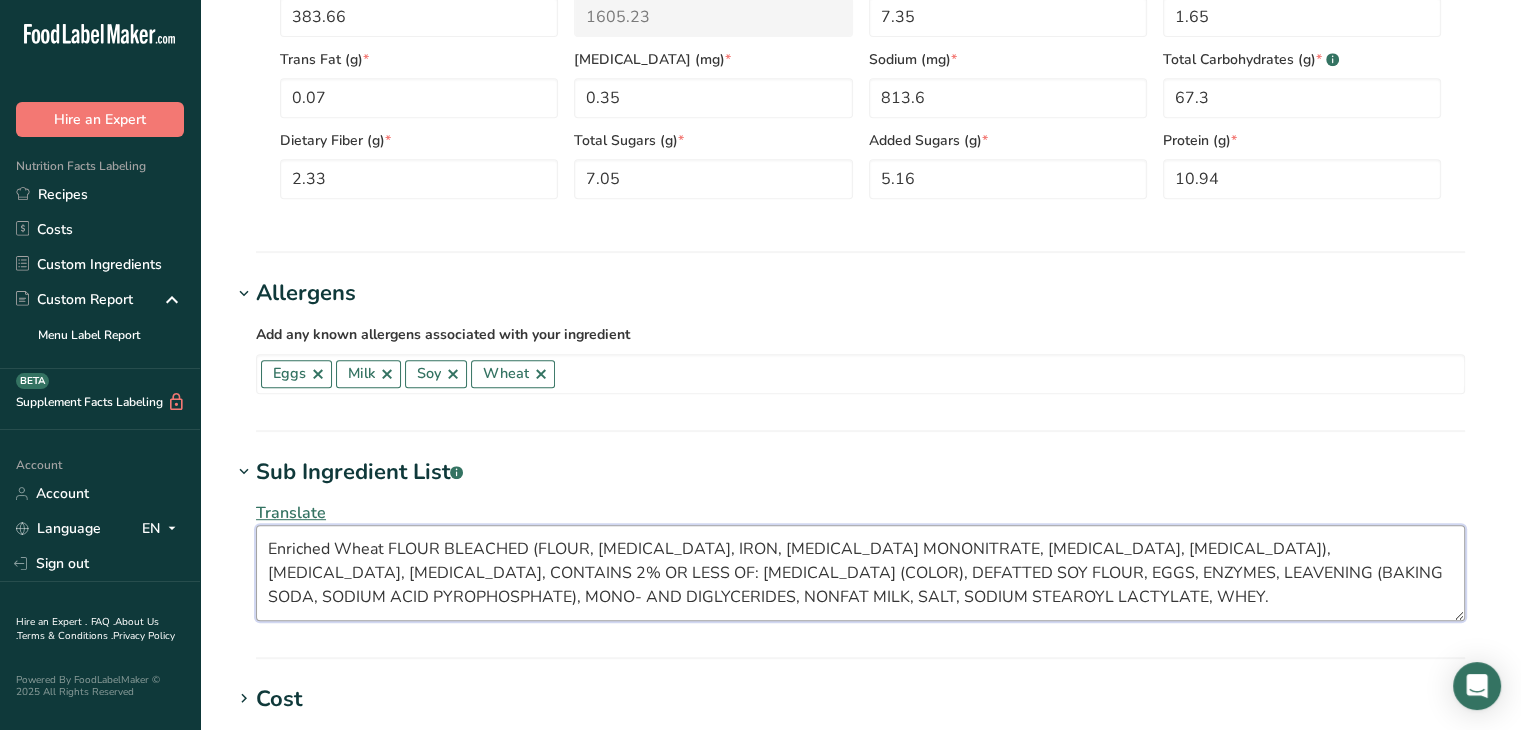drag, startPoint x: 438, startPoint y: 545, endPoint x: 395, endPoint y: 551, distance: 43.416588 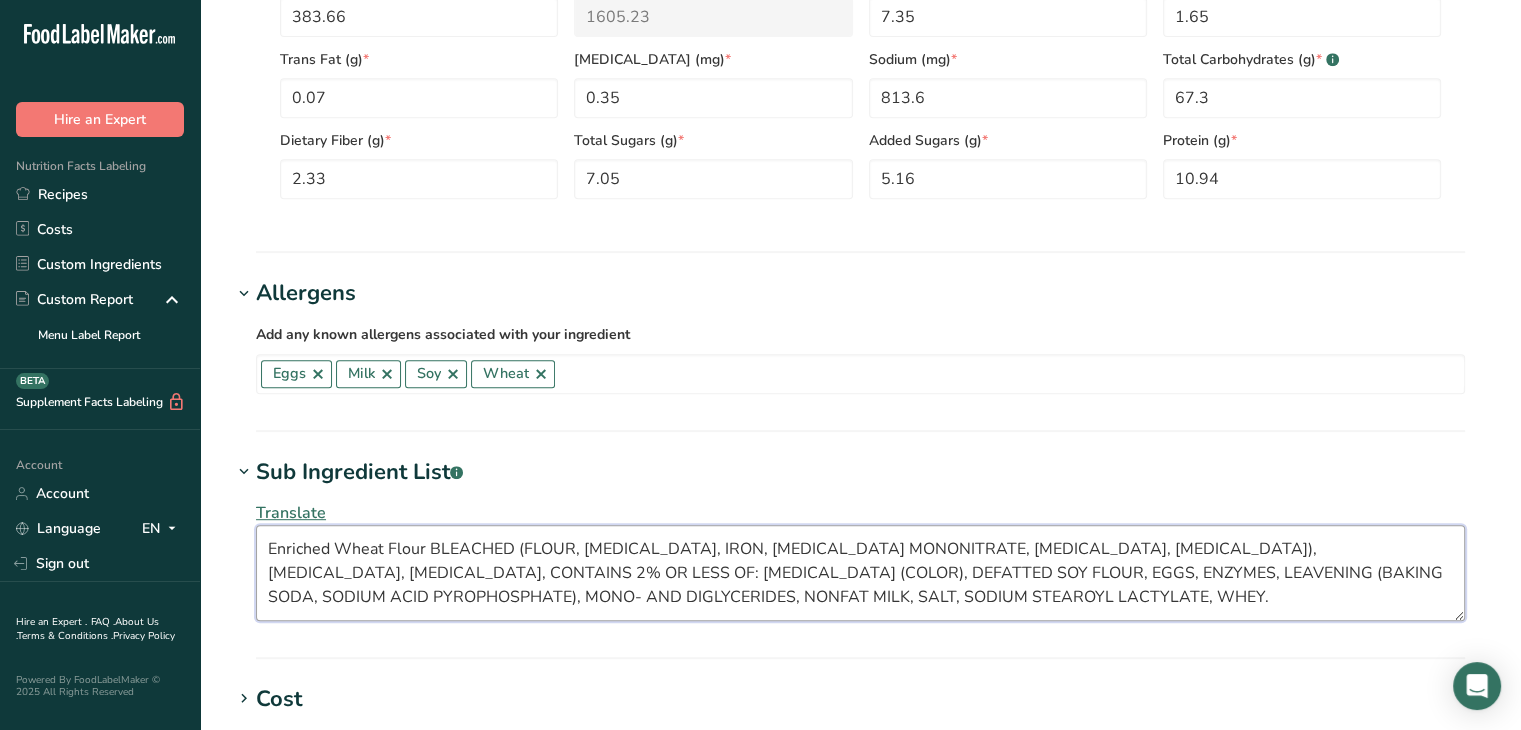 drag, startPoint x: 511, startPoint y: 546, endPoint x: 441, endPoint y: 548, distance: 70.028564 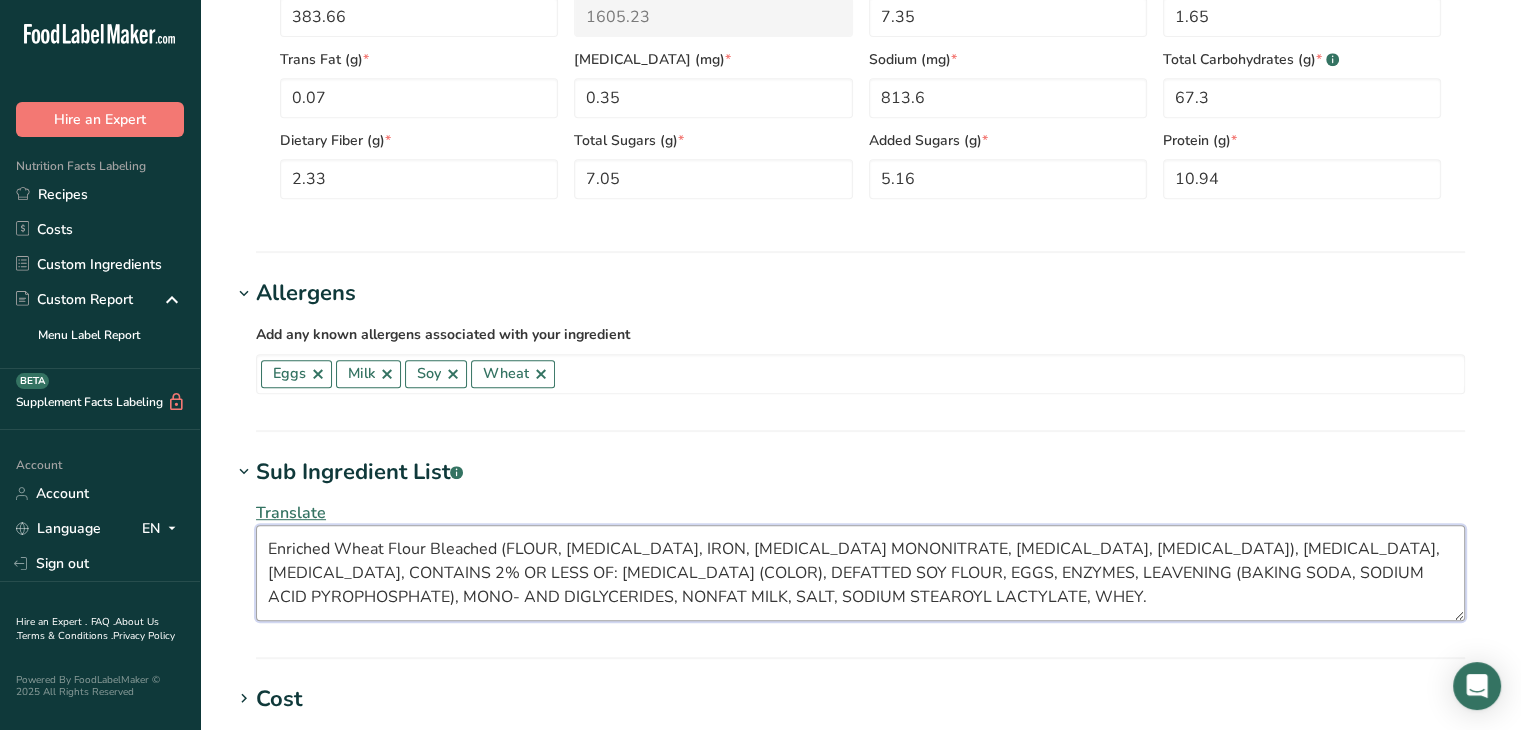 drag, startPoint x: 555, startPoint y: 549, endPoint x: 514, endPoint y: 549, distance: 41 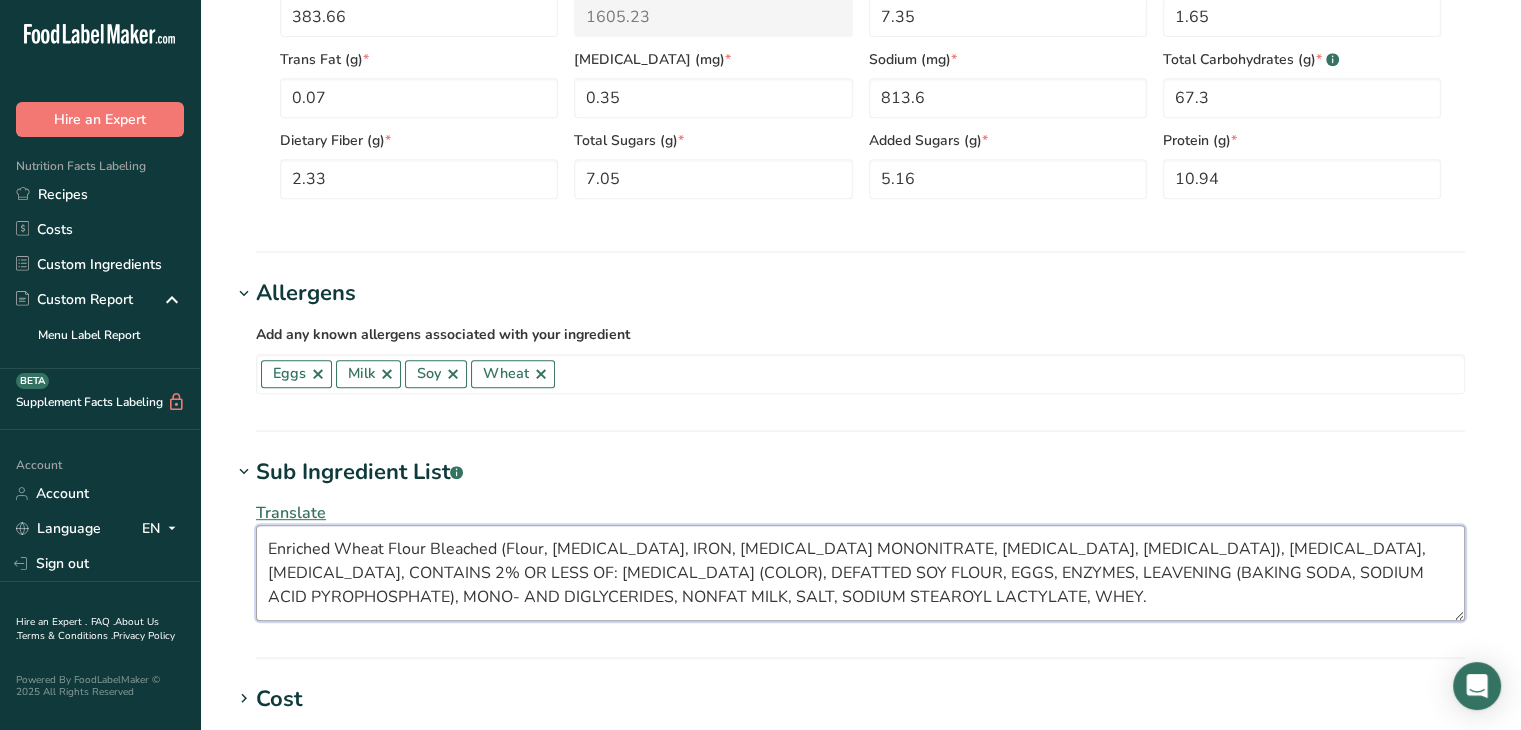 drag, startPoint x: 610, startPoint y: 545, endPoint x: 567, endPoint y: 547, distance: 43.046486 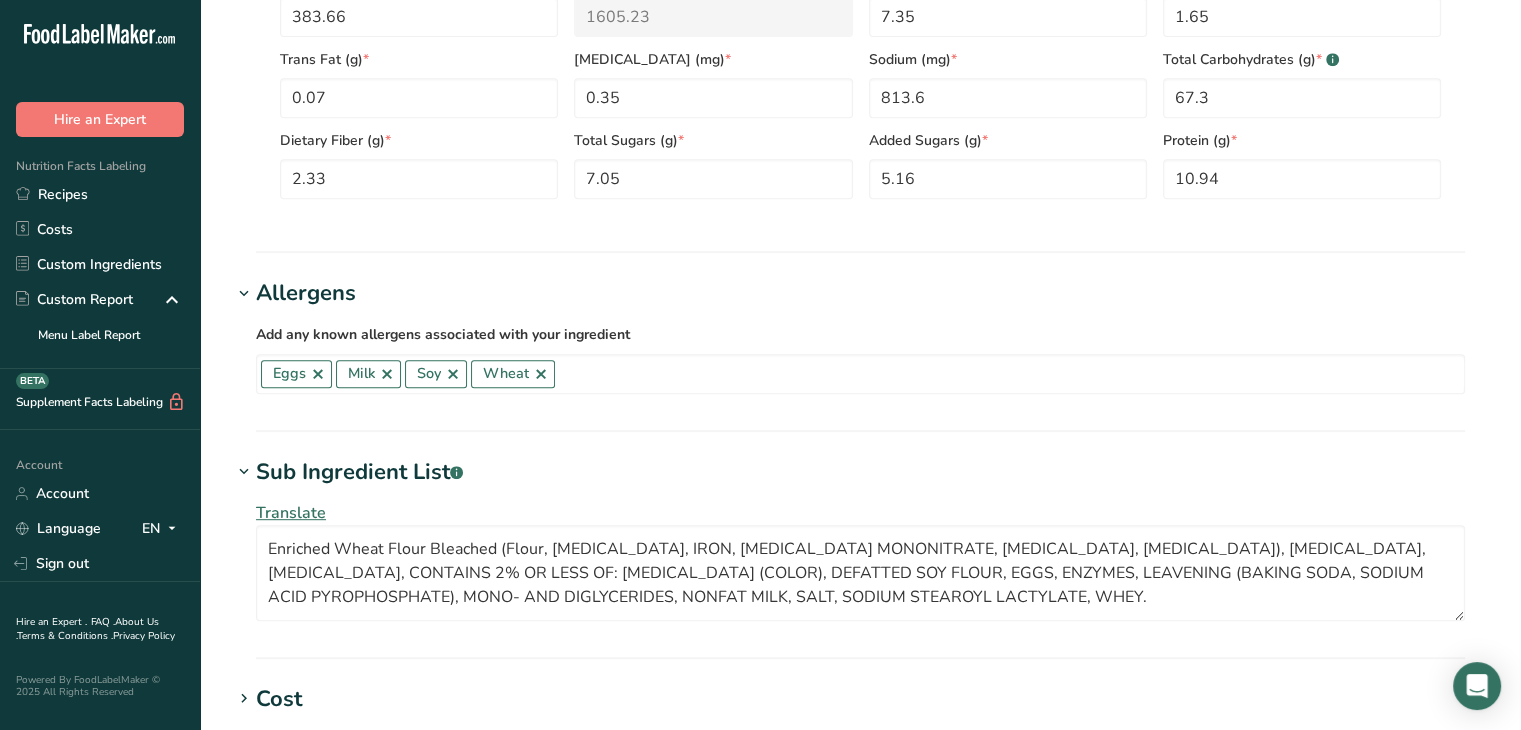 click on "Cost" at bounding box center [860, 699] 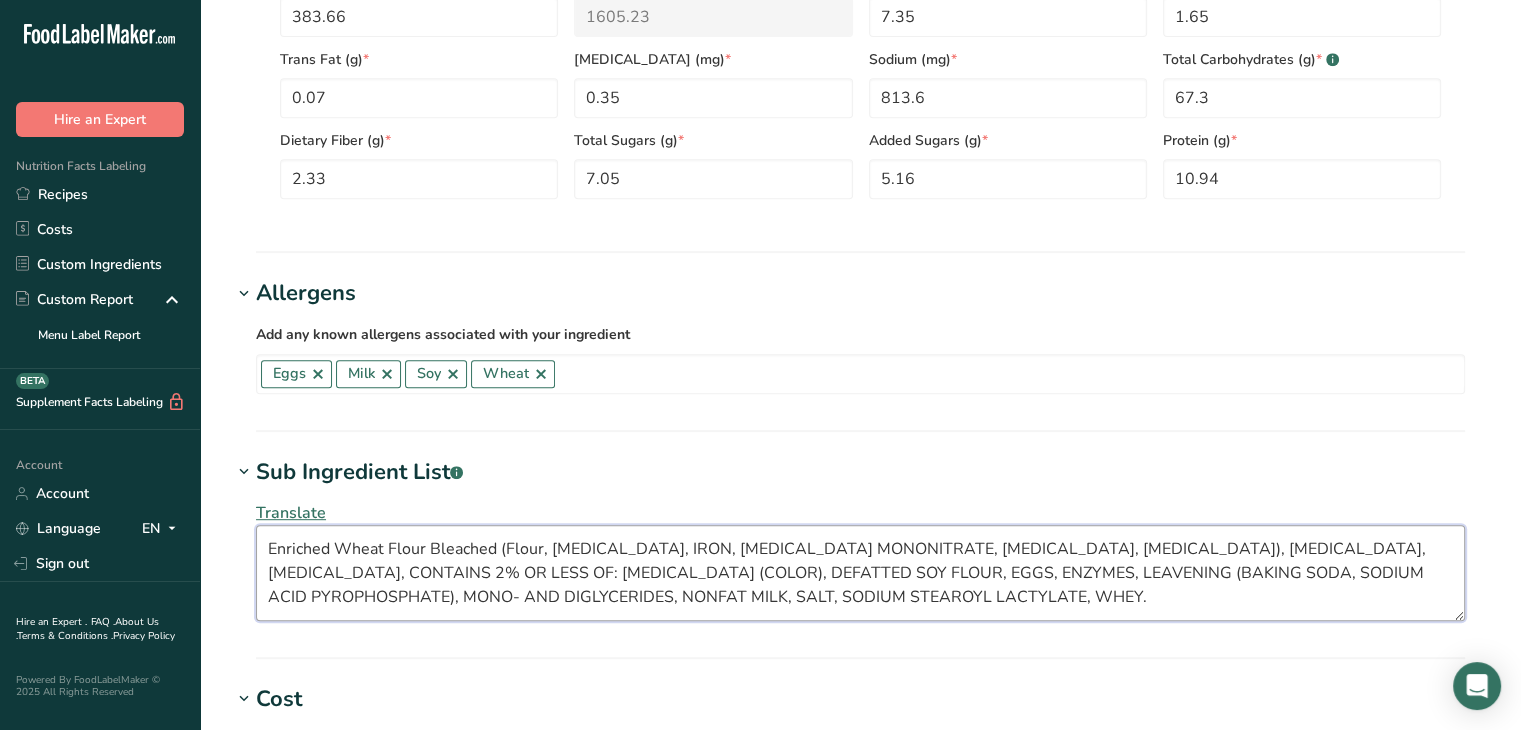 drag, startPoint x: 561, startPoint y: 550, endPoint x: 598, endPoint y: 549, distance: 37.01351 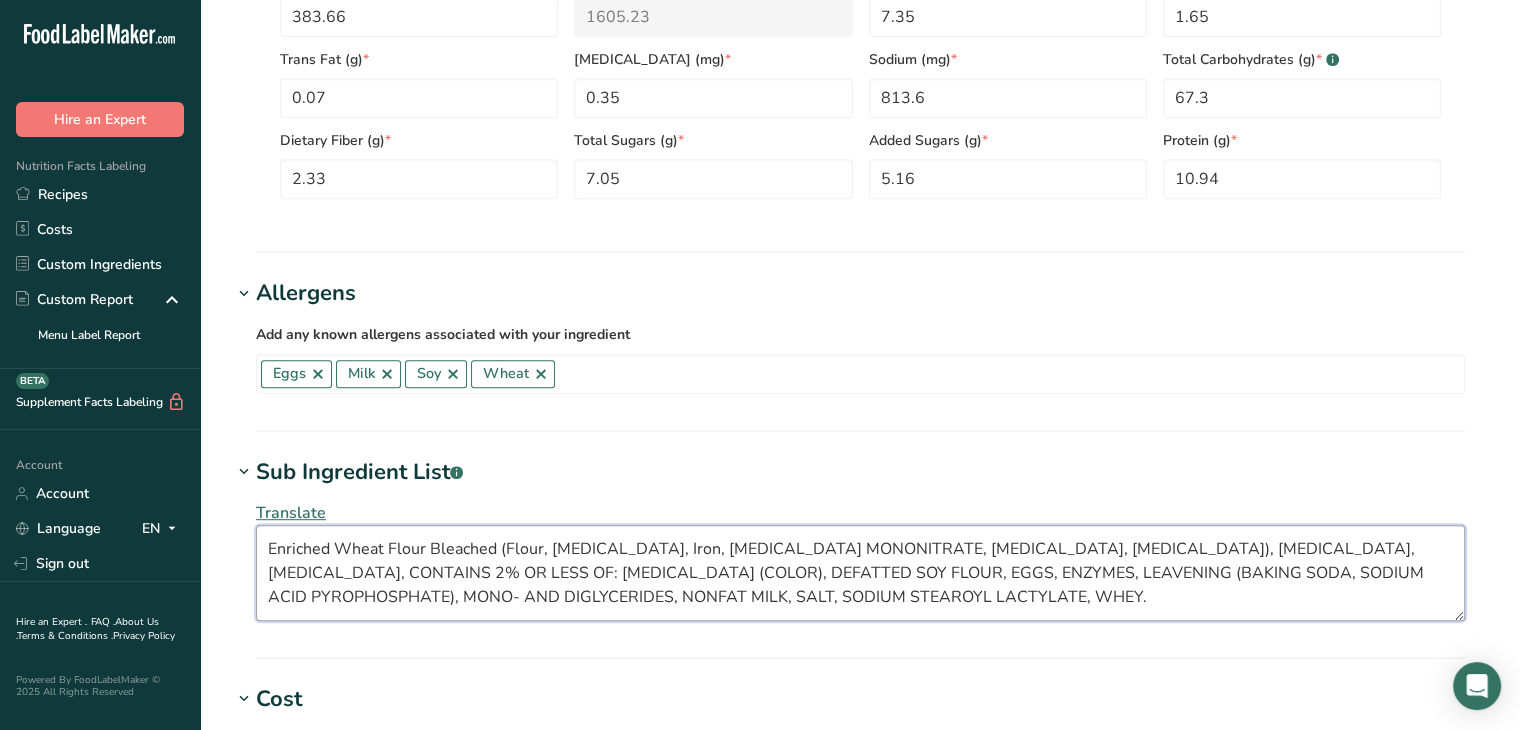 drag, startPoint x: 712, startPoint y: 545, endPoint x: 657, endPoint y: 555, distance: 55.9017 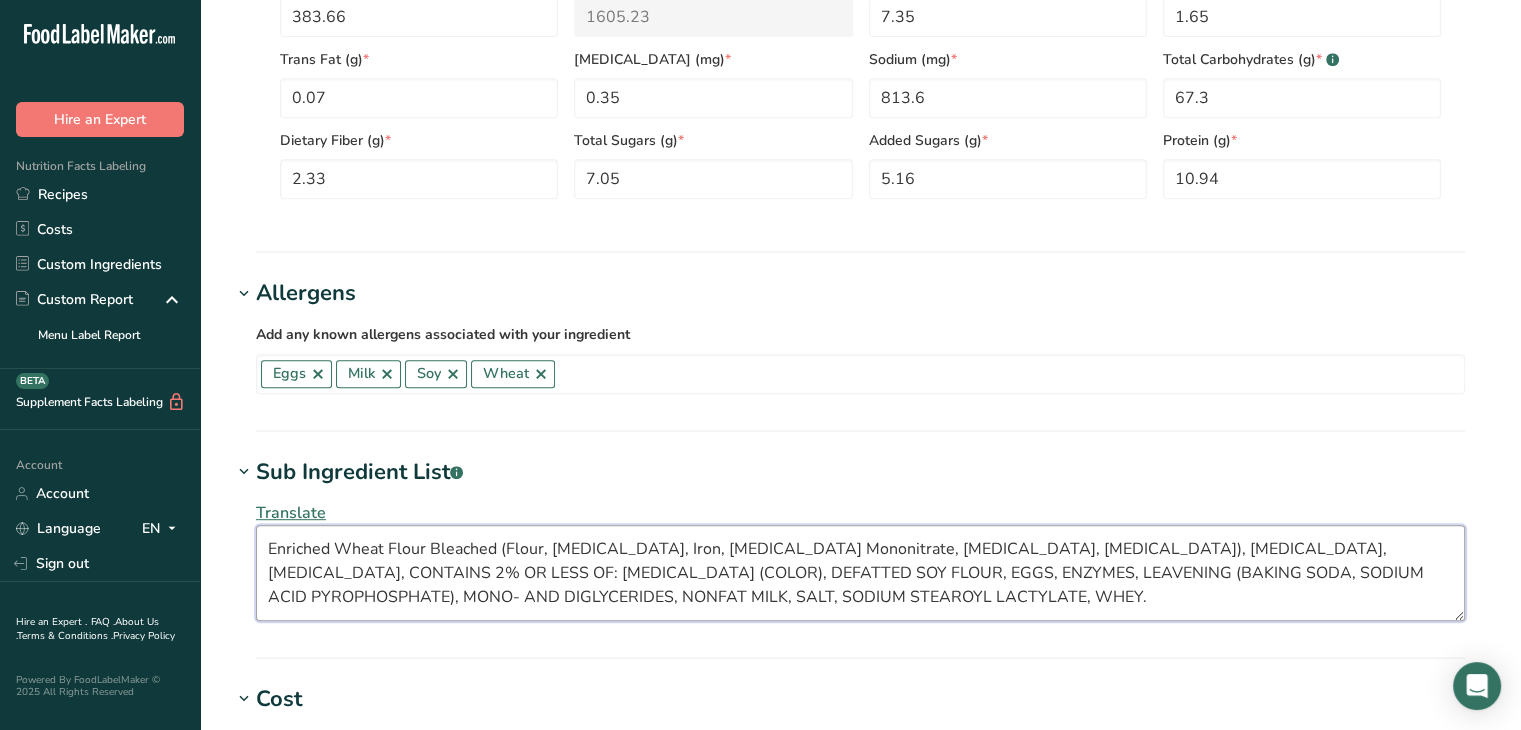 drag, startPoint x: 893, startPoint y: 545, endPoint x: 815, endPoint y: 550, distance: 78.160095 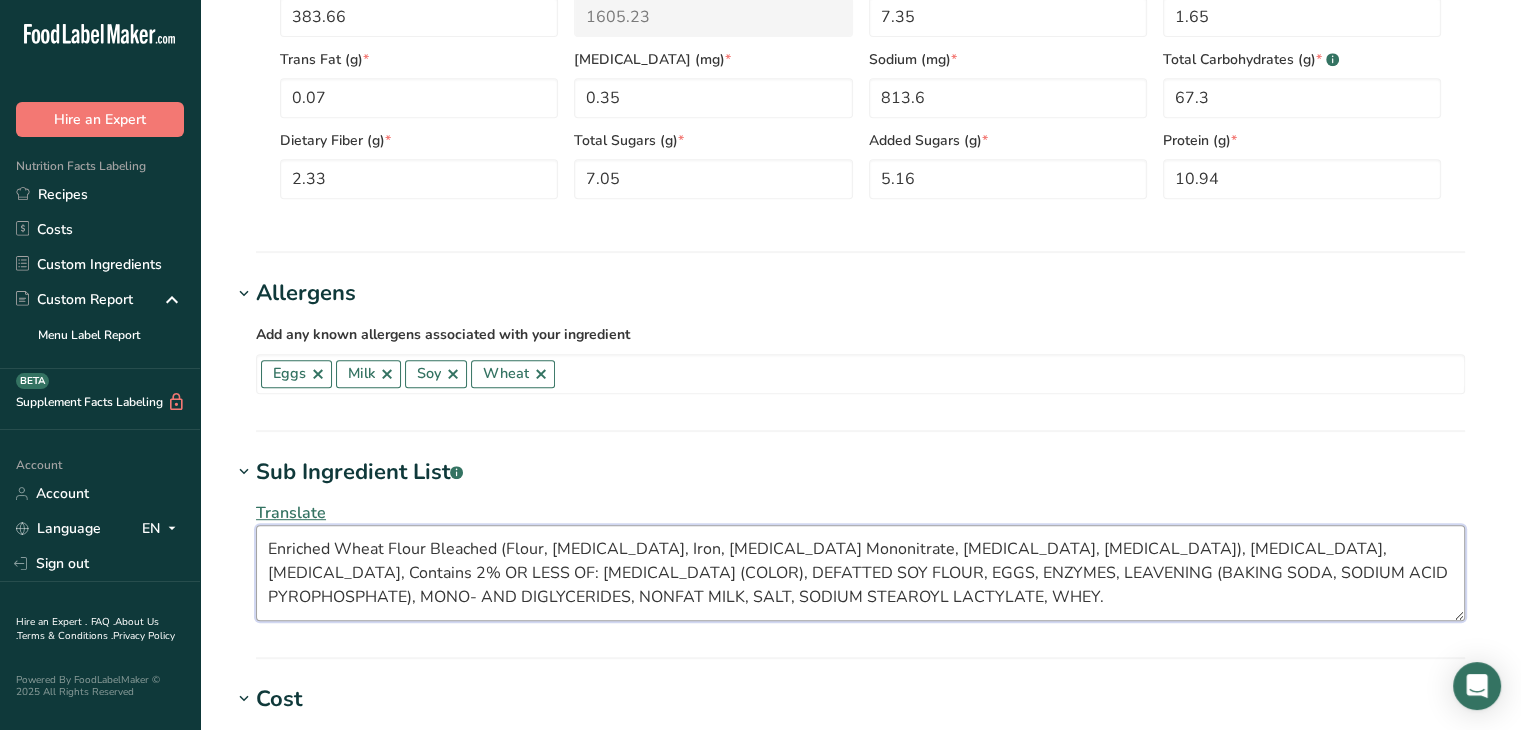 drag, startPoint x: 1251, startPoint y: 545, endPoint x: 1240, endPoint y: 547, distance: 11.18034 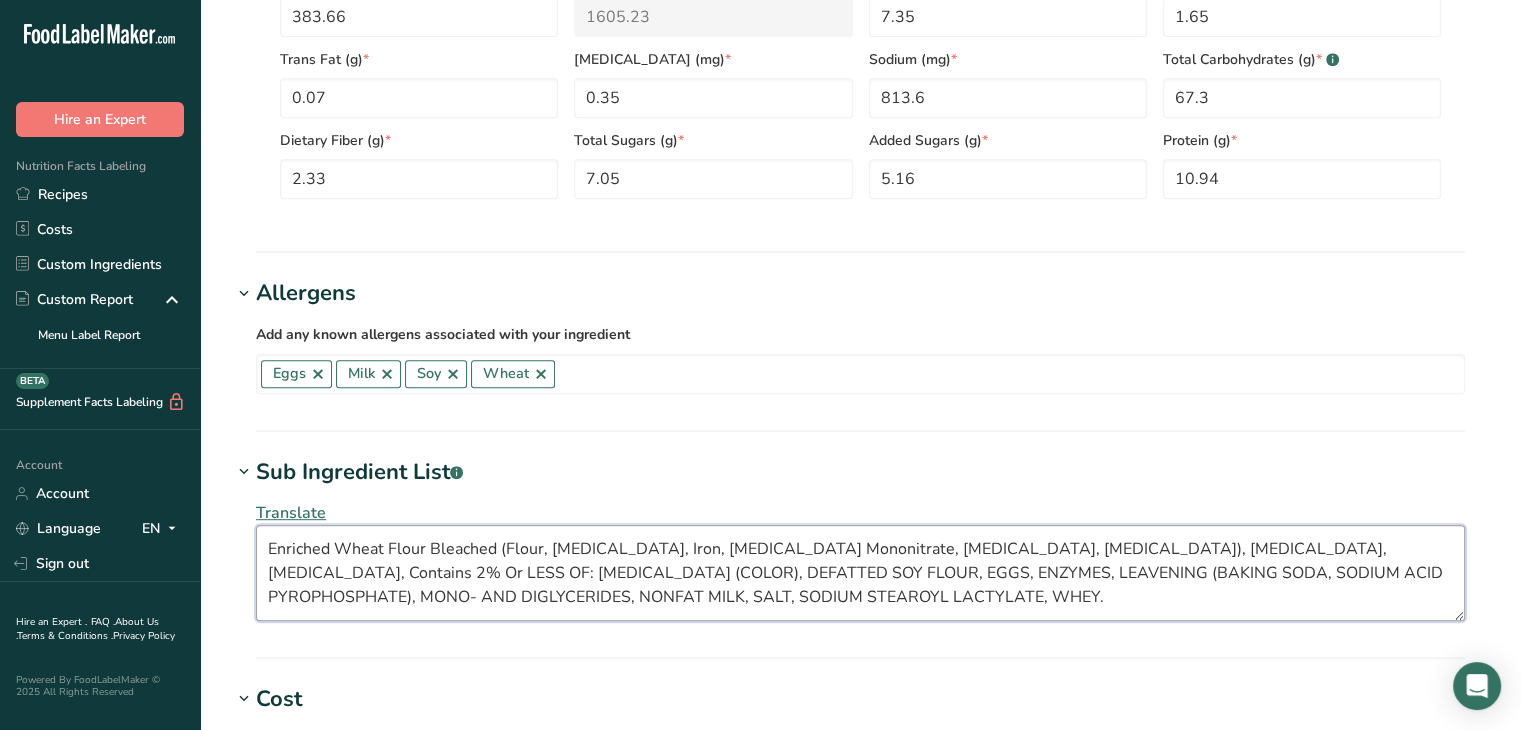 drag, startPoint x: 1288, startPoint y: 545, endPoint x: 1260, endPoint y: 545, distance: 28 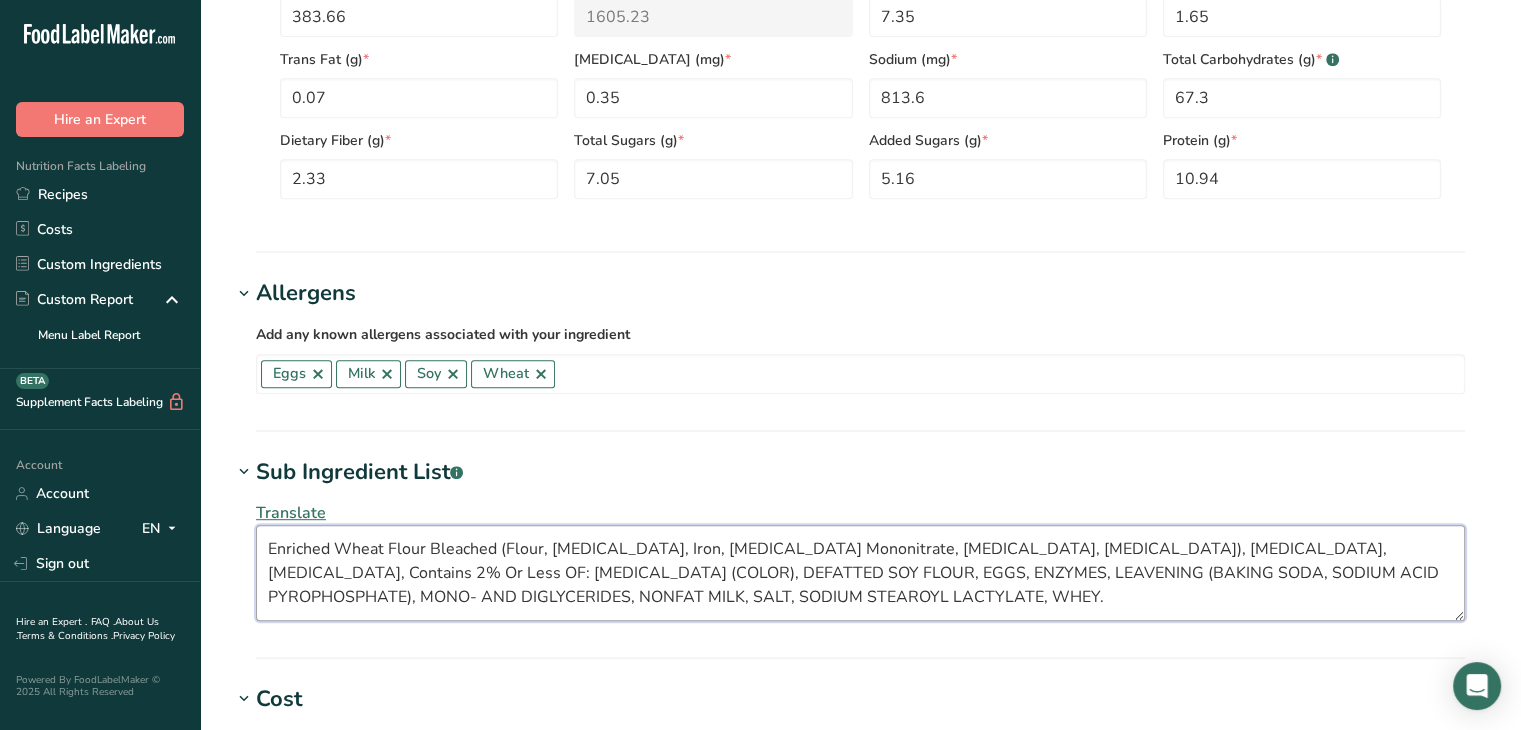 click on "Enriched Wheat Flour Bleached (Flour, [MEDICAL_DATA], Iron, [MEDICAL_DATA] Mononitrate, [MEDICAL_DATA], [MEDICAL_DATA]), [MEDICAL_DATA], [MEDICAL_DATA], Contains 2% Or Less OF: [MEDICAL_DATA] (COLOR), DEFATTED SOY FLOUR, EGGS, ENZYMES, LEAVENING (BAKING SODA, SODIUM ACID PYROPHOSPHATE), MONO- AND DIGLYCERIDES, NONFAT MILK, SALT, SODIUM STEAROYL LACTYLATE, WHEY." at bounding box center [860, 573] 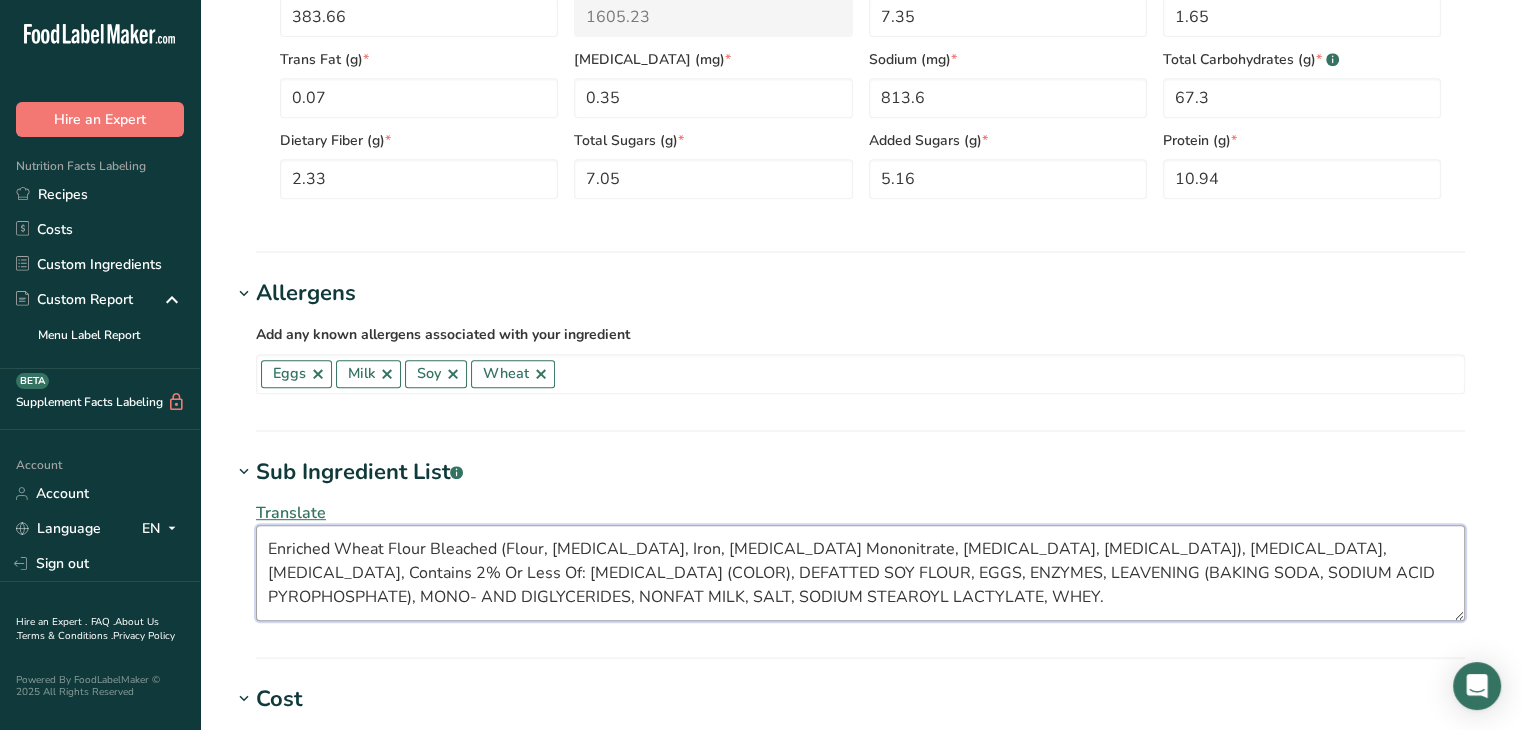 drag, startPoint x: 1350, startPoint y: 543, endPoint x: 1319, endPoint y: 551, distance: 32.01562 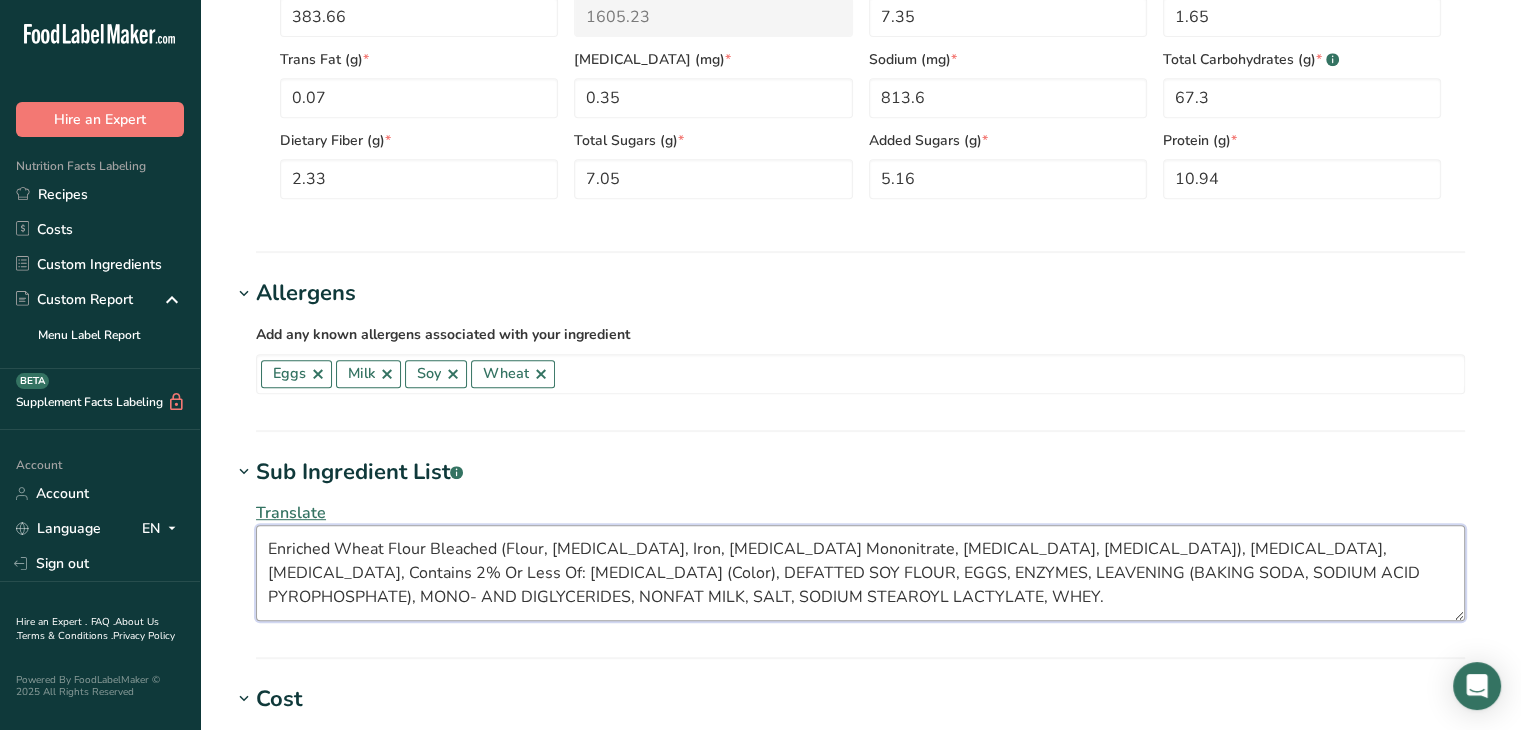 drag, startPoint x: 403, startPoint y: 569, endPoint x: 339, endPoint y: 562, distance: 64.381676 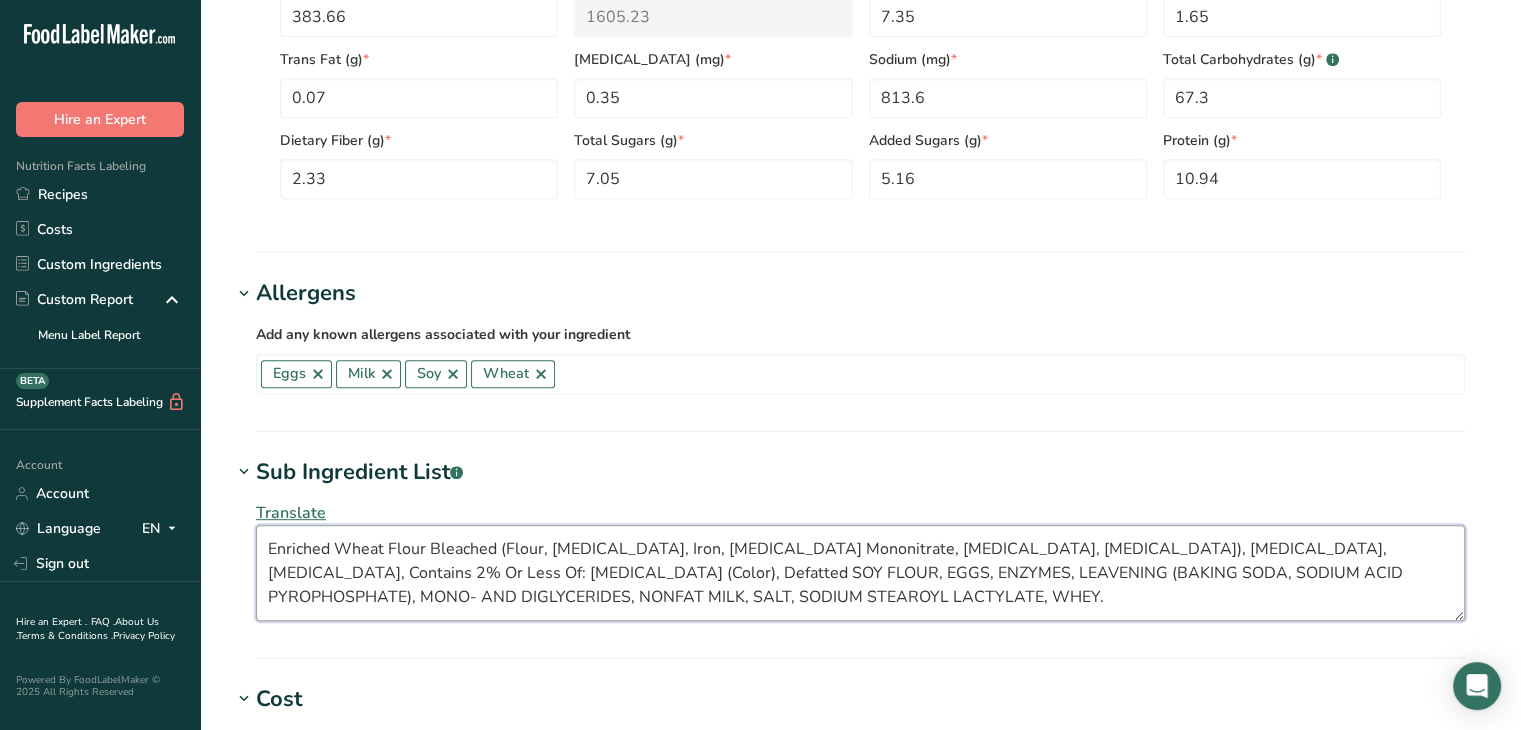 drag, startPoint x: 420, startPoint y: 570, endPoint x: 399, endPoint y: 572, distance: 21.095022 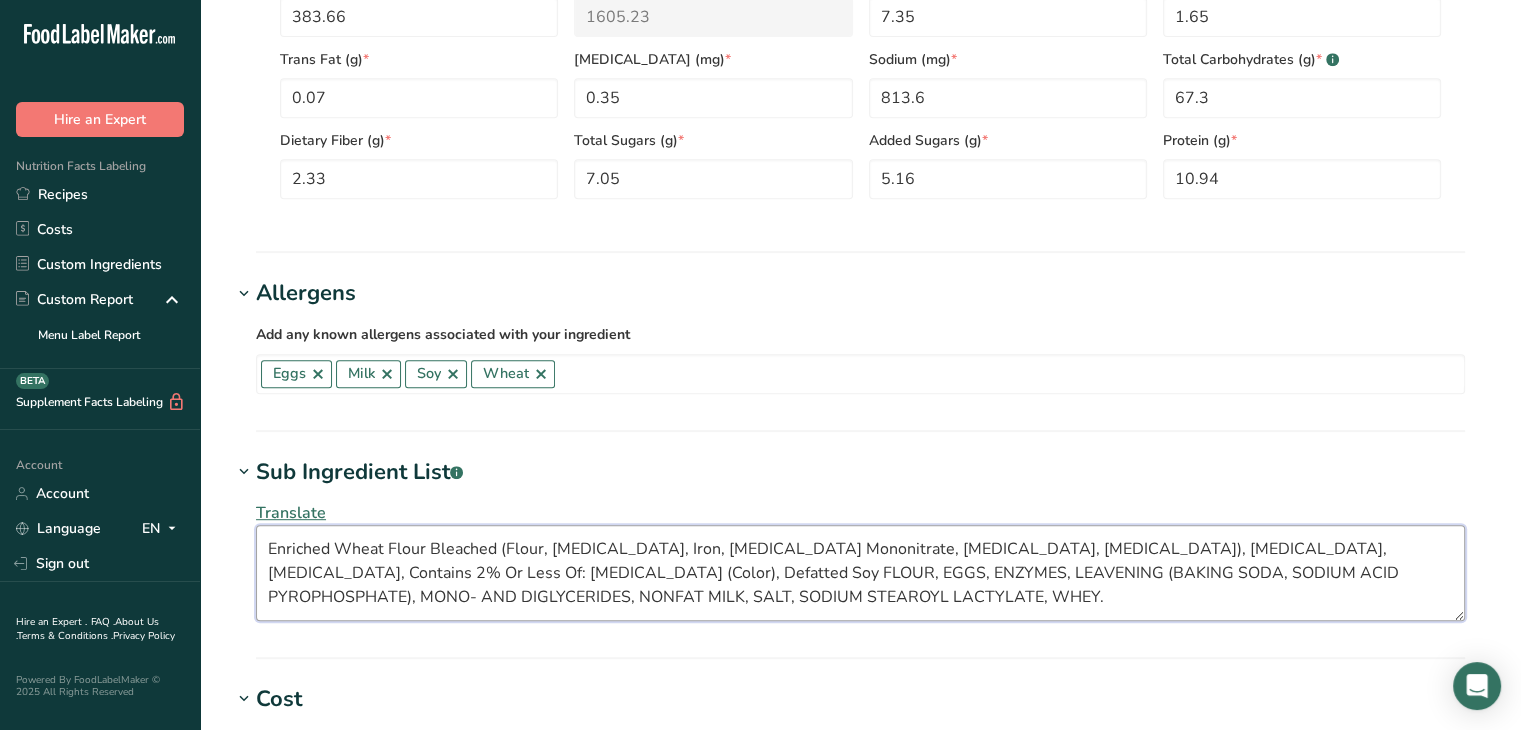 drag, startPoint x: 472, startPoint y: 573, endPoint x: 434, endPoint y: 577, distance: 38.209946 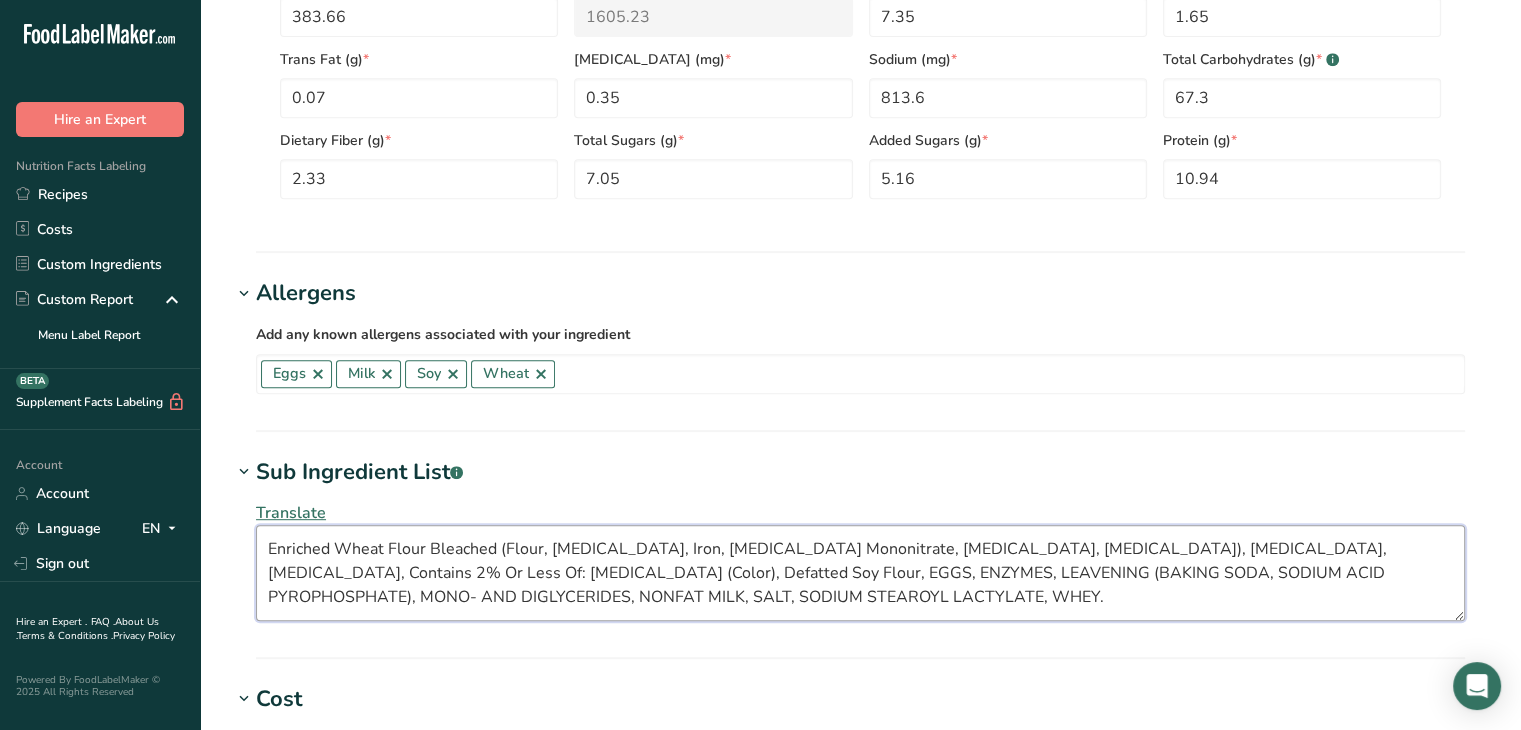drag, startPoint x: 509, startPoint y: 572, endPoint x: 479, endPoint y: 574, distance: 30.066593 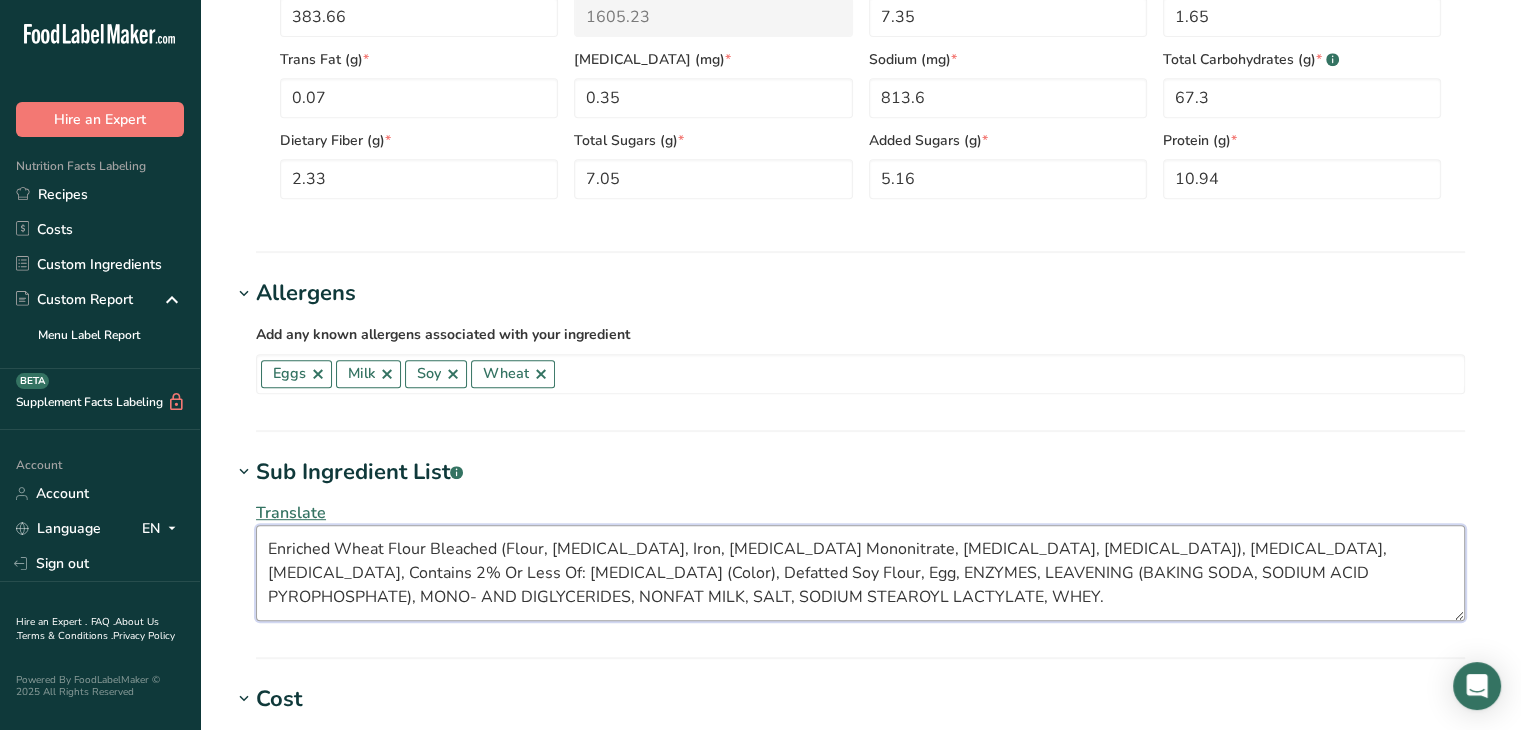 type on "Enriched Wheat Flour Bleached (Flour, [MEDICAL_DATA], Iron, [MEDICAL_DATA] Mononitrate, [MEDICAL_DATA], [MEDICAL_DATA]), [MEDICAL_DATA], [MEDICAL_DATA], Contains 2% Or Less Of: [MEDICAL_DATA] (Color), Defatted Soy Flour, Eggs, ENZYMES, LEAVENING (BAKING SODA, SODIUM ACID PYROPHOSPHATE), MONO- AND DIGLYCERIDES, NONFAT MILK, SALT, SODIUM STEAROYL LACTYLATE, WHEY." 